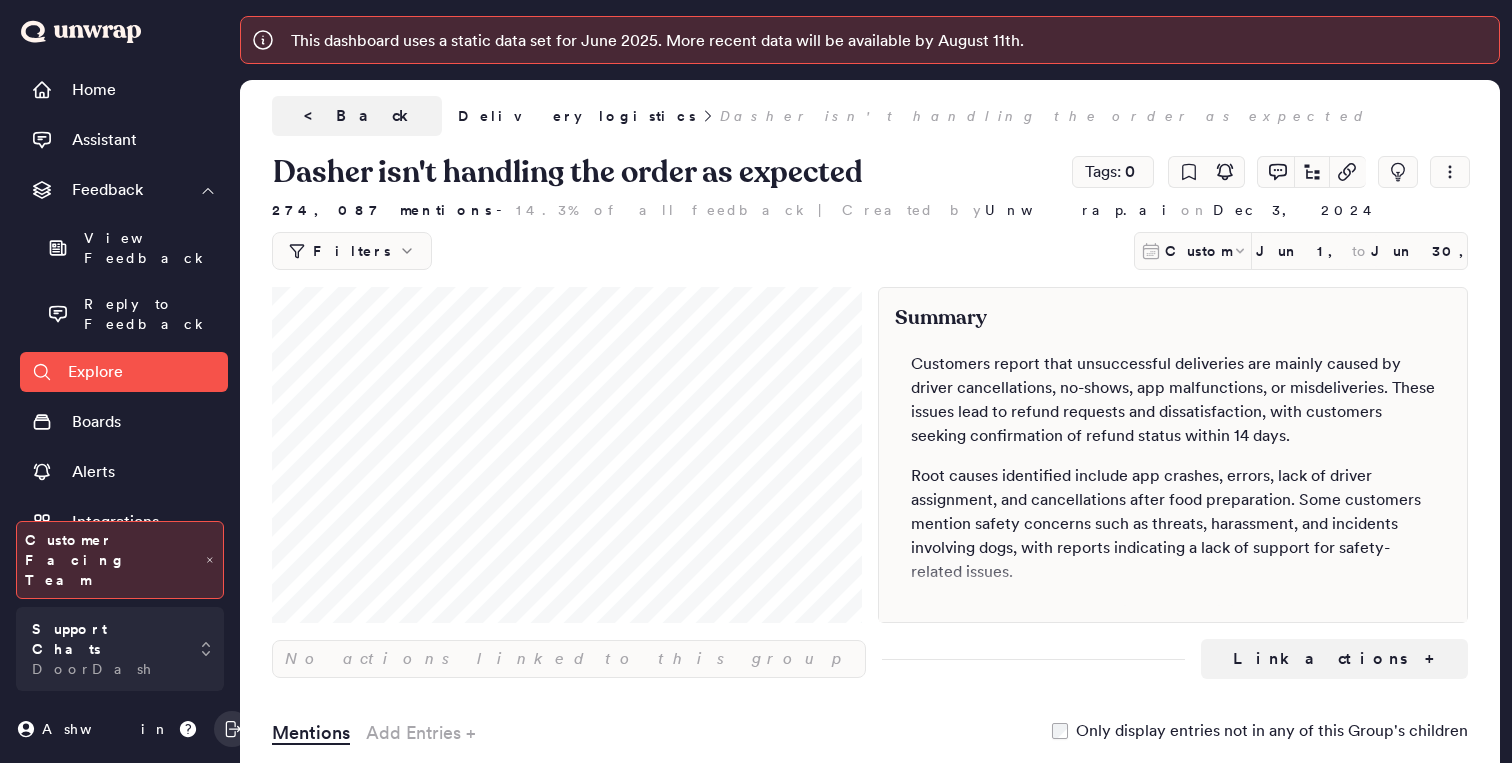 click on "Organizations" at bounding box center (122, 572) 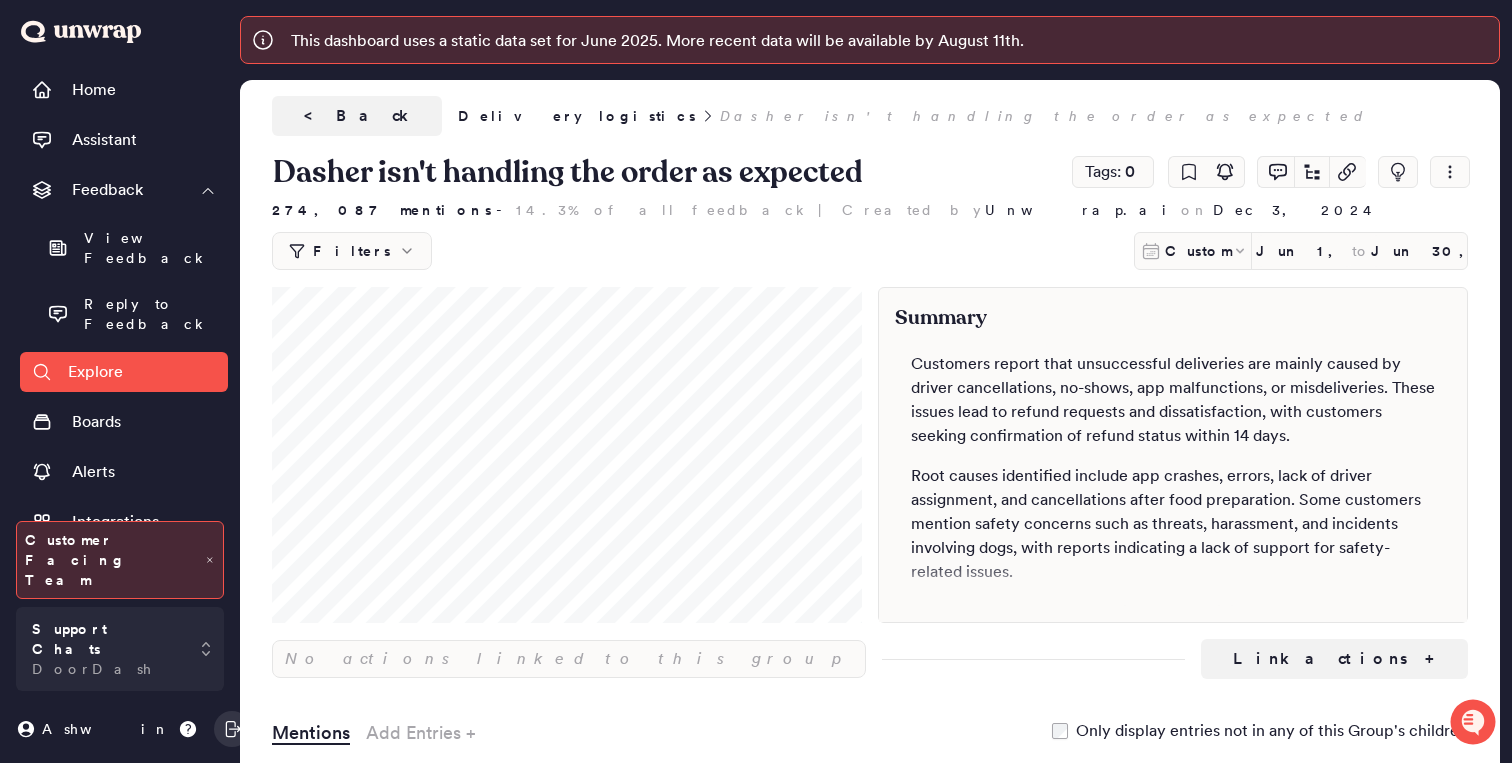 scroll, scrollTop: 0, scrollLeft: 0, axis: both 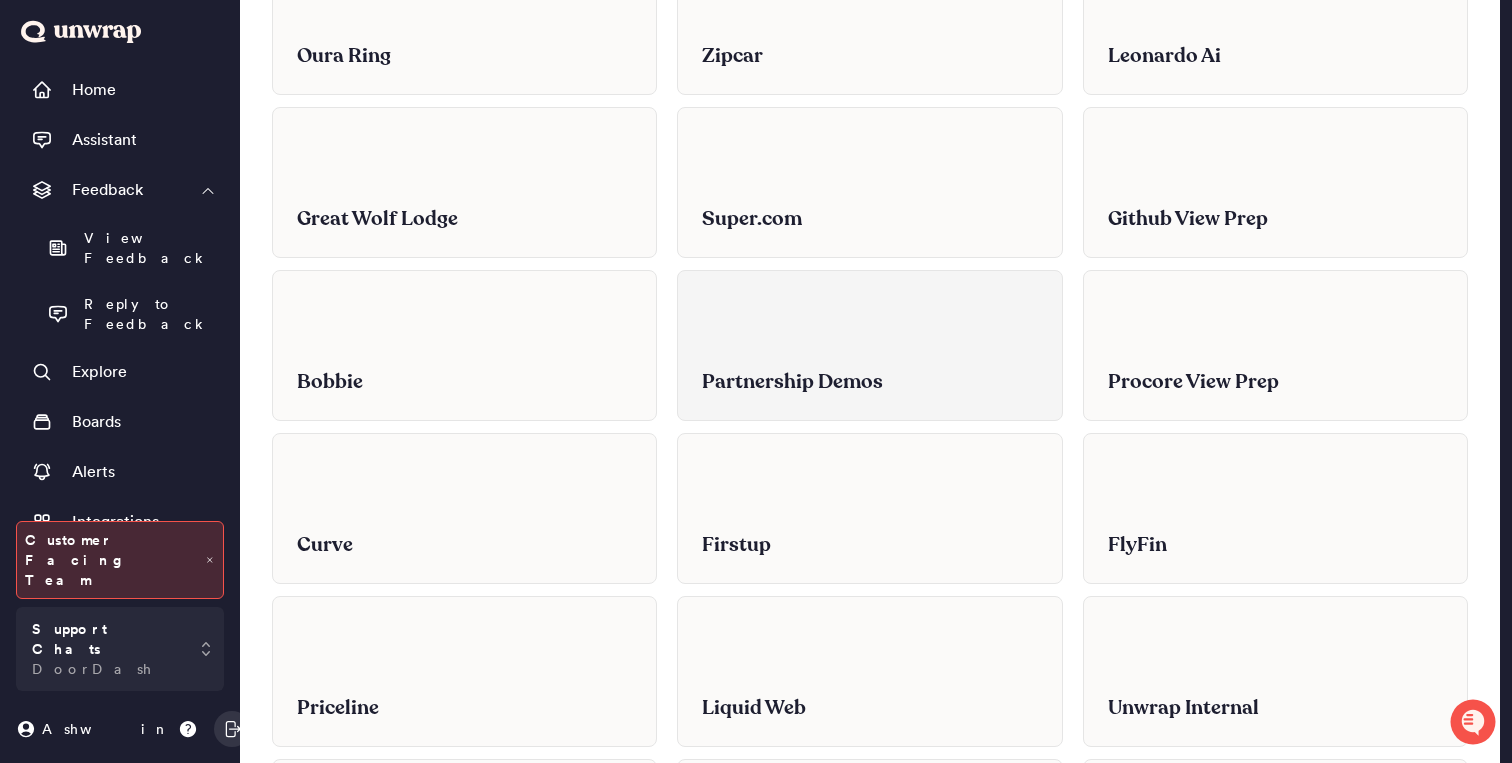 click on "Partnership Demos" at bounding box center [869, 382] 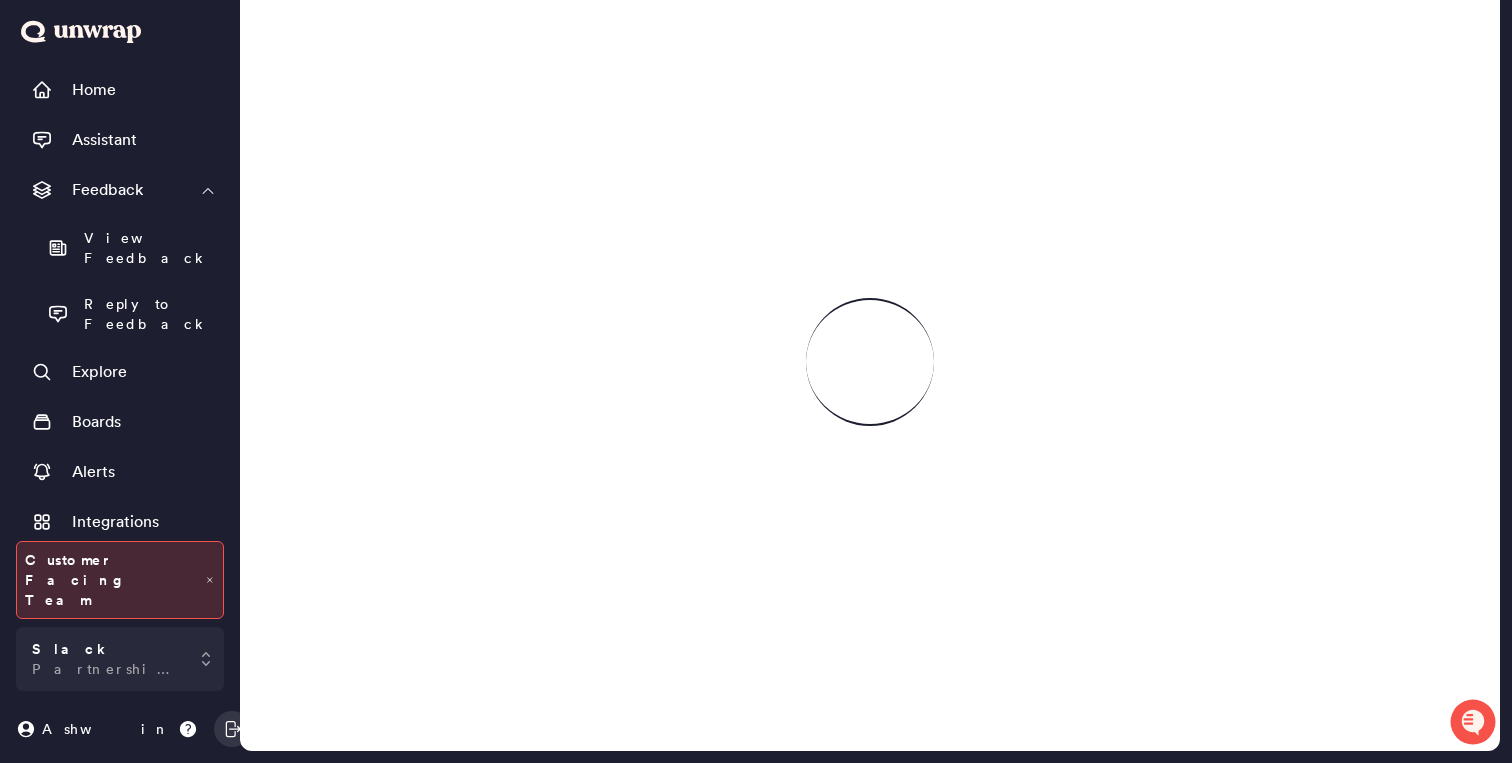 scroll, scrollTop: 211, scrollLeft: 0, axis: vertical 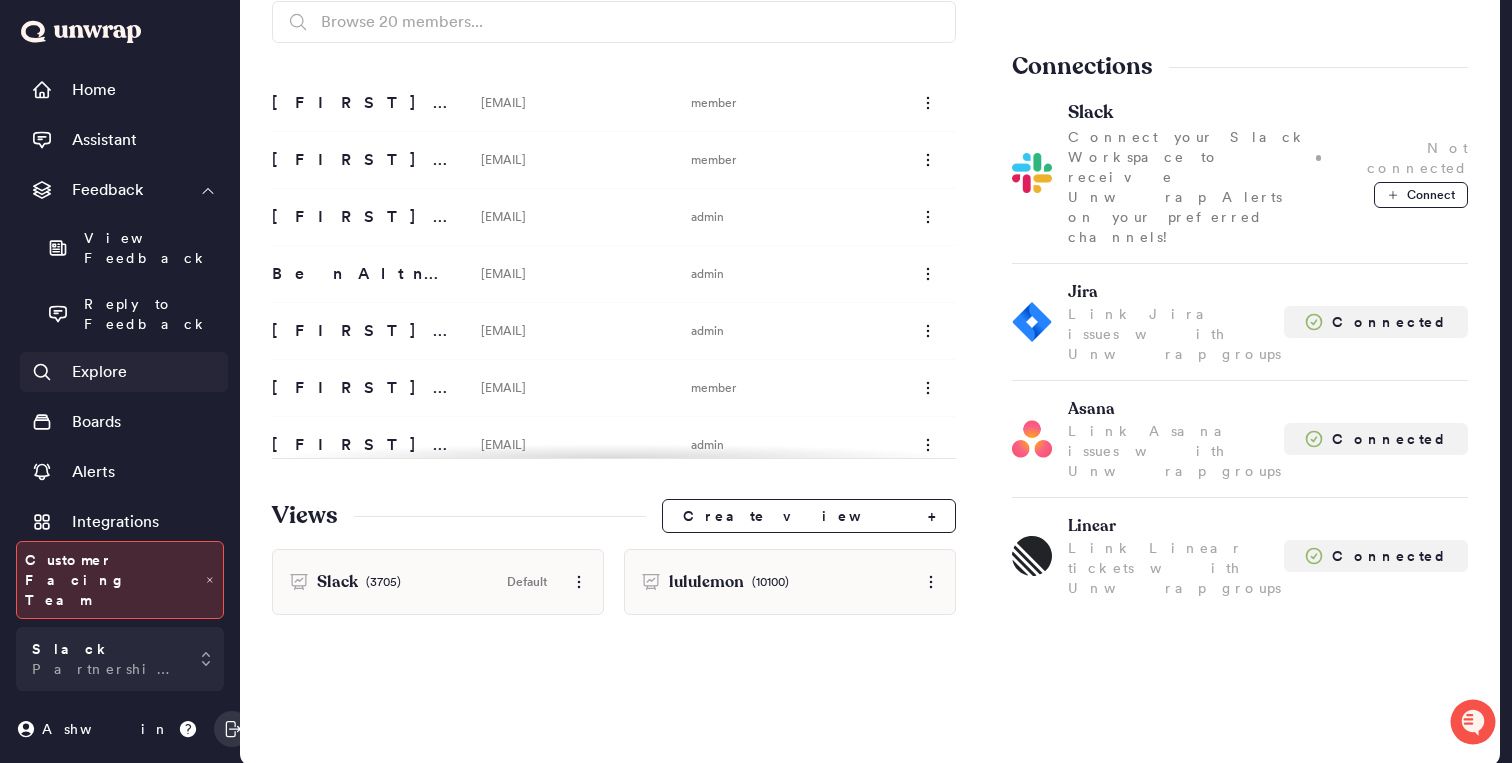 click on "Explore" at bounding box center [99, 372] 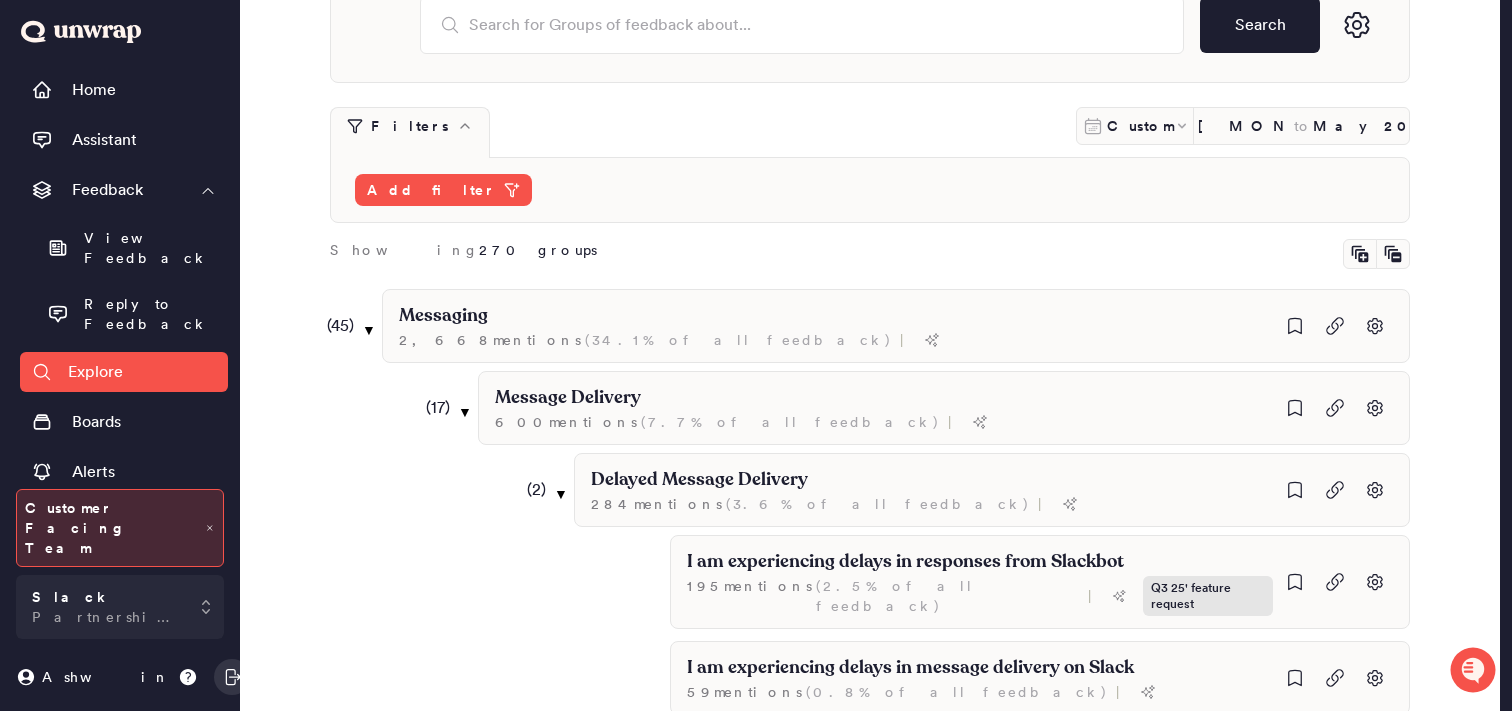 scroll, scrollTop: 0, scrollLeft: 0, axis: both 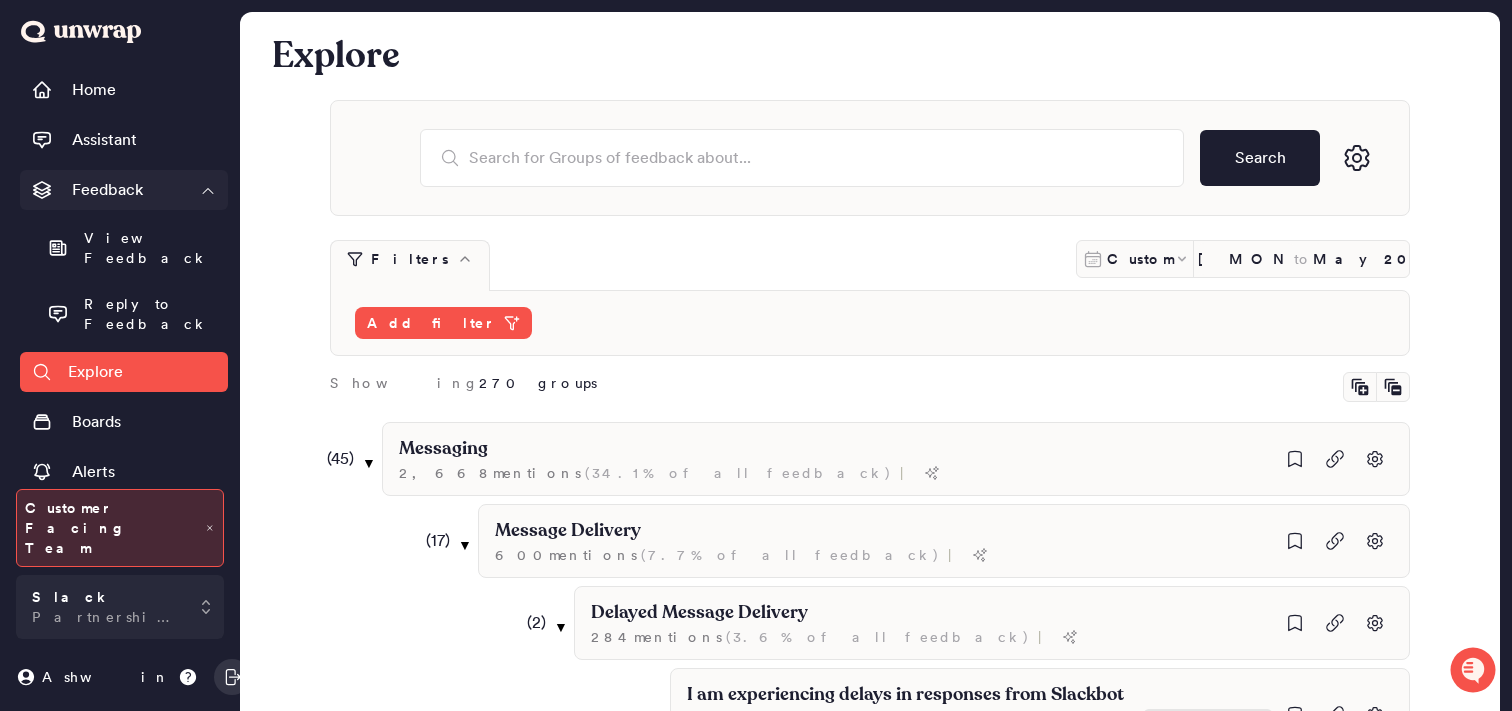 click on "Feedback" at bounding box center (107, 190) 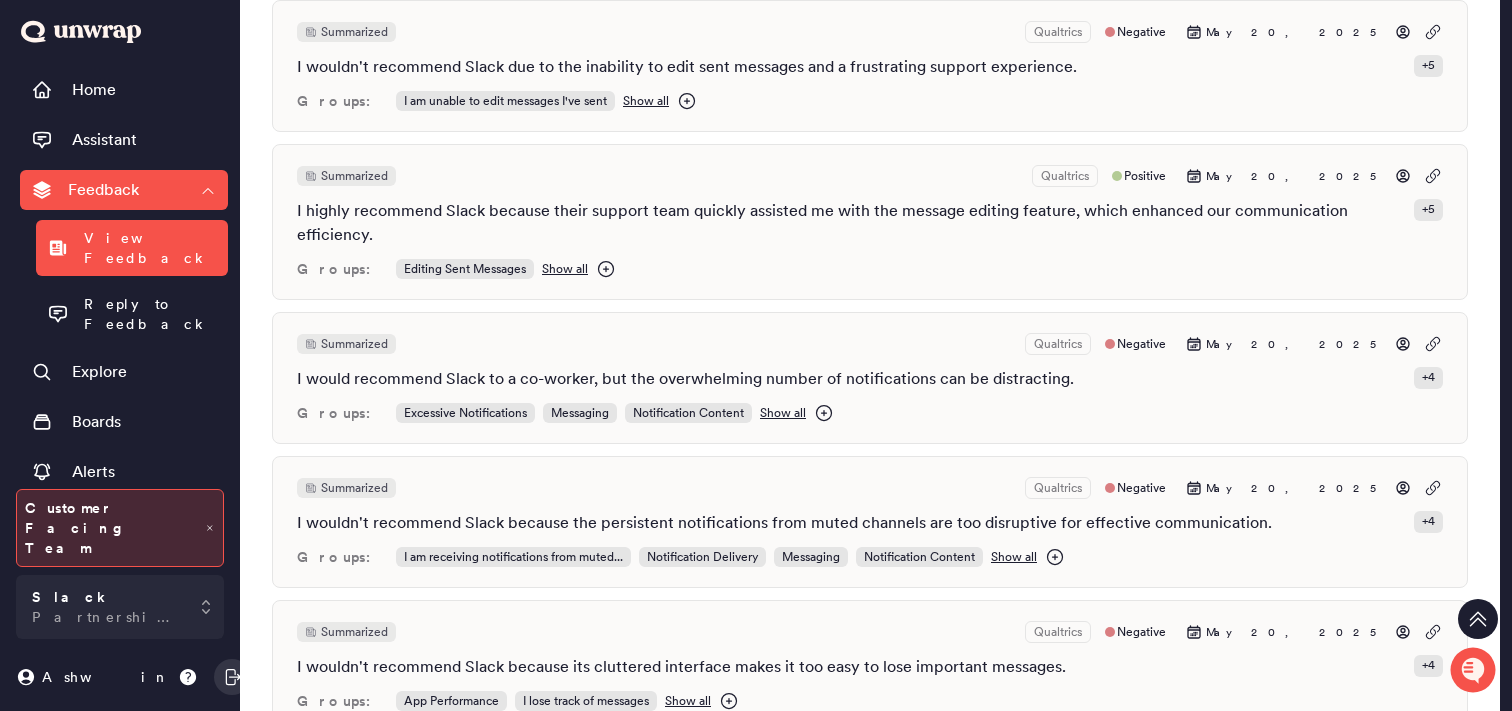 scroll, scrollTop: 587, scrollLeft: 0, axis: vertical 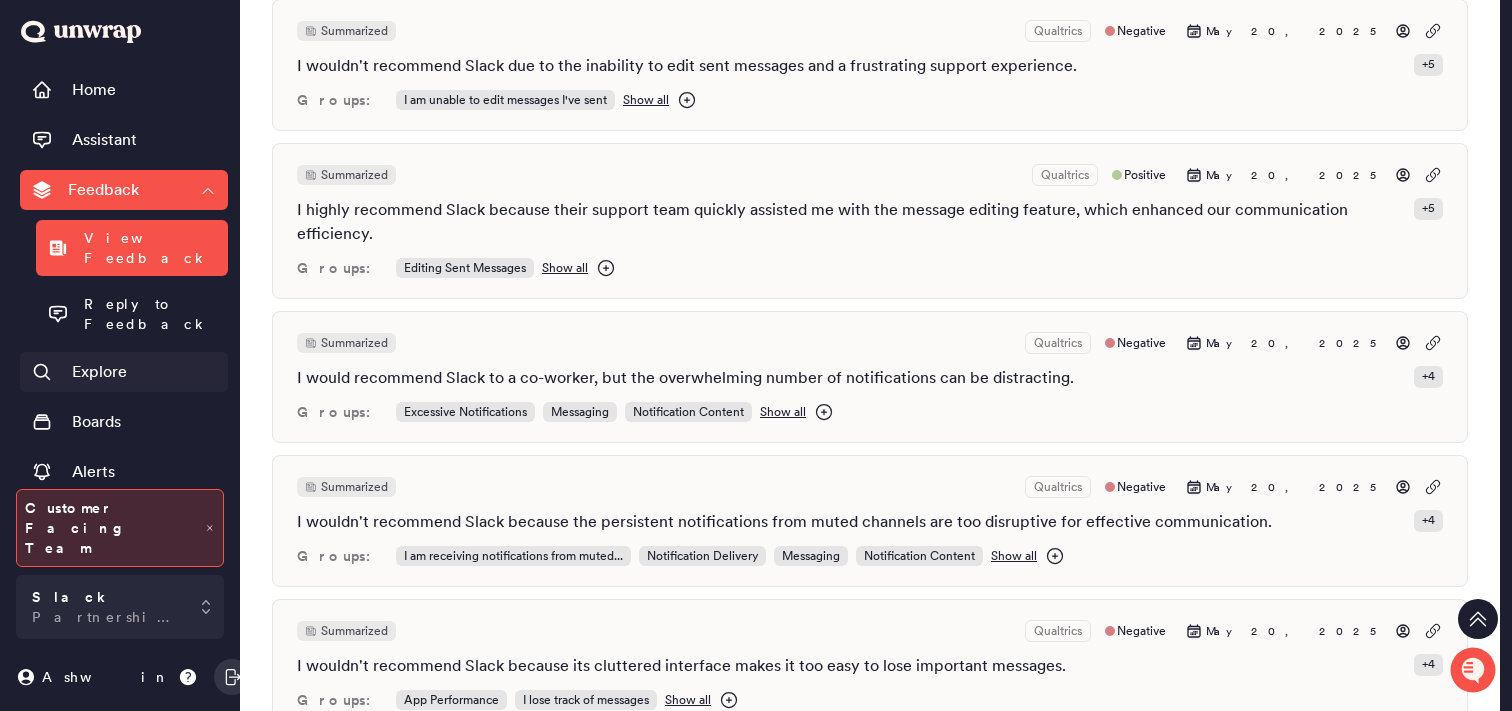 click on "Explore" at bounding box center (124, 372) 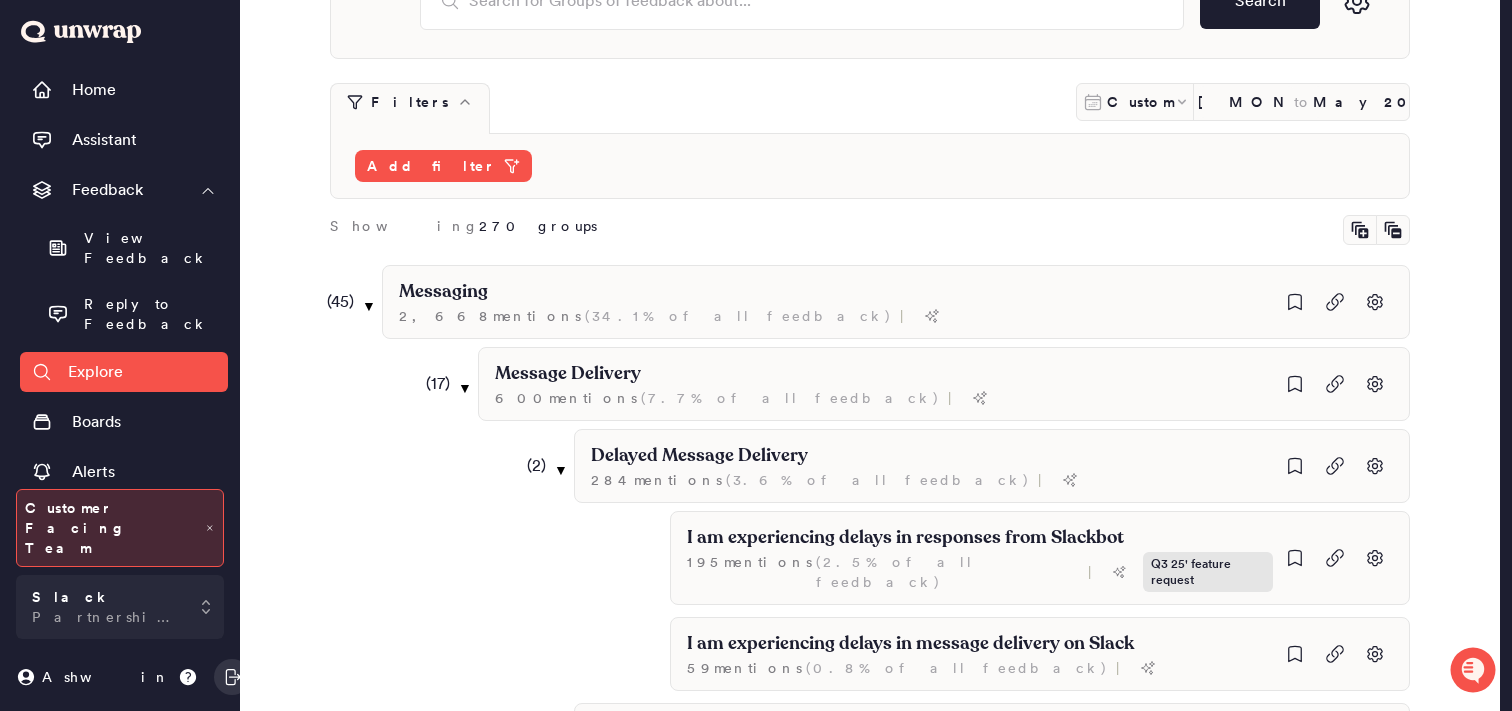scroll, scrollTop: 153, scrollLeft: 0, axis: vertical 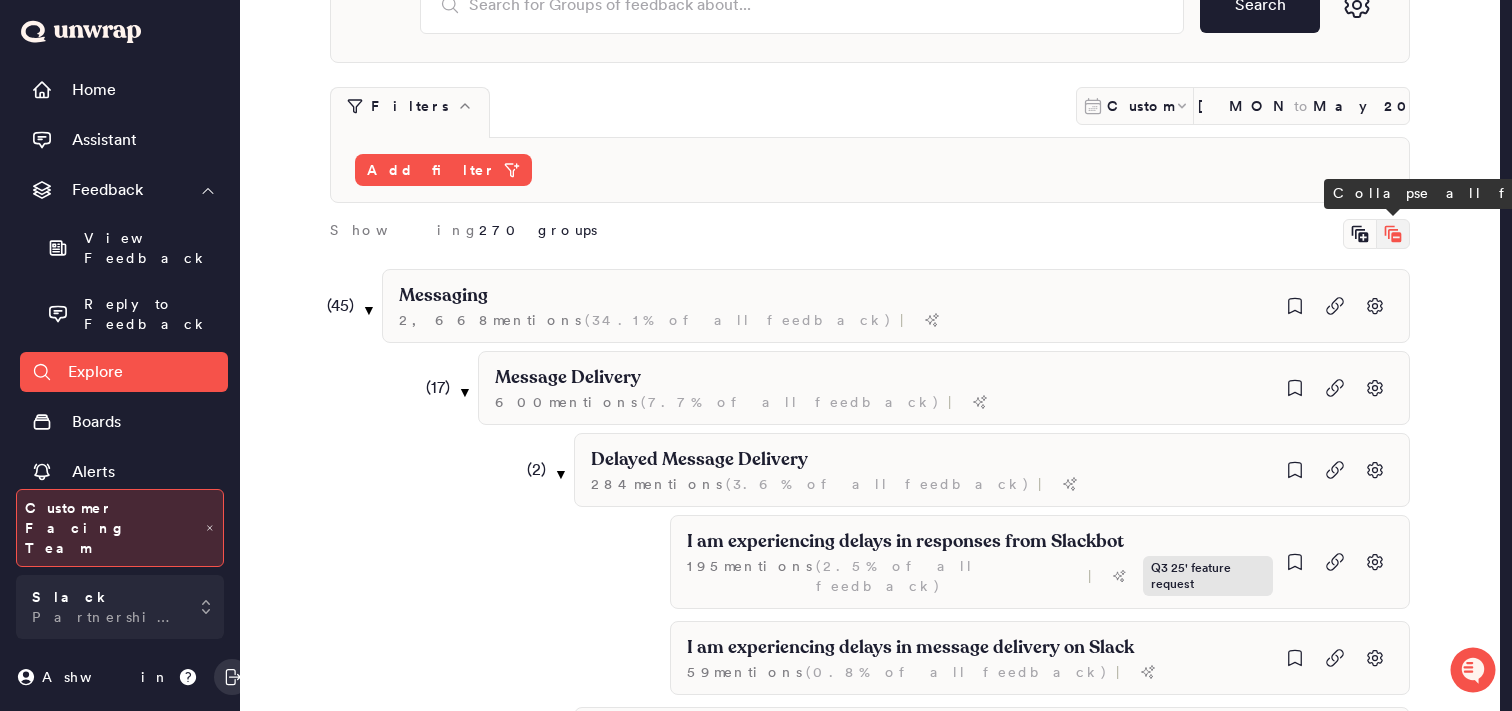 click 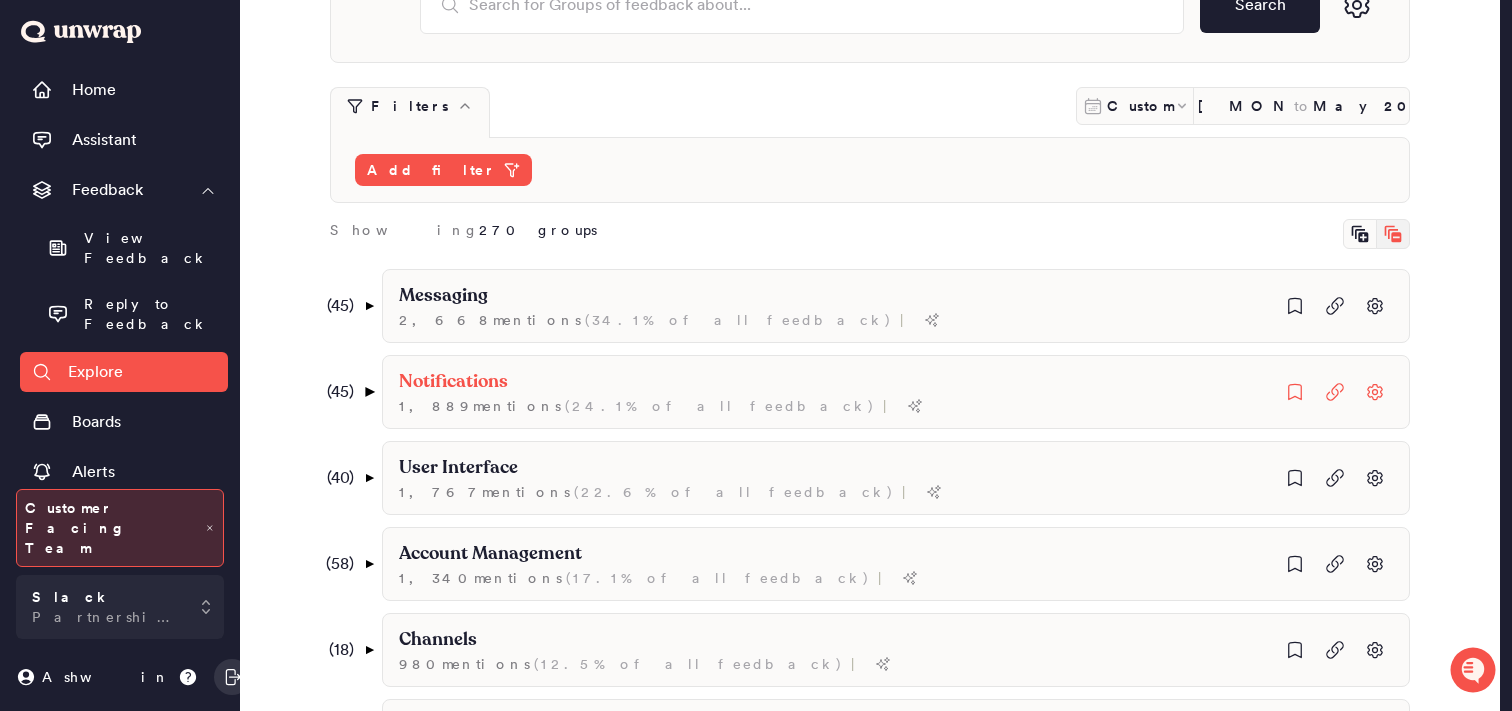 click on "▼" at bounding box center (369, 392) 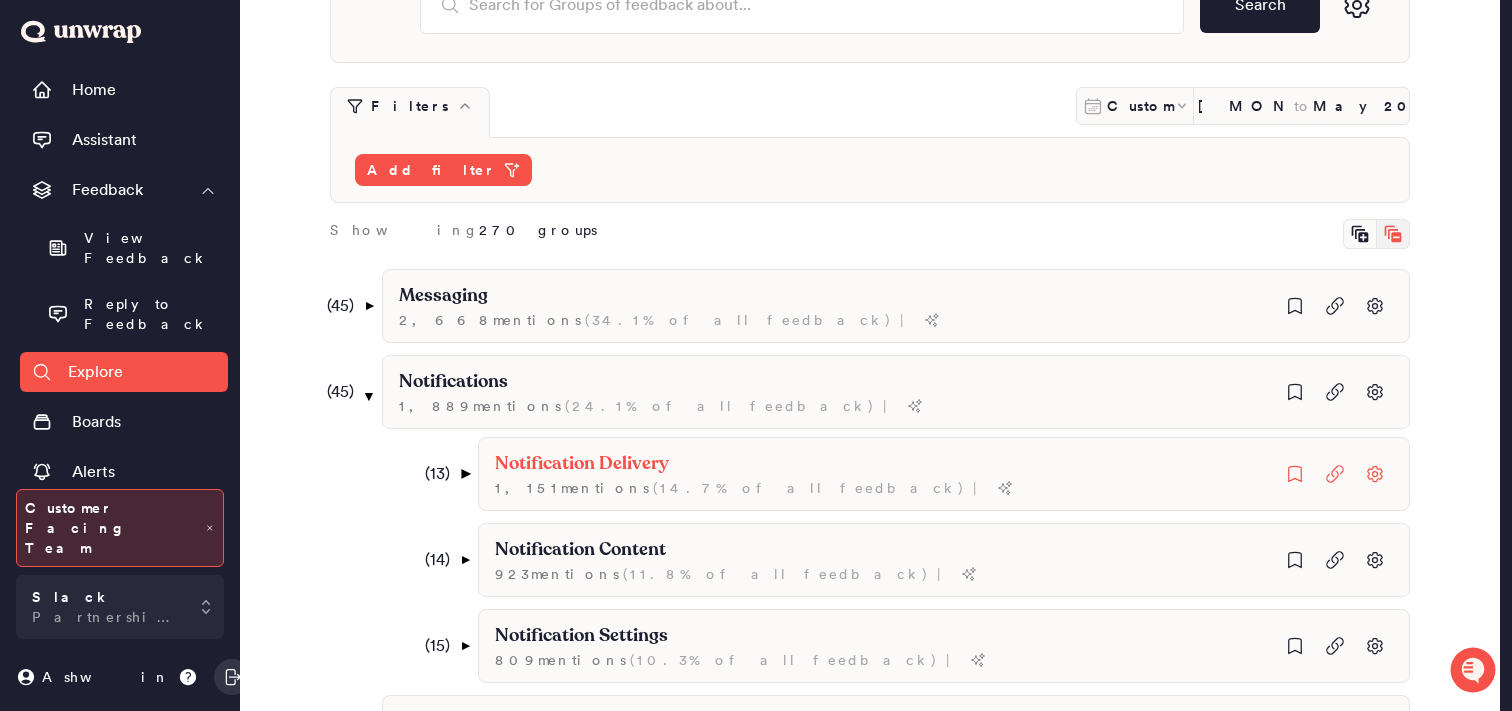 click on "▼" at bounding box center (465, 474) 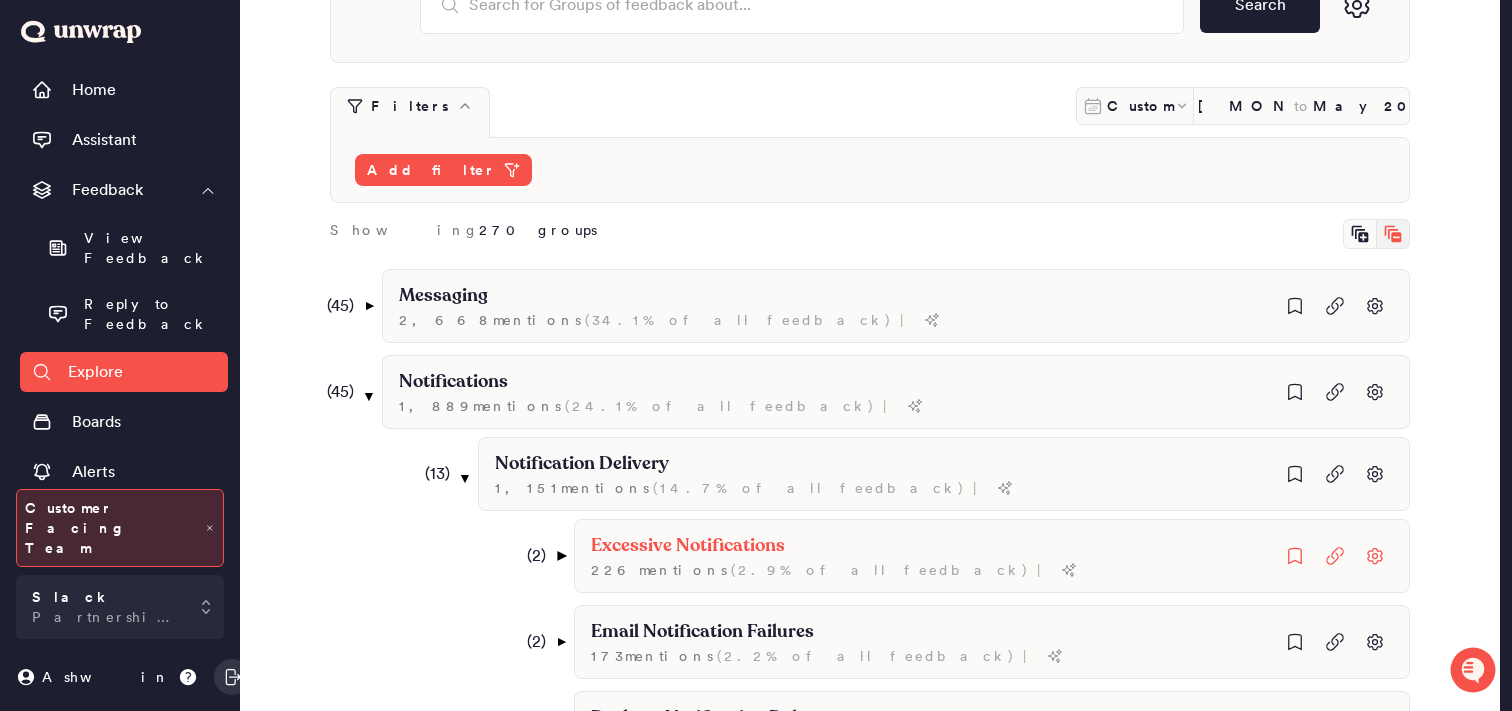 click on "▼" at bounding box center [561, 556] 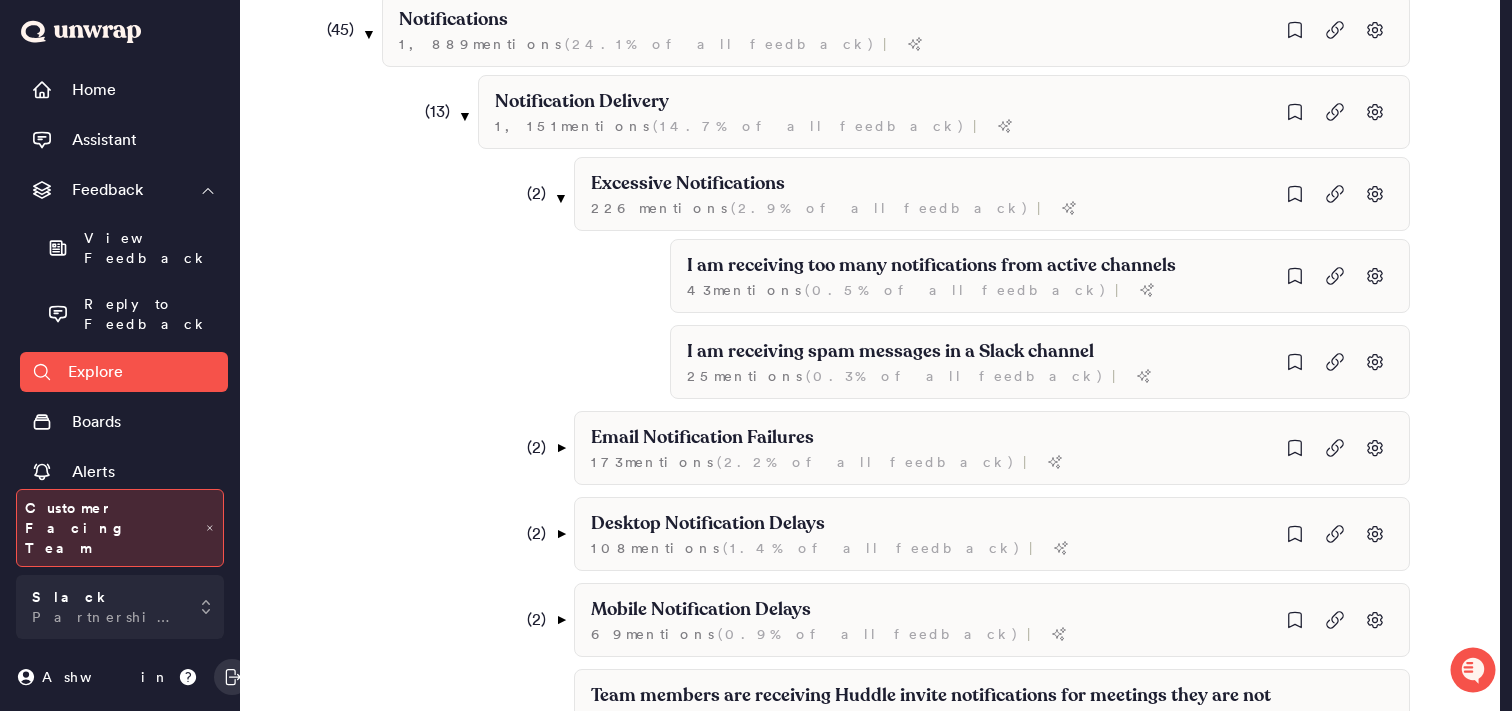 scroll, scrollTop: 519, scrollLeft: 0, axis: vertical 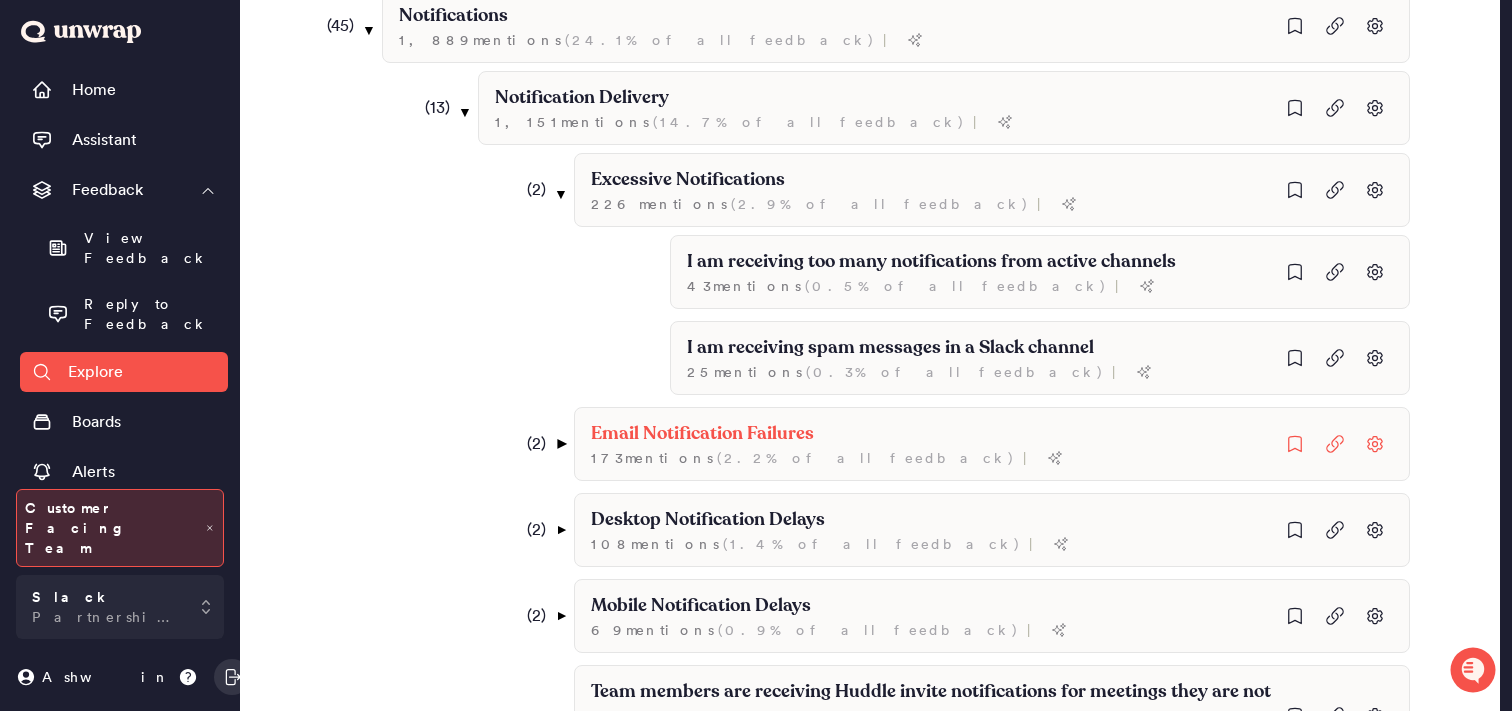 click on "▼" at bounding box center (561, 444) 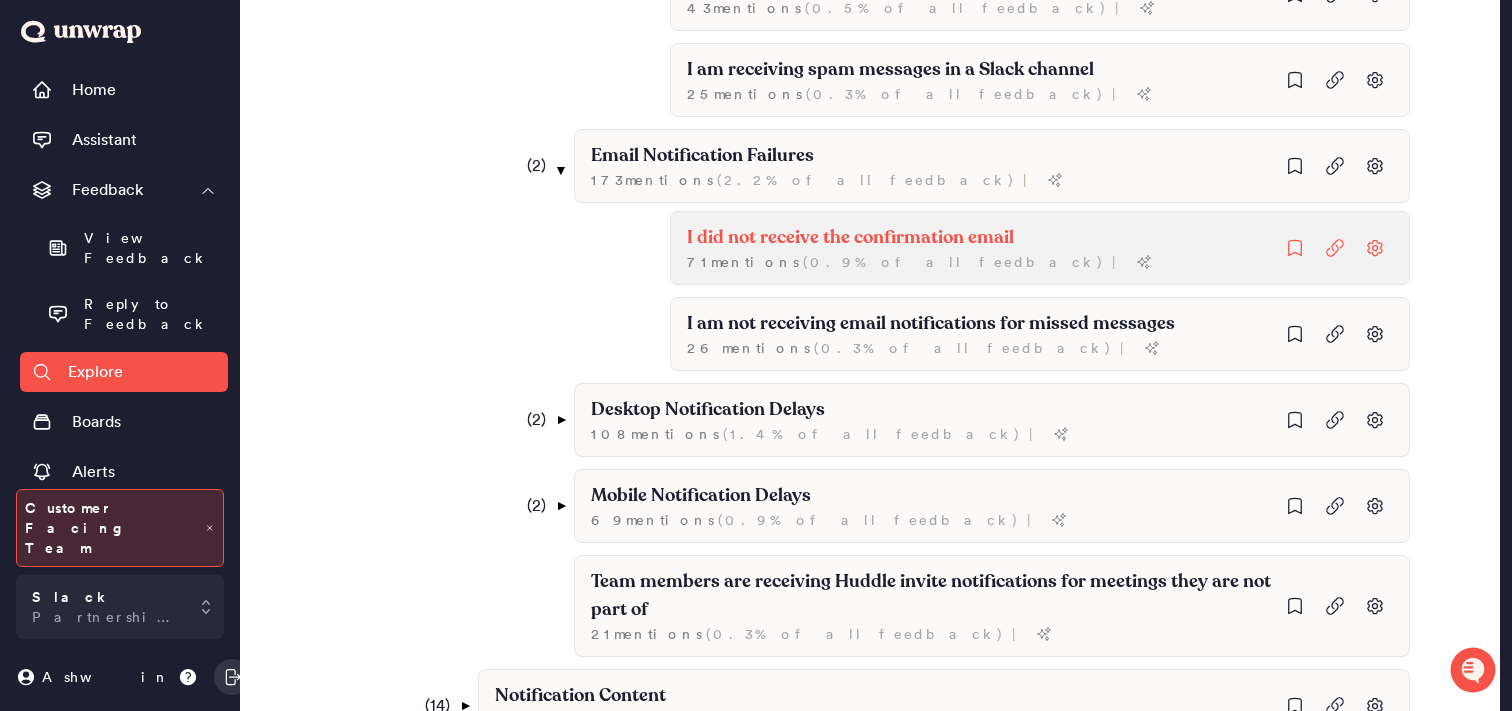scroll, scrollTop: 798, scrollLeft: 0, axis: vertical 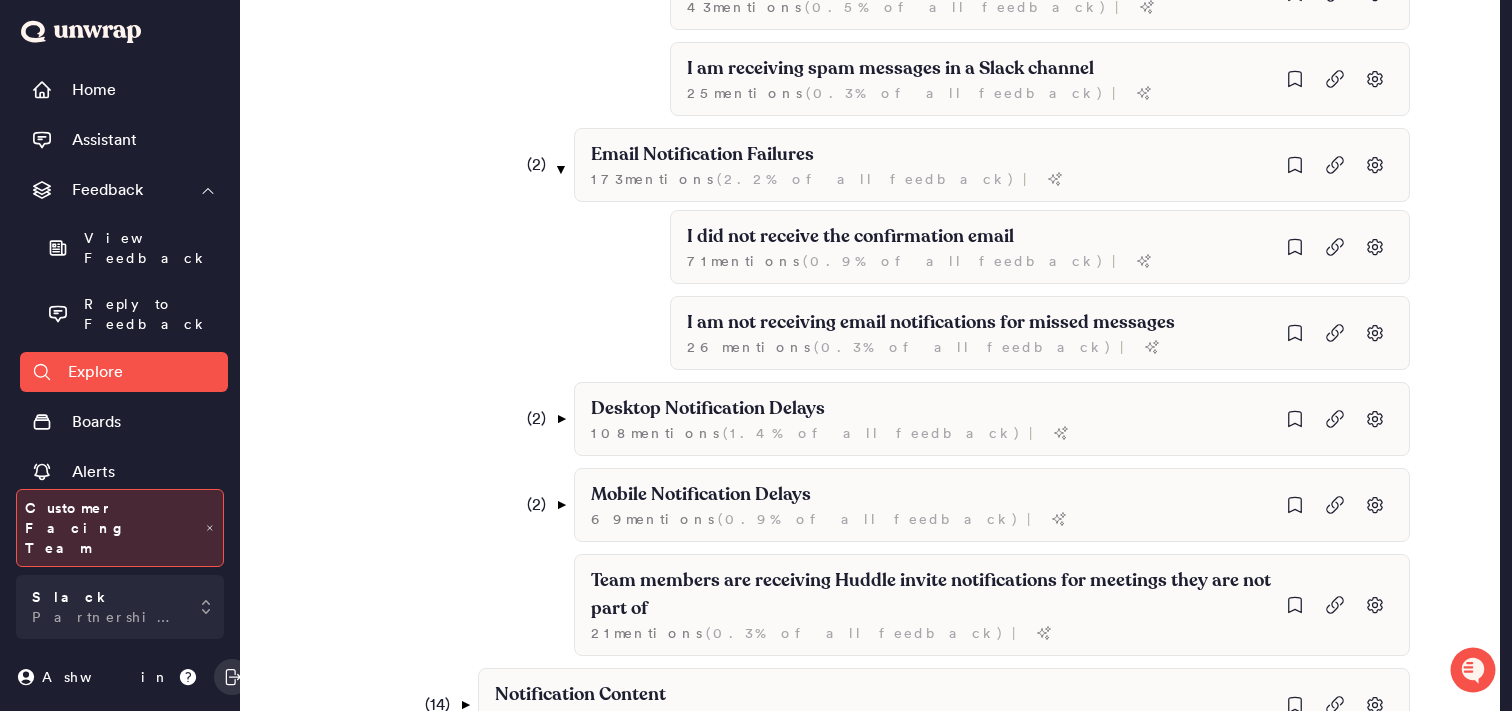 click on "( [NUMBER] ) ▼ Notification Delivery [NUMBER] mention s ( [PERCENTAGE] of all feedback ) | ( [NUMBER] ) ▼ Excessive Notifications [NUMBER] mention s ( [PERCENTAGE] of all feedback ) | I am receiving too many notifications from active channels [NUMBER] mention s ( [PERCENTAGE] of all feedback ) | I am receiving spam messages in a Slack channel [NUMBER] mention s ( [PERCENTAGE] of all feedback ) | ( [NUMBER] ) ▼ Email Notification Failures [NUMBER] mention s ( [PERCENTAGE] of all feedback ) | I did not receive the confirmation email [NUMBER] mention s ( [PERCENTAGE] of all feedback ) | I am not receiving email notifications for missed messages [NUMBER] mention s ( [PERCENTAGE] of all feedback ) | ( [NUMBER] ) ▼ Desktop Notification Delays [NUMBER] mention s ( [PERCENTAGE] of all feedback ) | I am not receiving notifications on my desktop Slack app [NUMBER] mention s ( [PERCENTAGE] of all feedback ) | I am missing huddle activity notifications on the desktop app [NUMBER] mention s ( [PERCENTAGE] of all feedback ) | ( [NUMBER] ) ▼ Mobile Notification Delays [NUMBER] mention s ( [PERCENTAGE] of all feedback ) | [NUMBER] mention s ( [PERCENTAGE] of all feedback)" at bounding box center (944, 314) 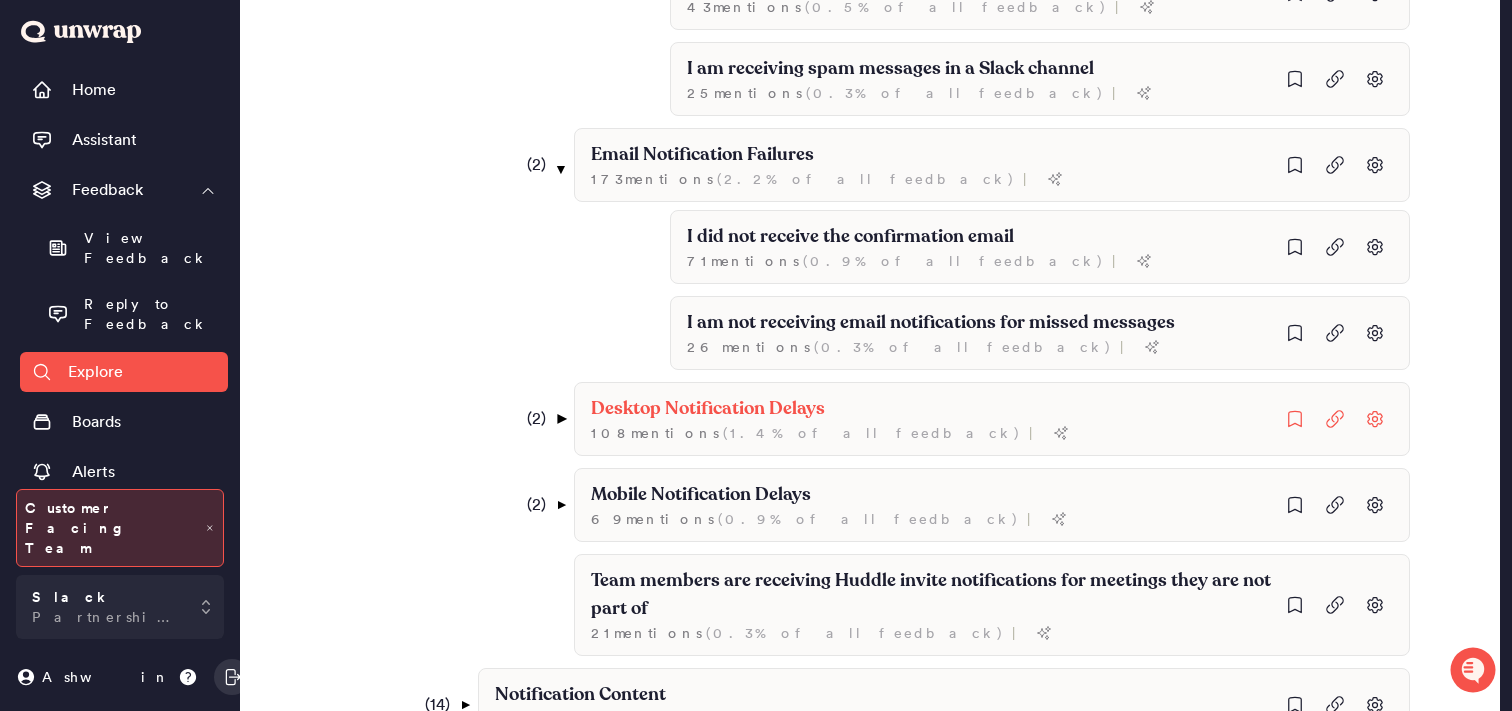 click on "▼" at bounding box center [561, 419] 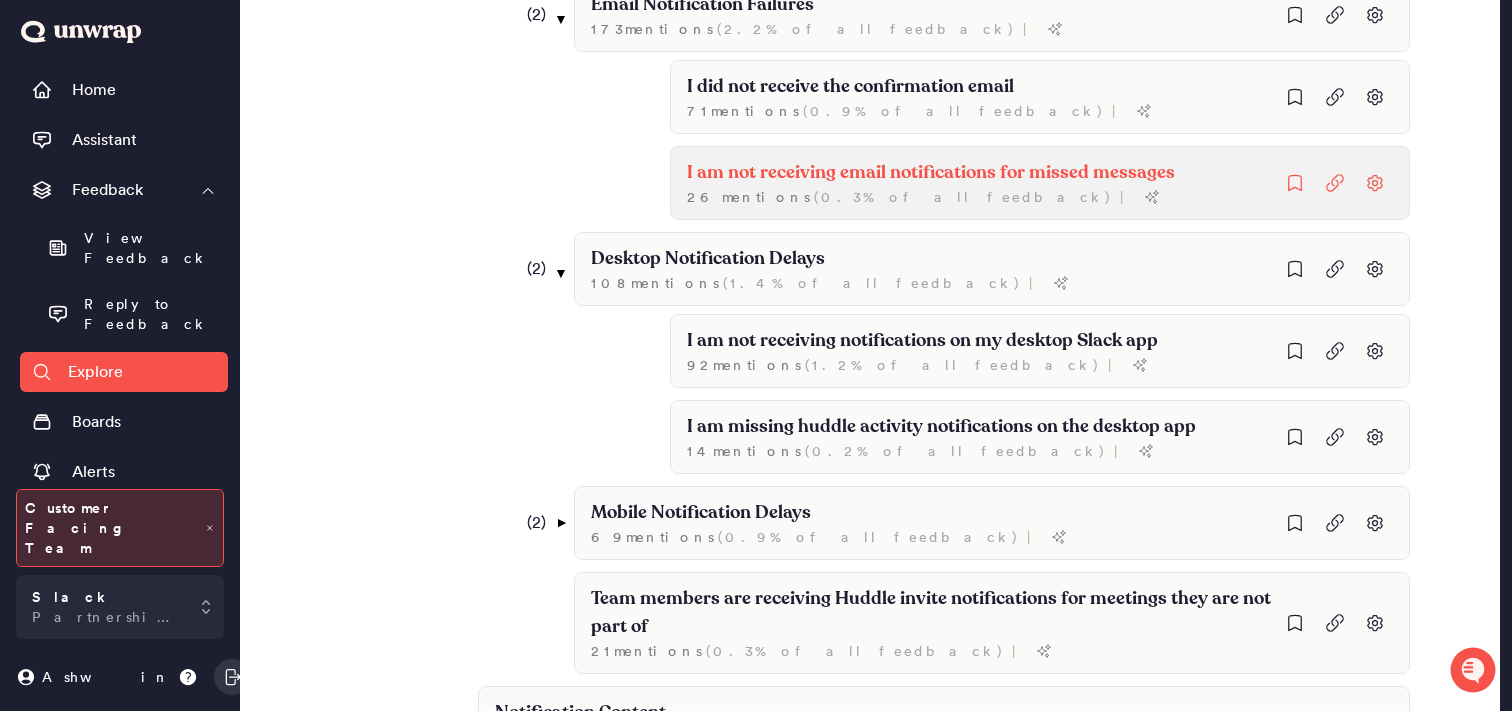 scroll, scrollTop: 950, scrollLeft: 0, axis: vertical 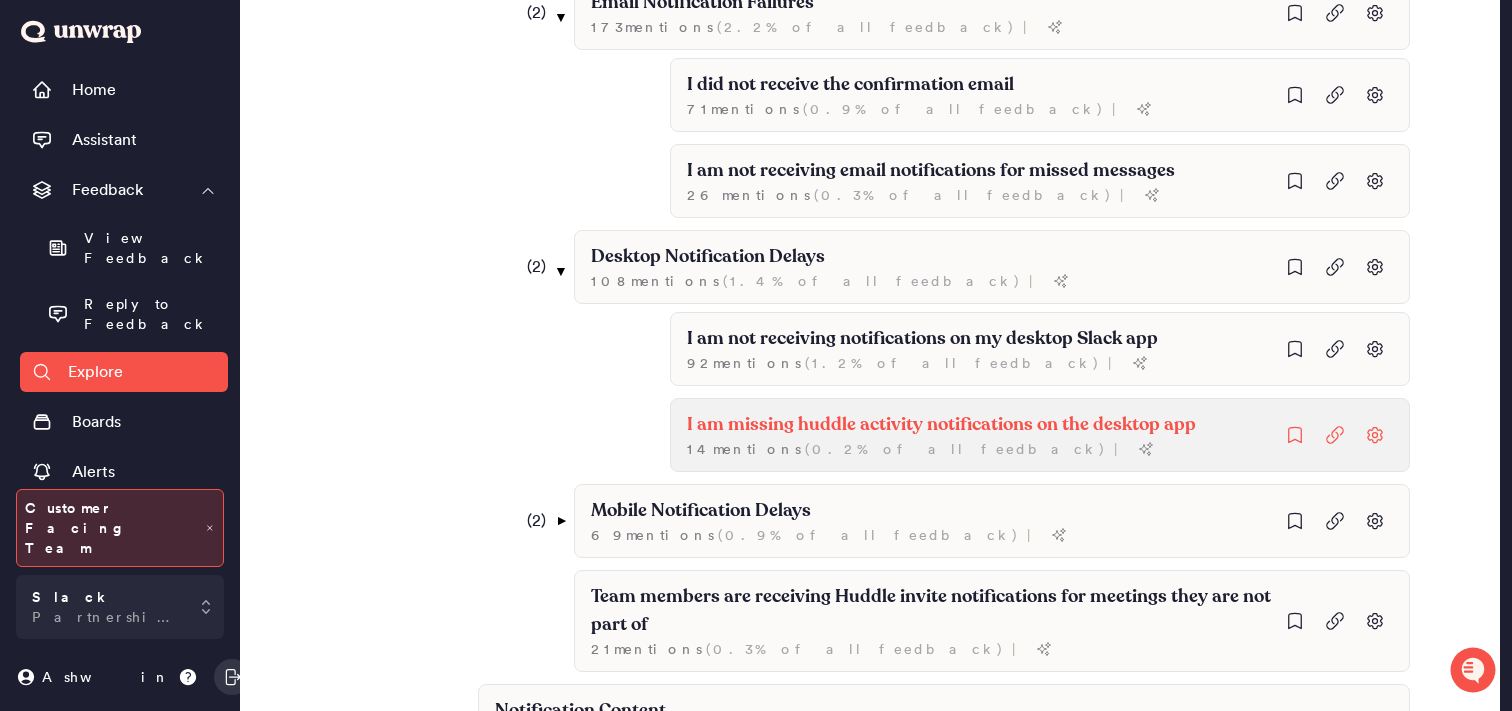 click on "[NUMBER] mention s ( [PERCENTAGE] of all feedback ) |" at bounding box center (931, -145) 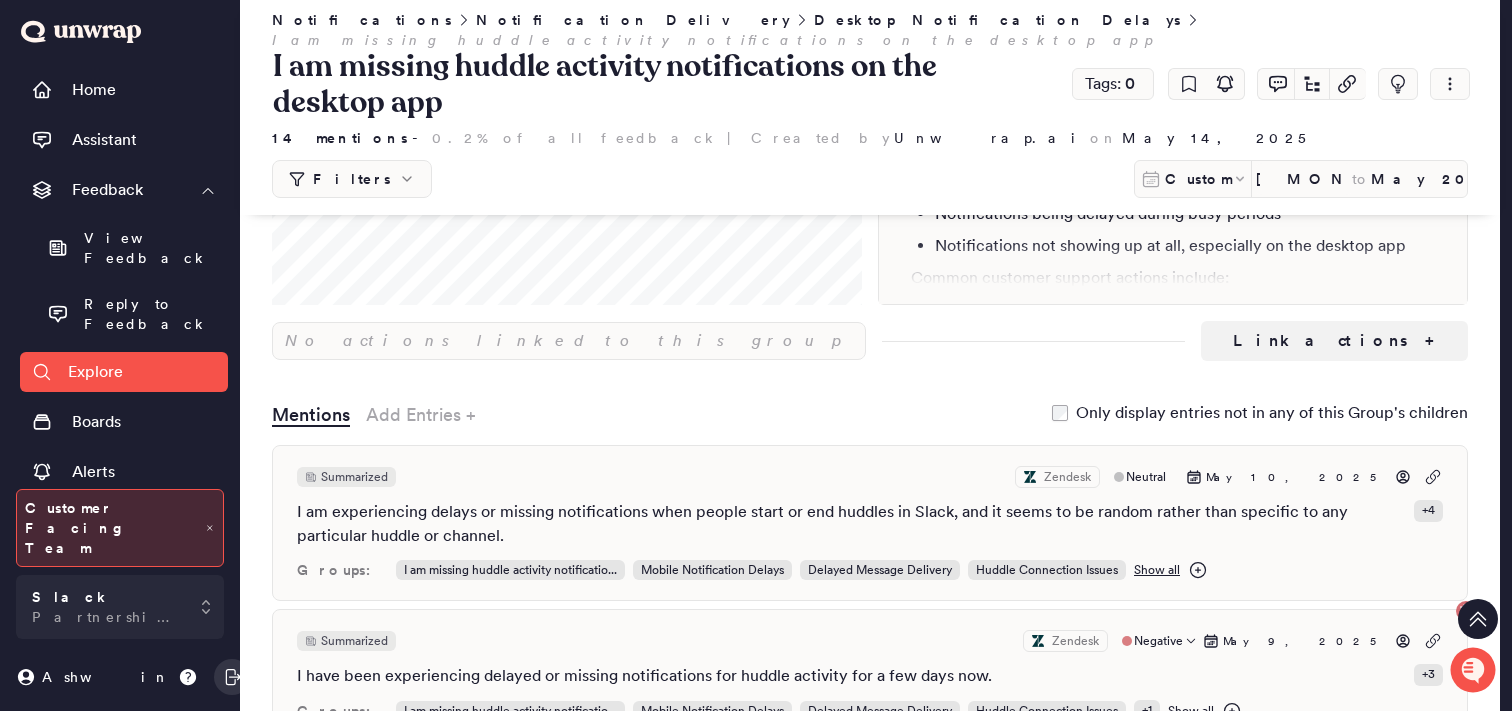 scroll, scrollTop: 316, scrollLeft: 0, axis: vertical 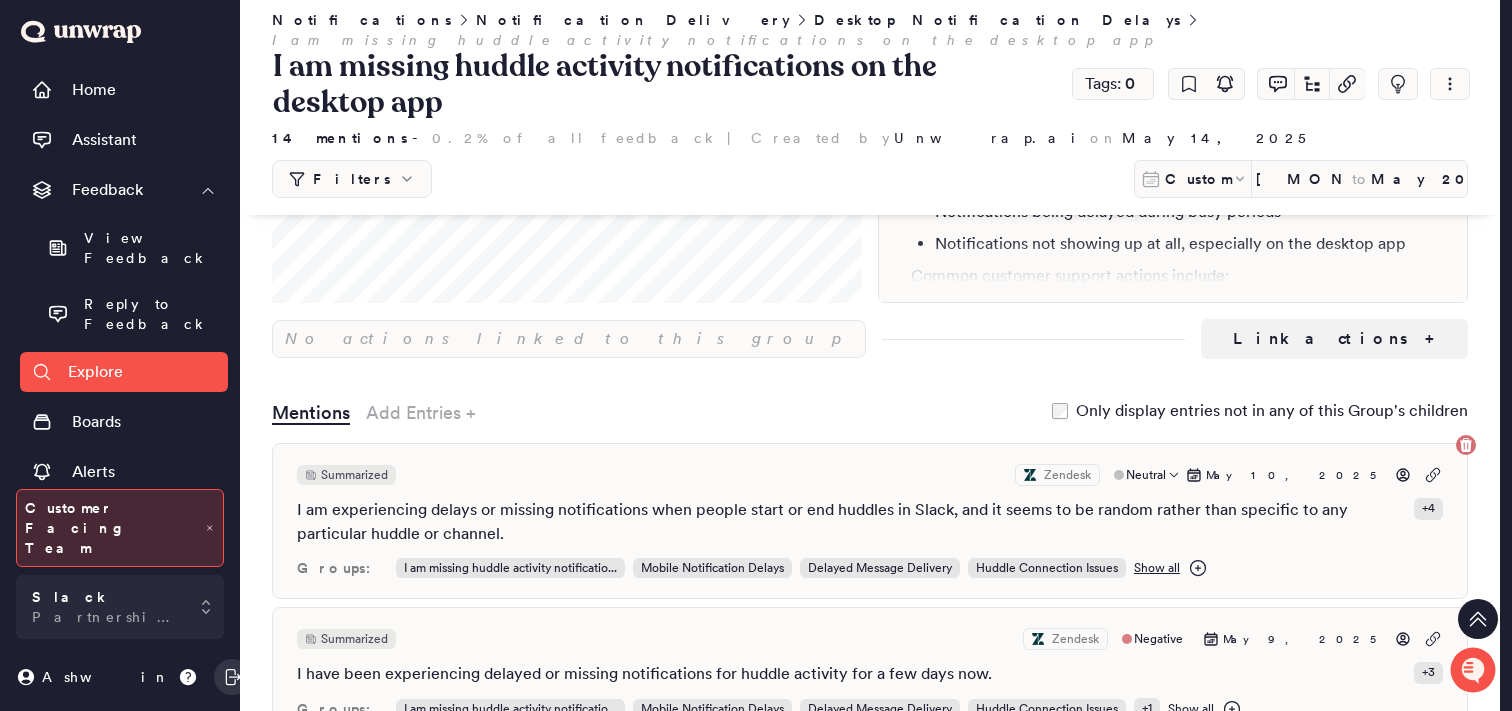click on "Show all" at bounding box center (1157, 568) 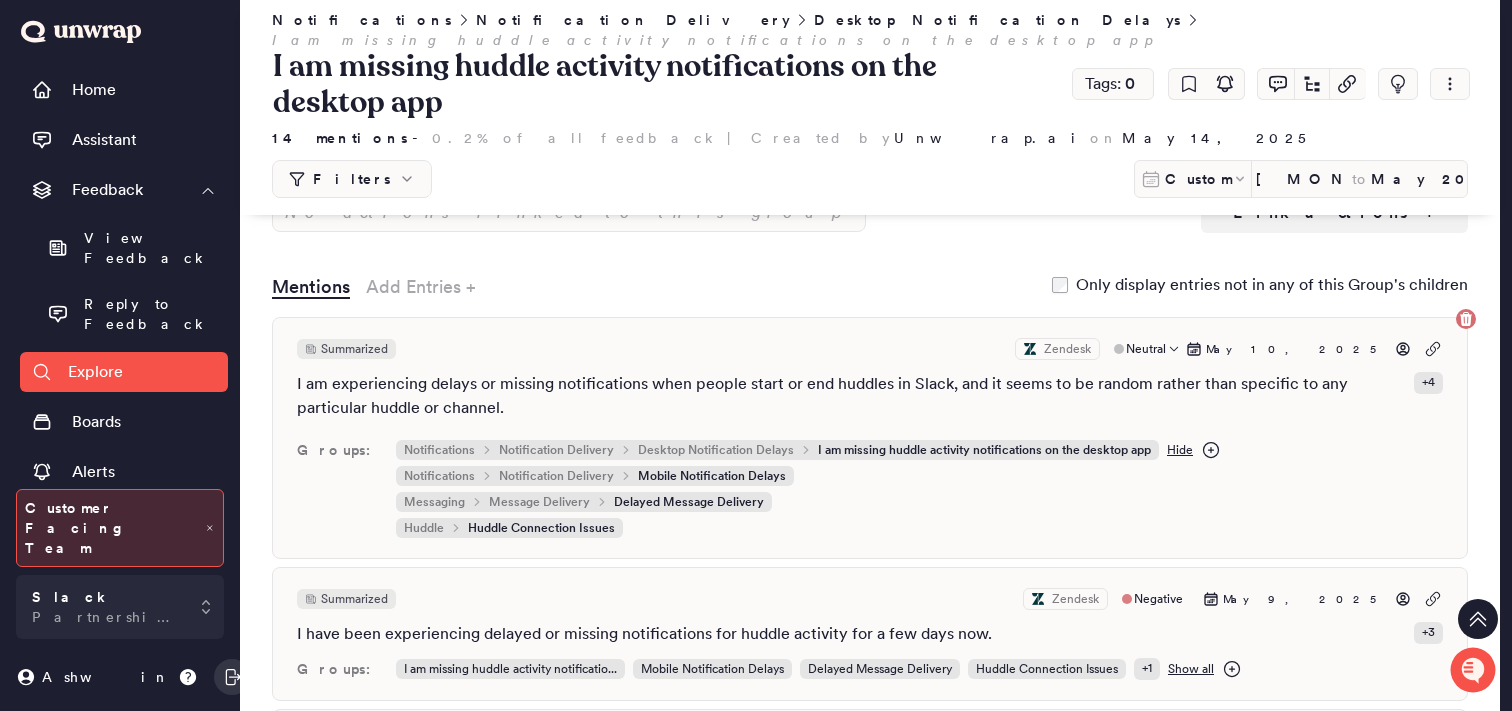 scroll, scrollTop: 450, scrollLeft: 0, axis: vertical 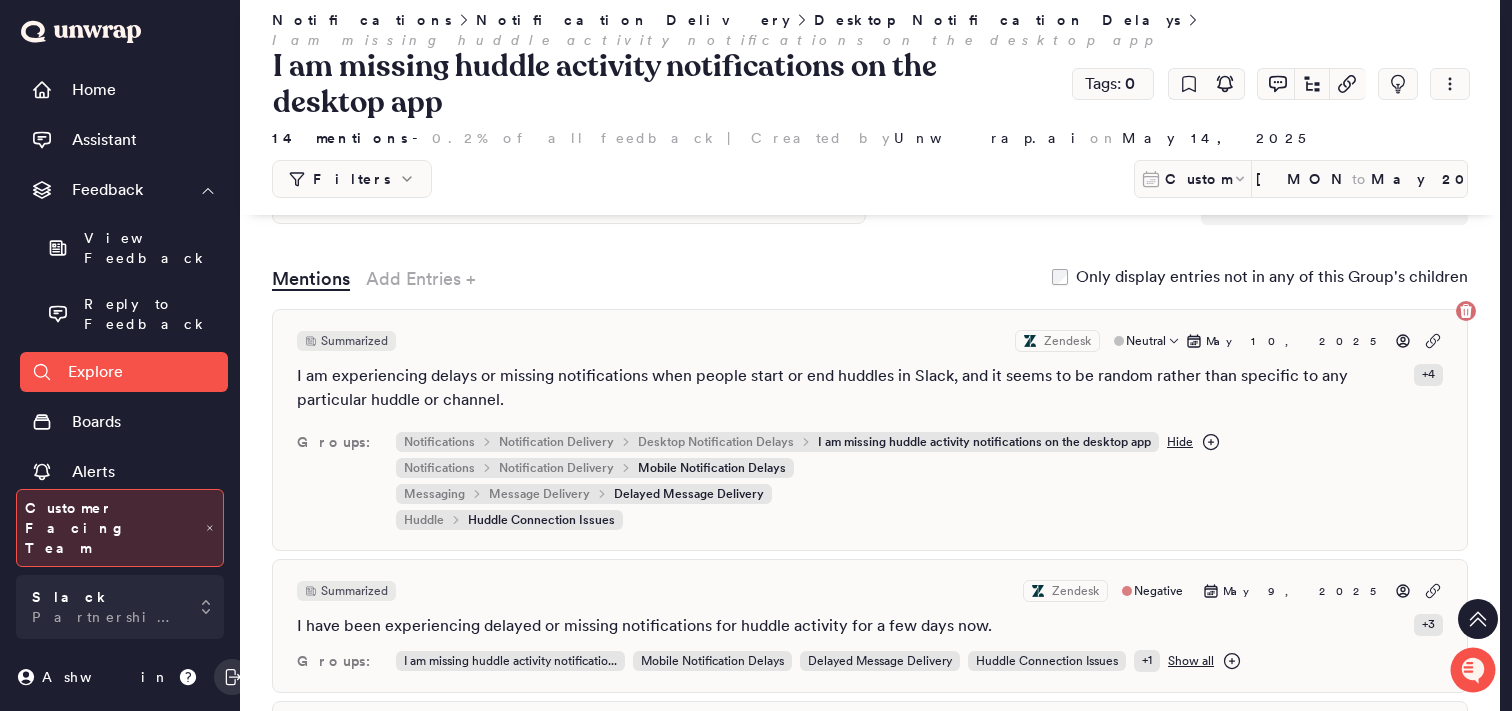 click on "Hide" at bounding box center [1180, 441] 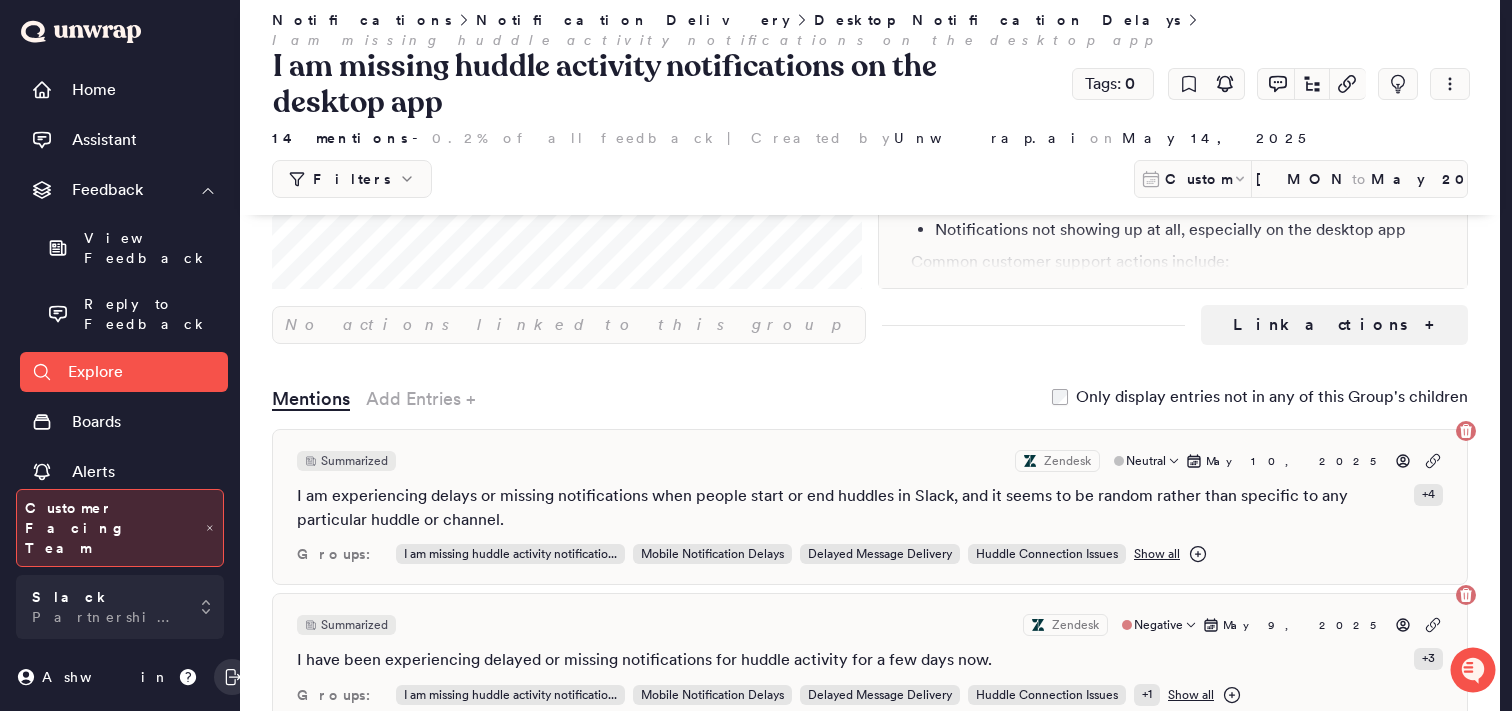 scroll, scrollTop: 0, scrollLeft: 0, axis: both 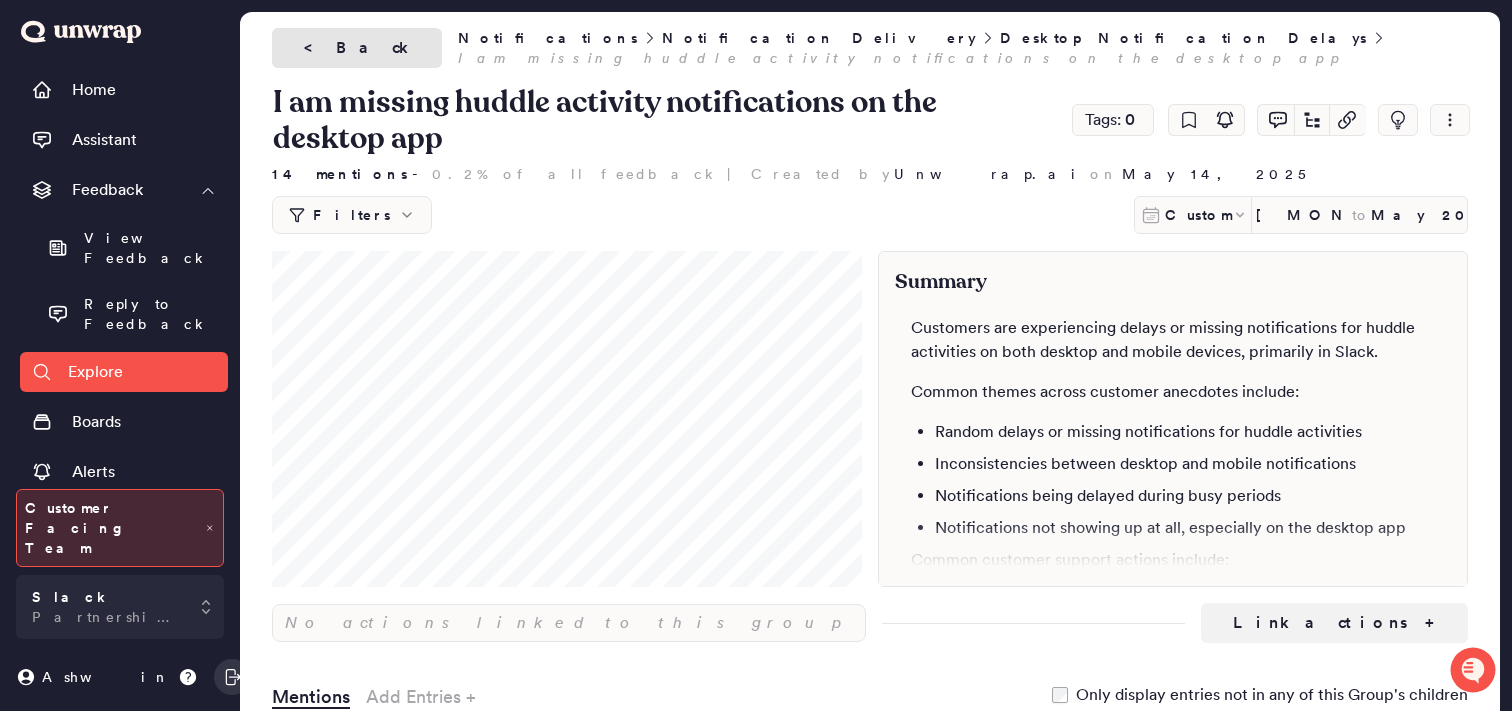 click on "< Back" at bounding box center (357, 48) 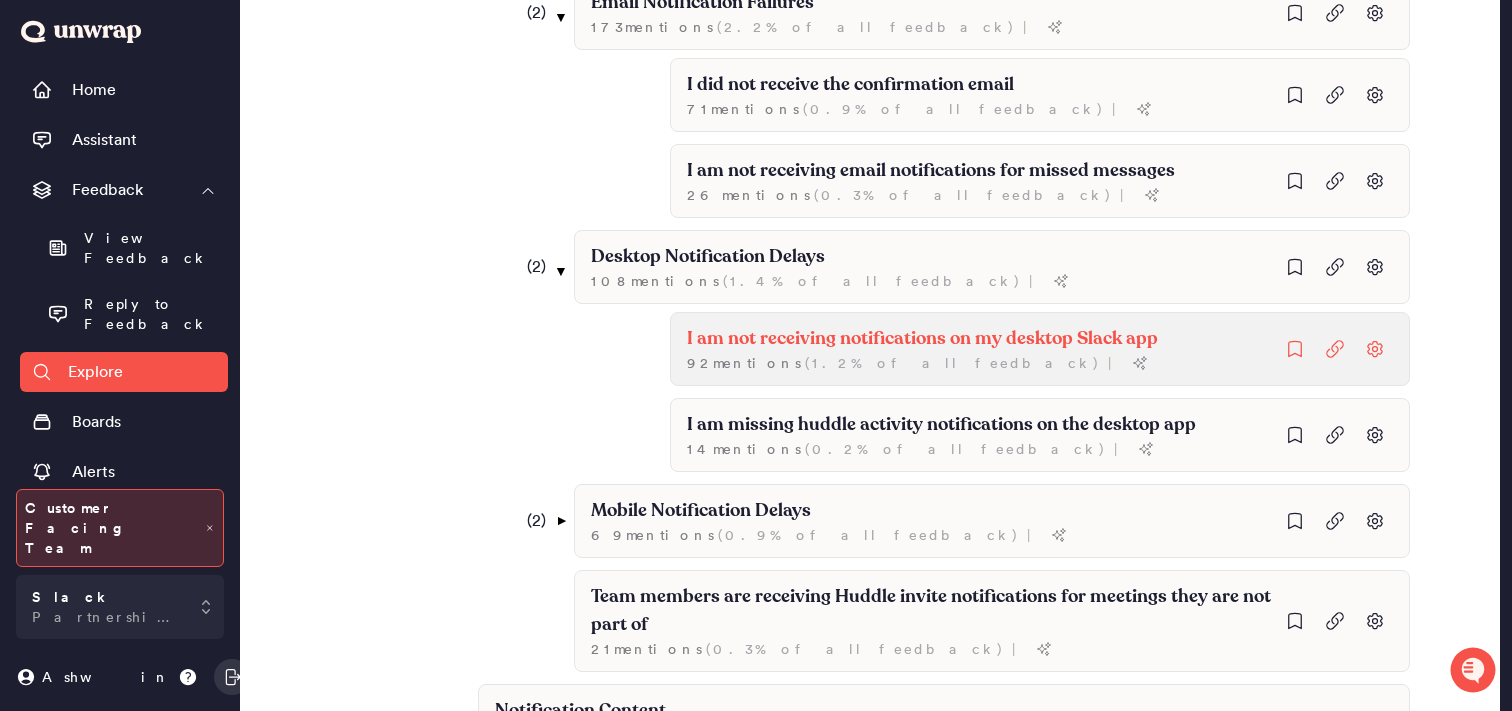 scroll, scrollTop: 0, scrollLeft: 0, axis: both 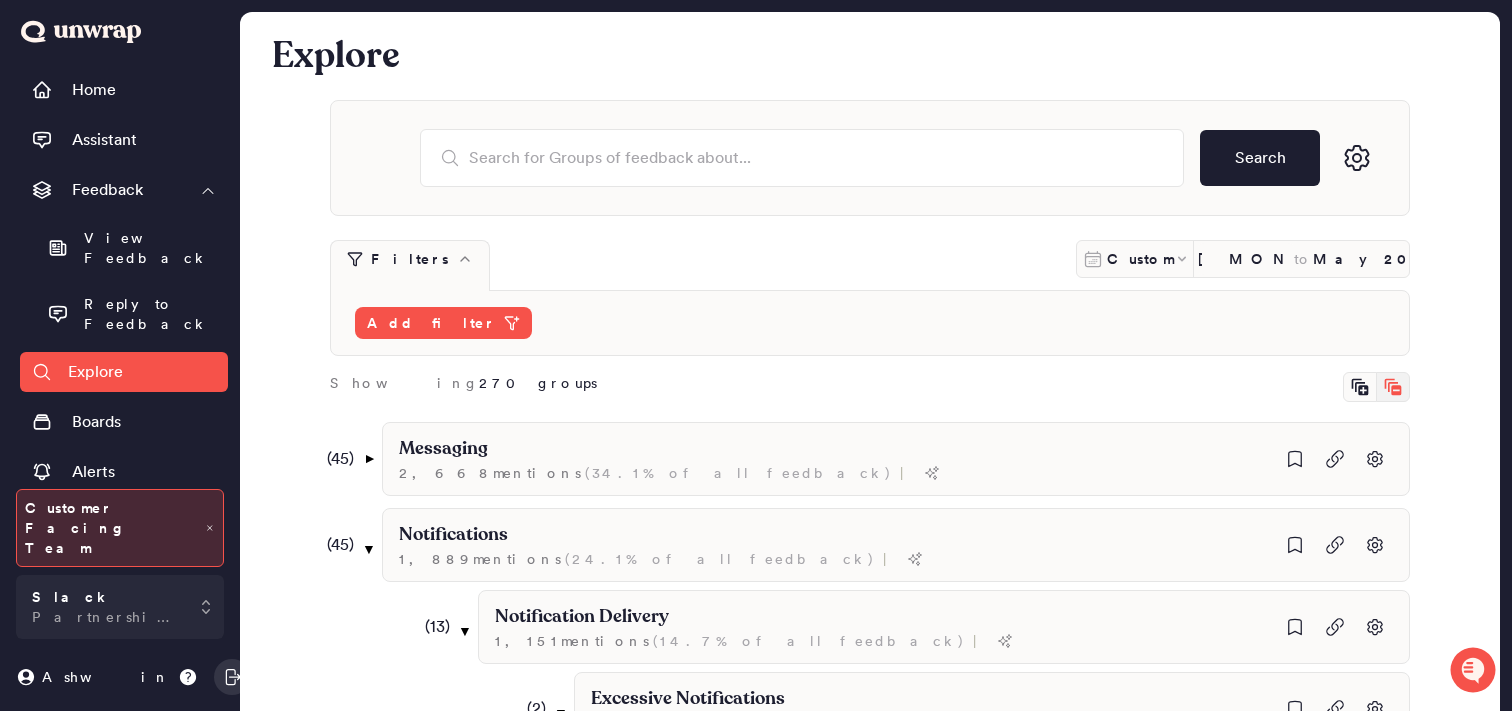 click on "Add filter" at bounding box center (870, 323) 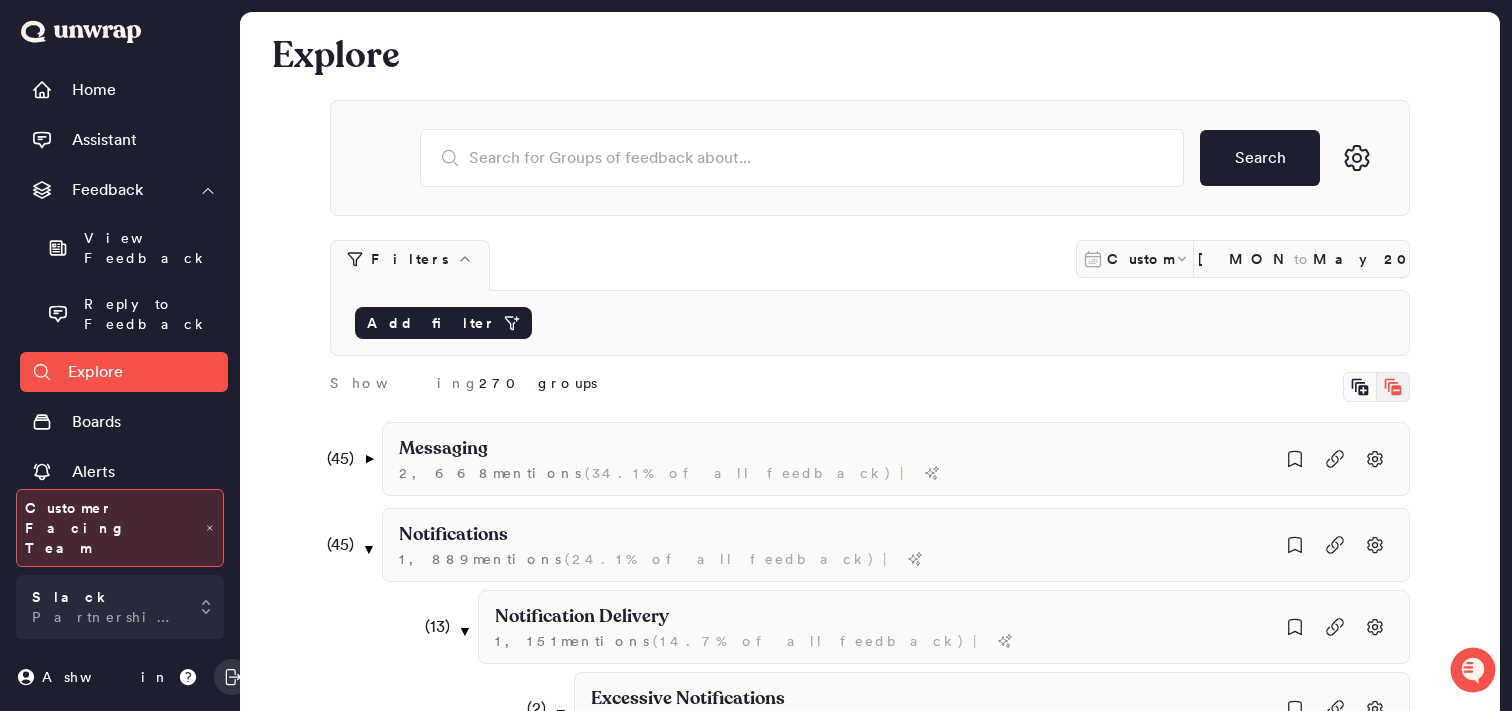 click on "Add filter" at bounding box center [431, 323] 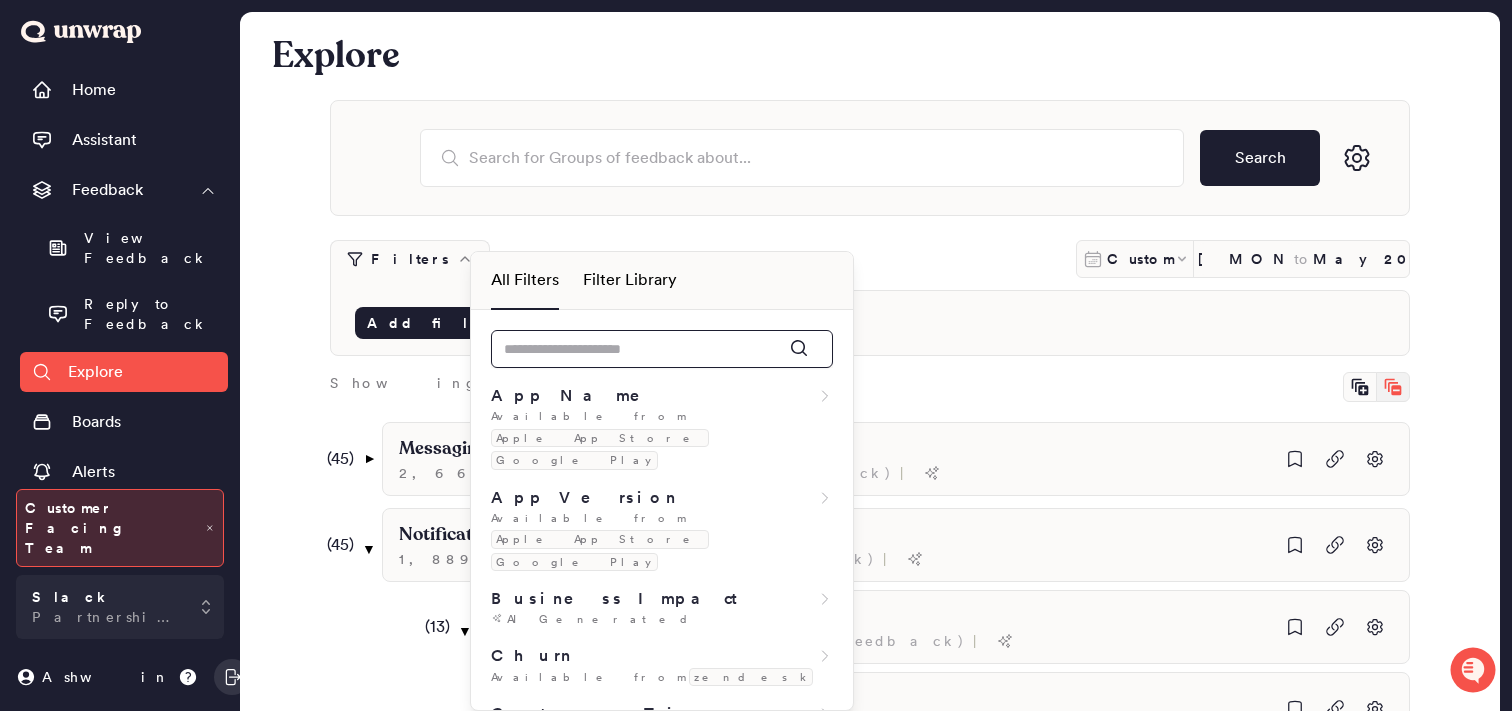 click at bounding box center [662, 349] 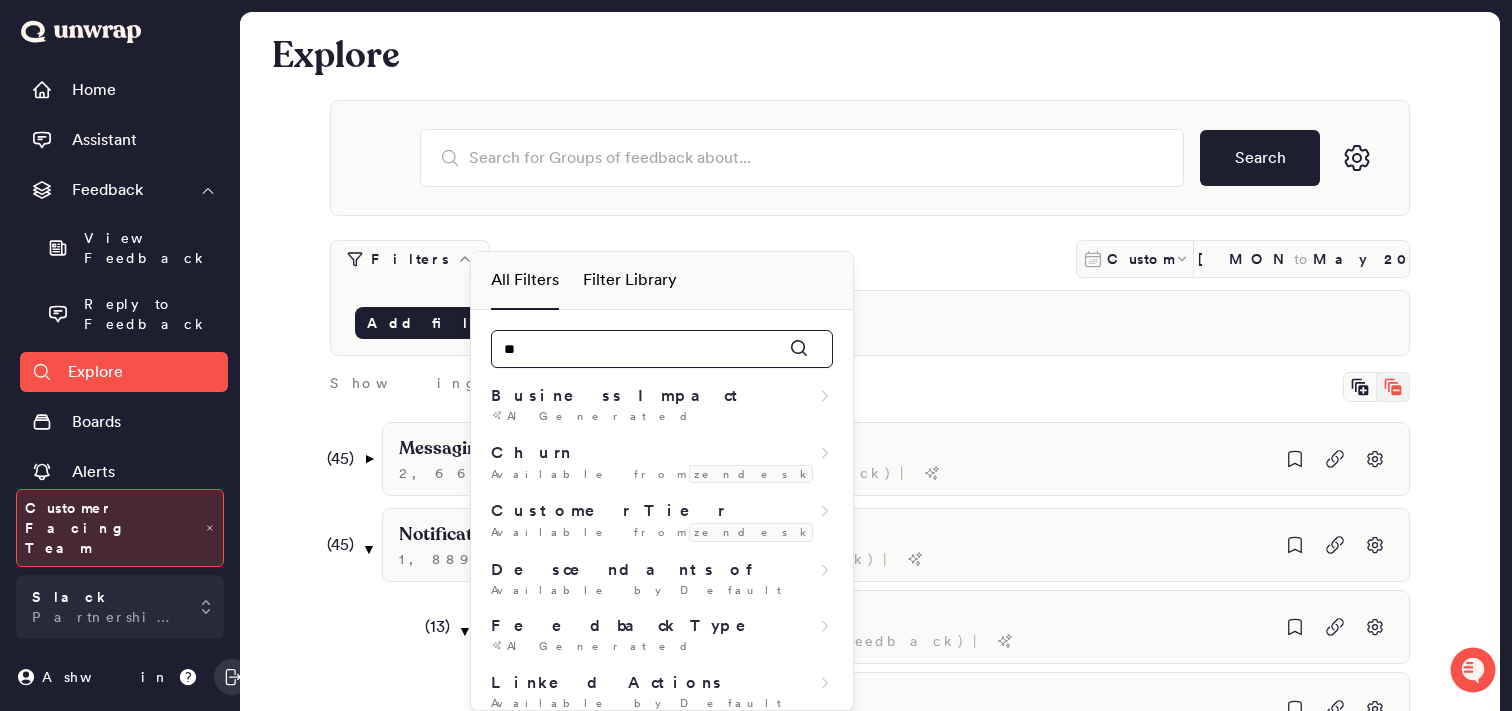 type on "***" 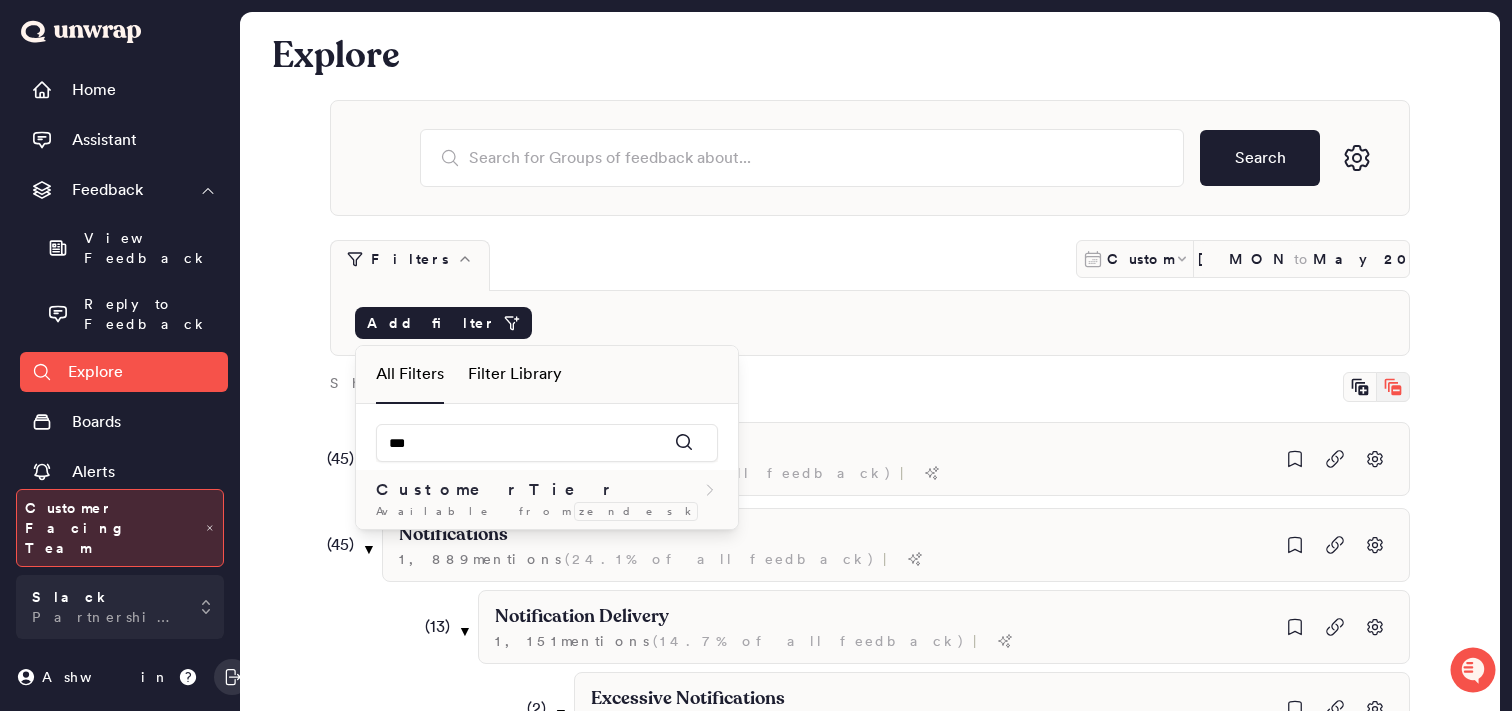 click on "Customer Tier" at bounding box center (547, 490) 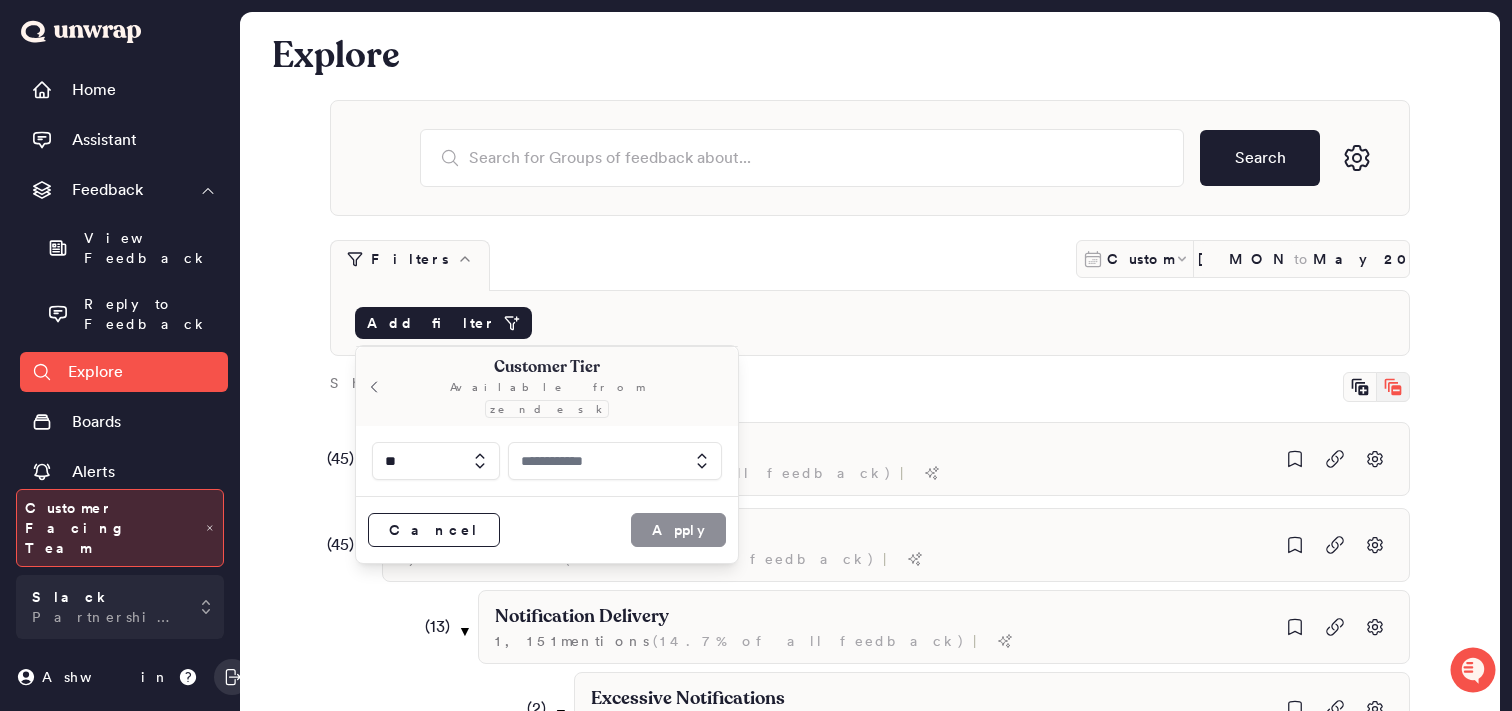 click at bounding box center (615, 461) 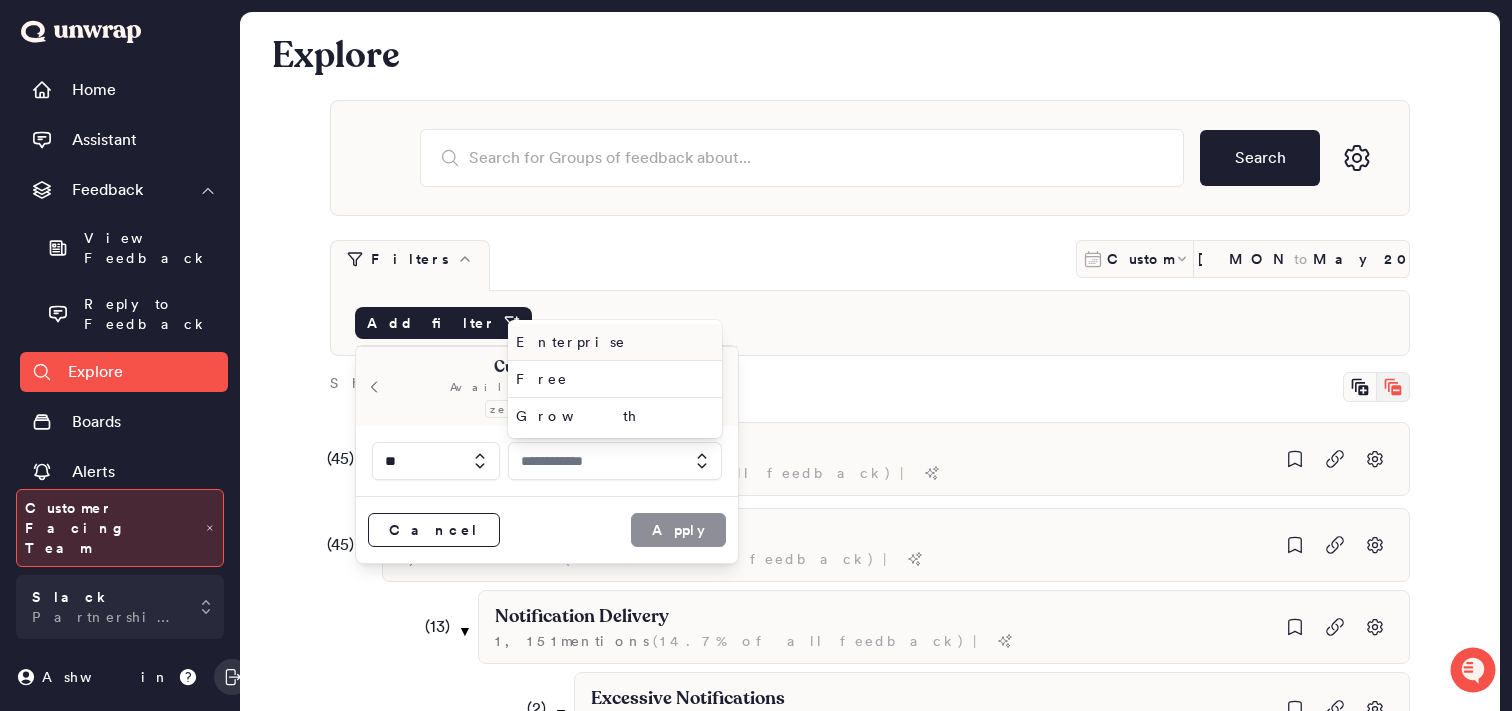 click on "Enterprise" at bounding box center [611, 342] 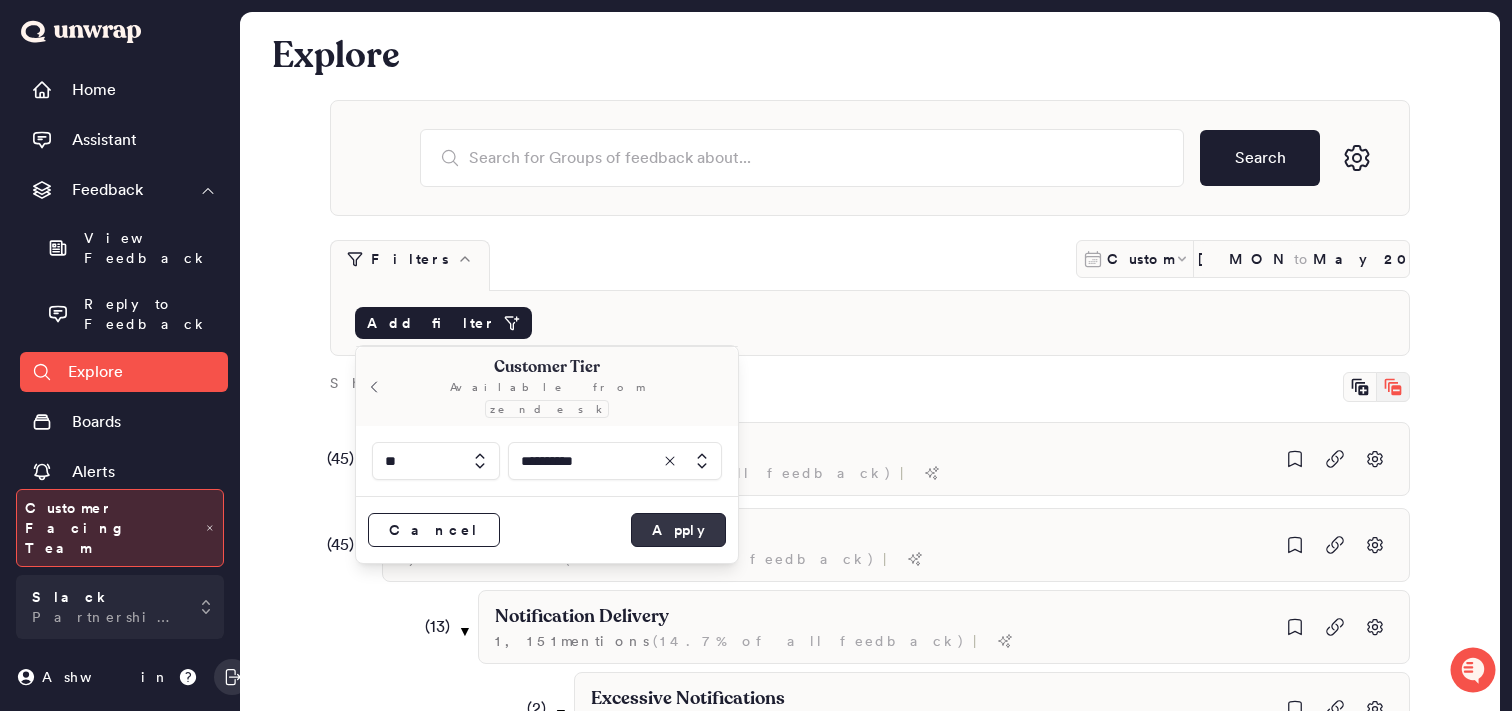 click on "Apply" at bounding box center [678, 530] 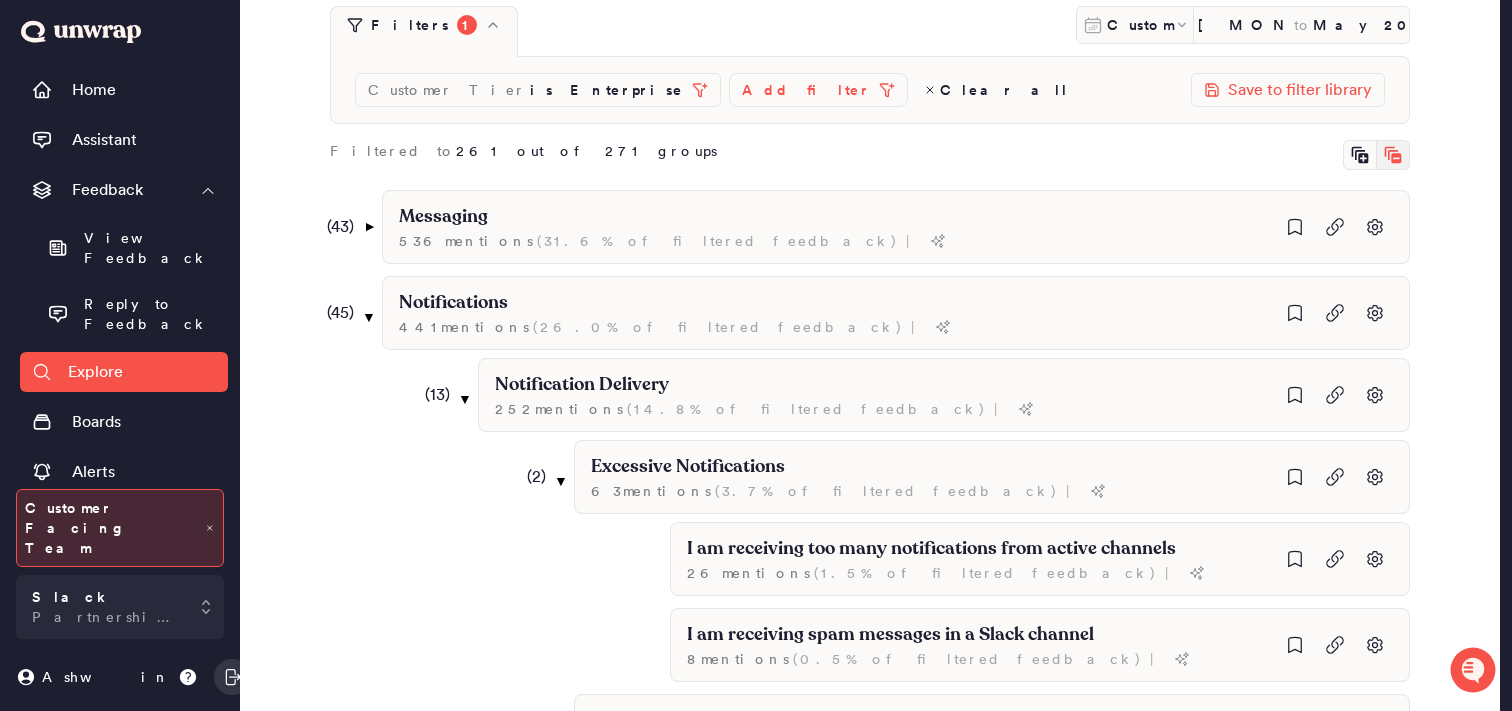 scroll, scrollTop: 221, scrollLeft: 0, axis: vertical 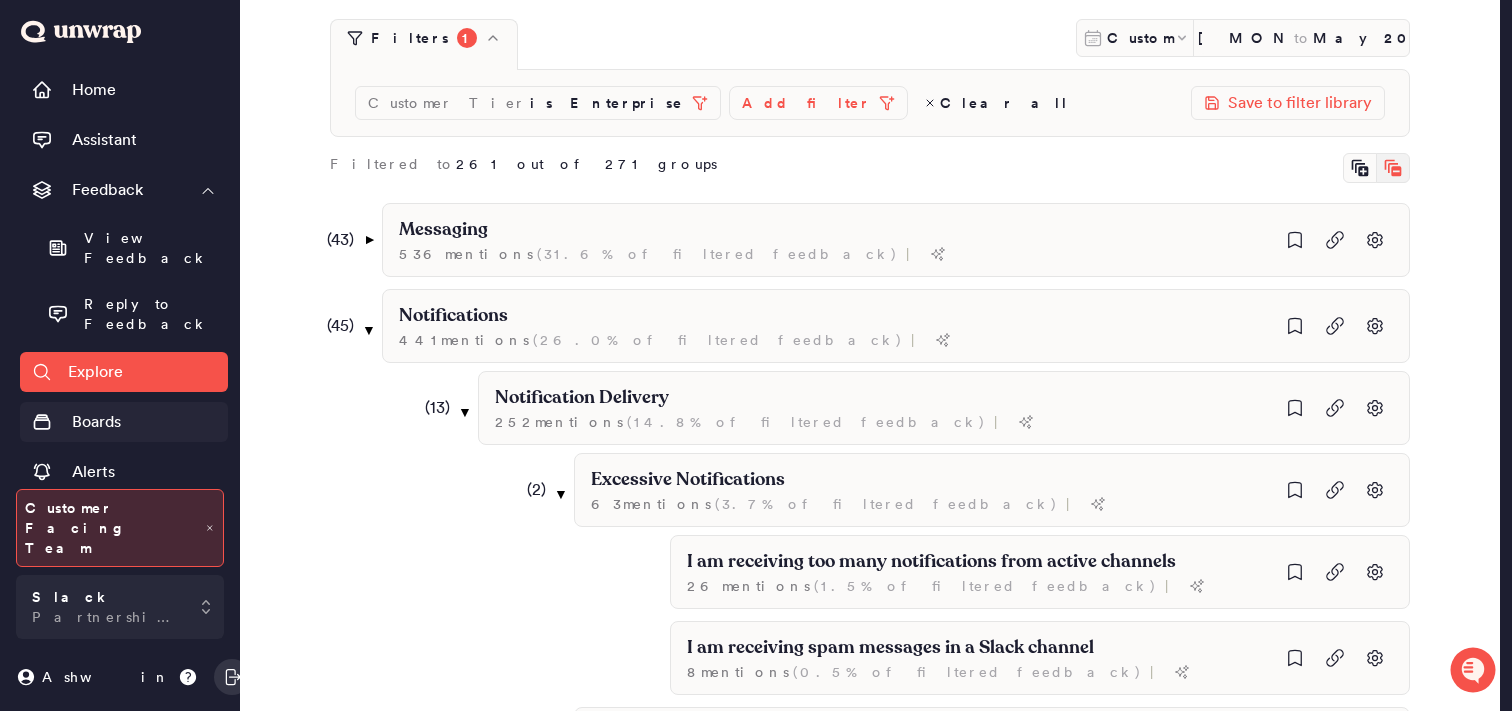 click on "Boards" at bounding box center [96, 422] 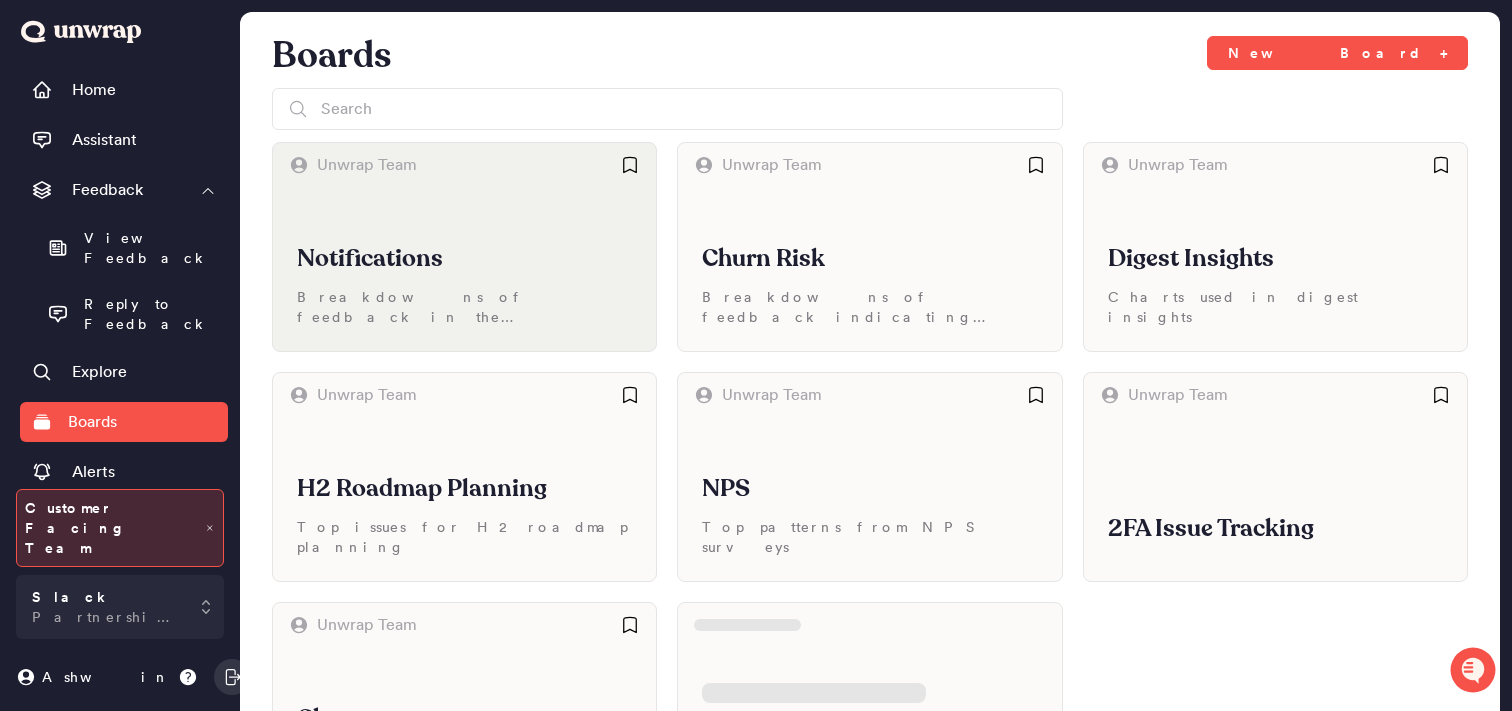 click on "Breakdowns of feedback in the Notifications parent group" at bounding box center [464, 307] 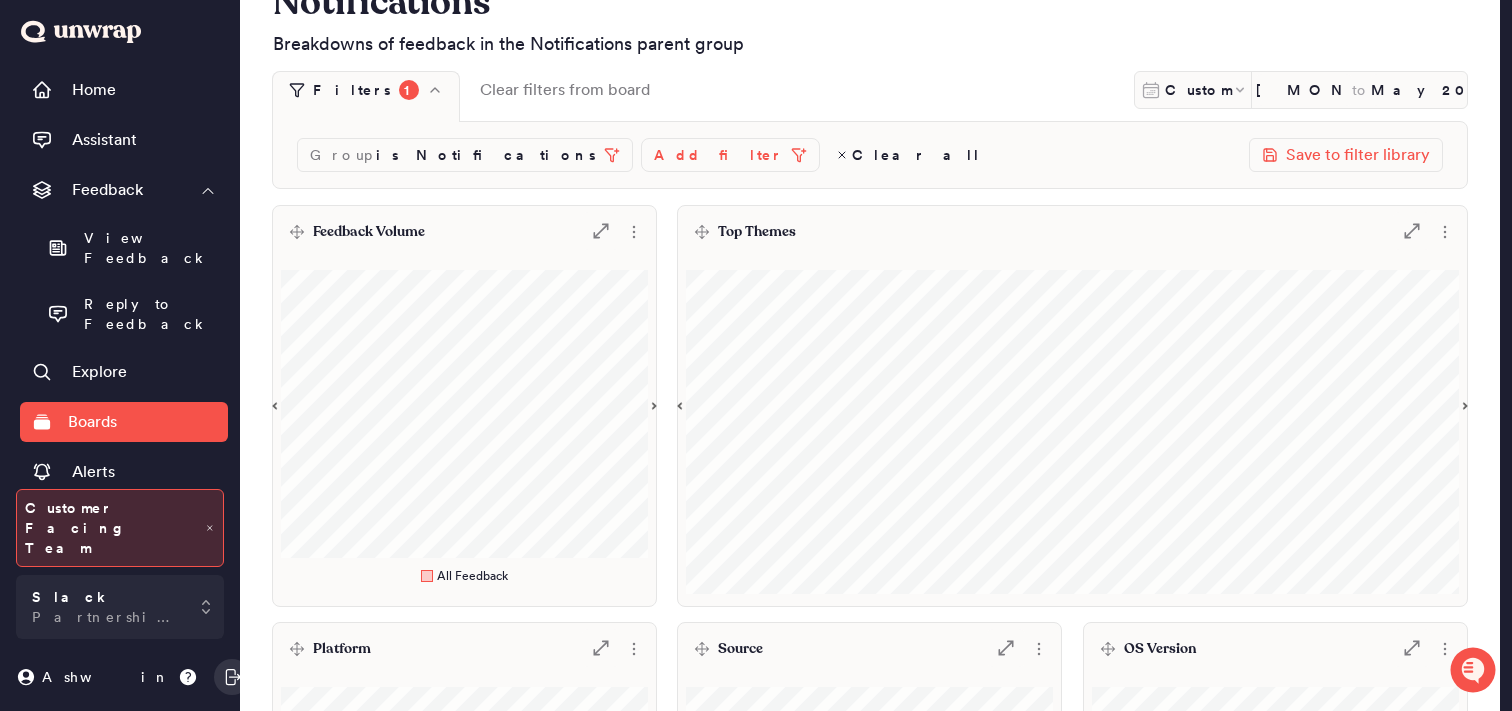 scroll, scrollTop: 0, scrollLeft: 0, axis: both 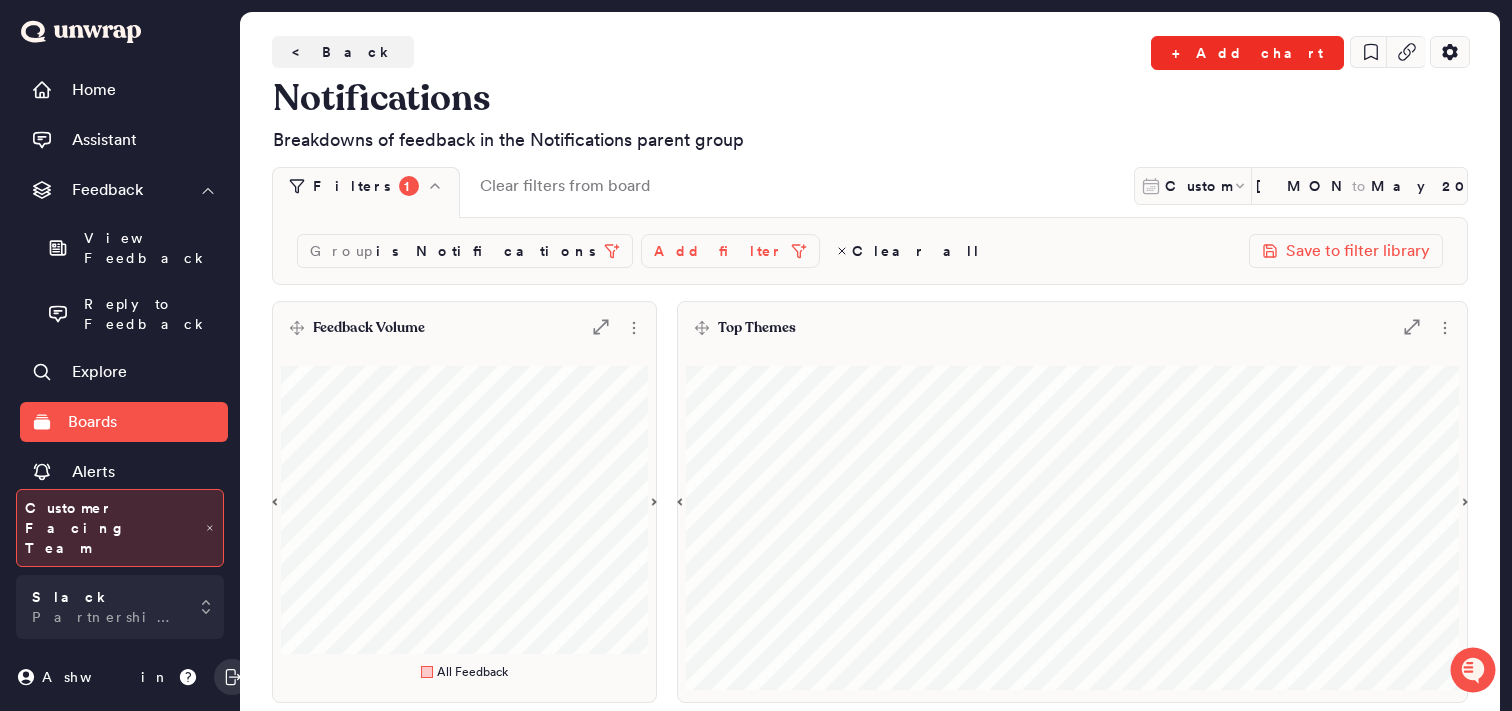 click on "+ Add chart" at bounding box center [1247, 53] 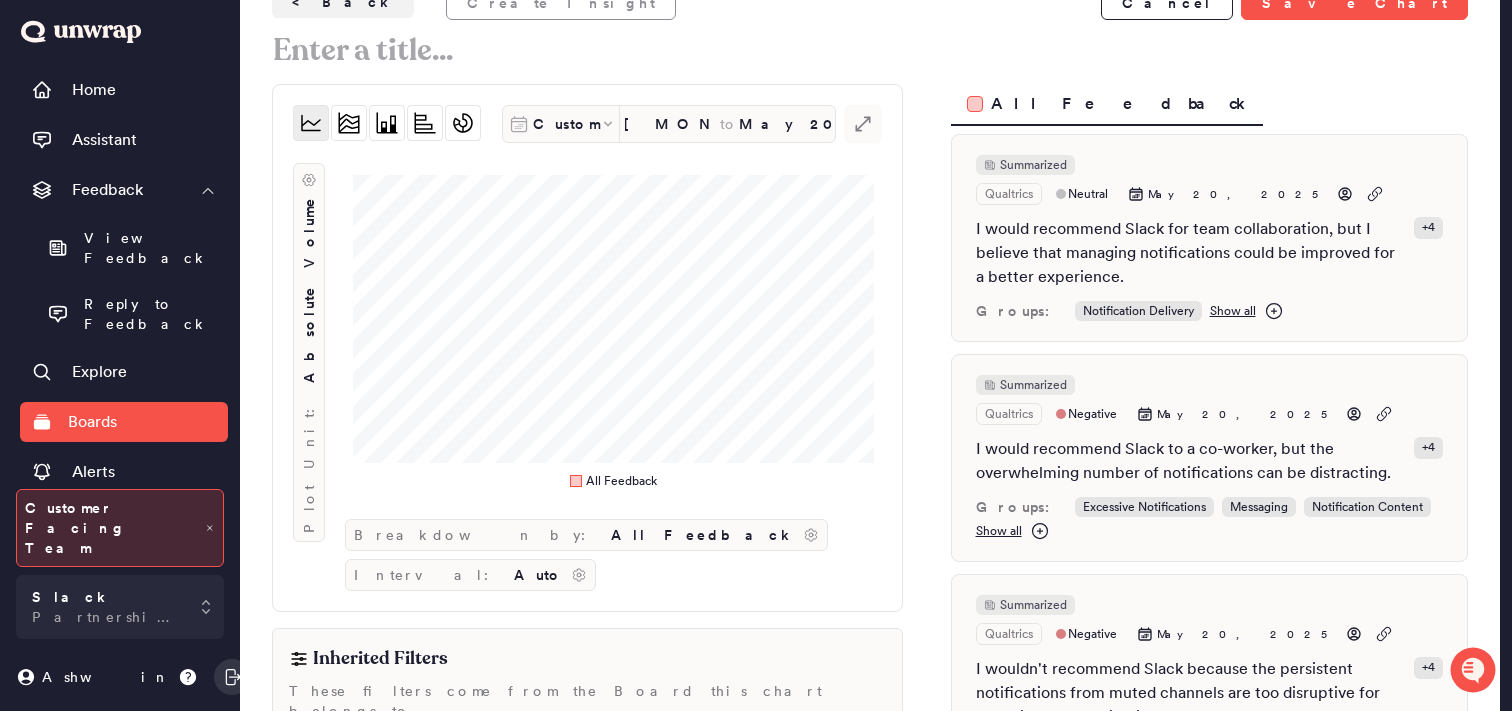 scroll, scrollTop: 47, scrollLeft: 0, axis: vertical 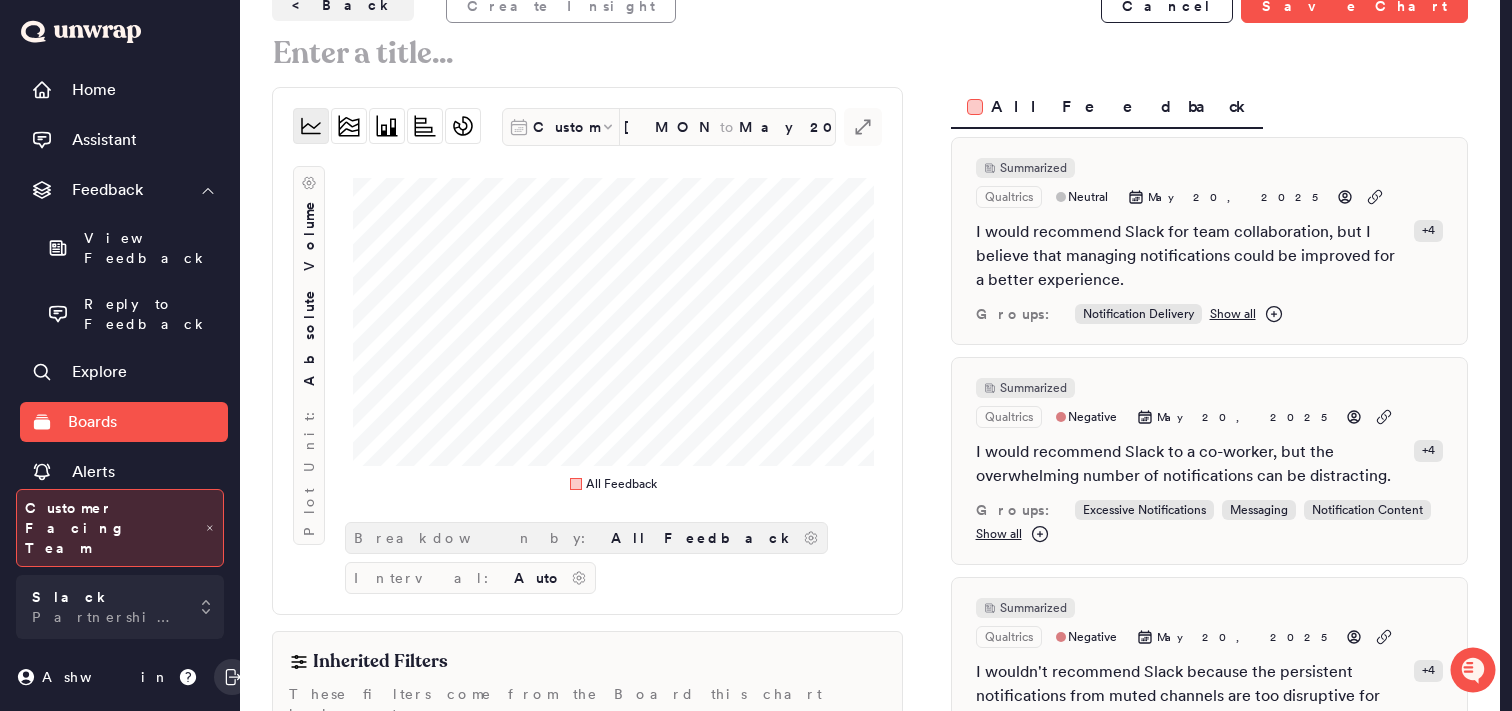 click on "All Feedback" at bounding box center (703, 538) 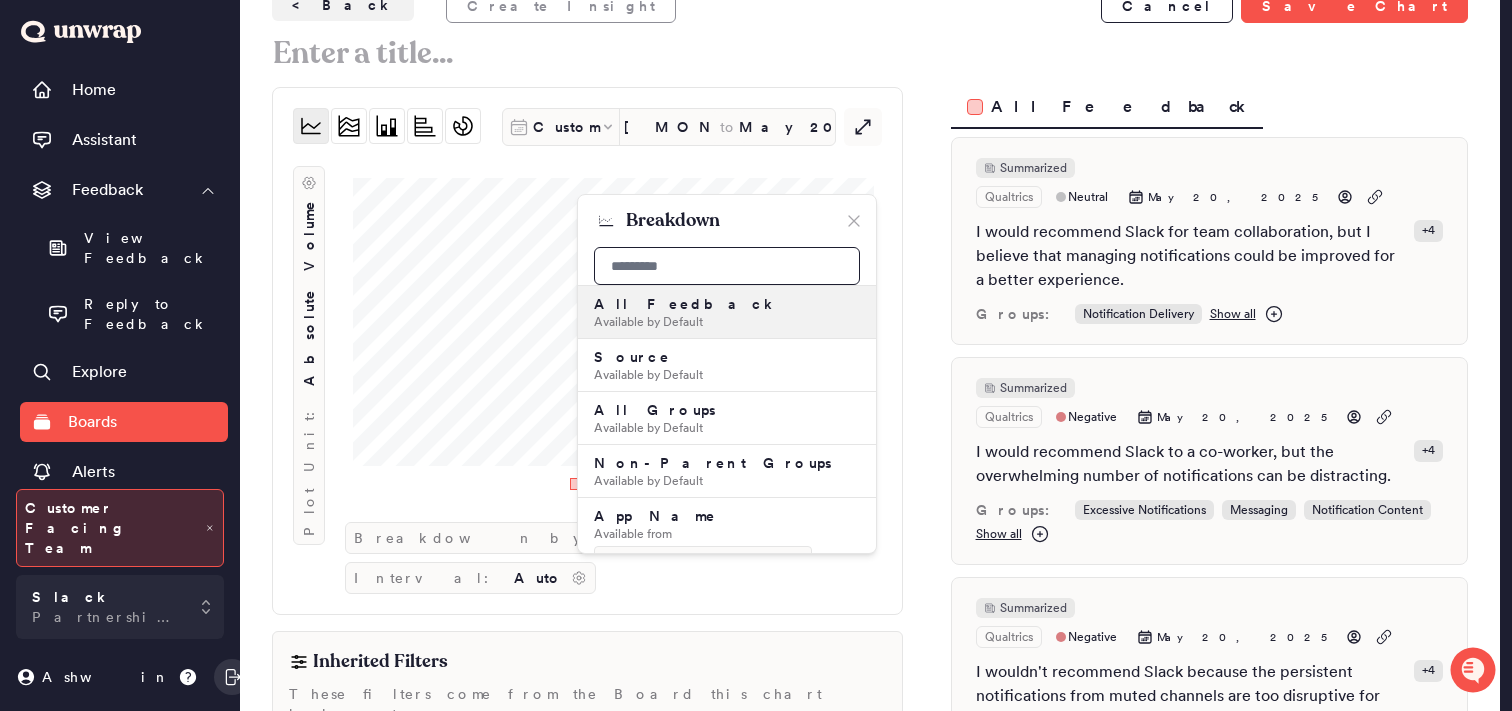 click at bounding box center (727, 266) 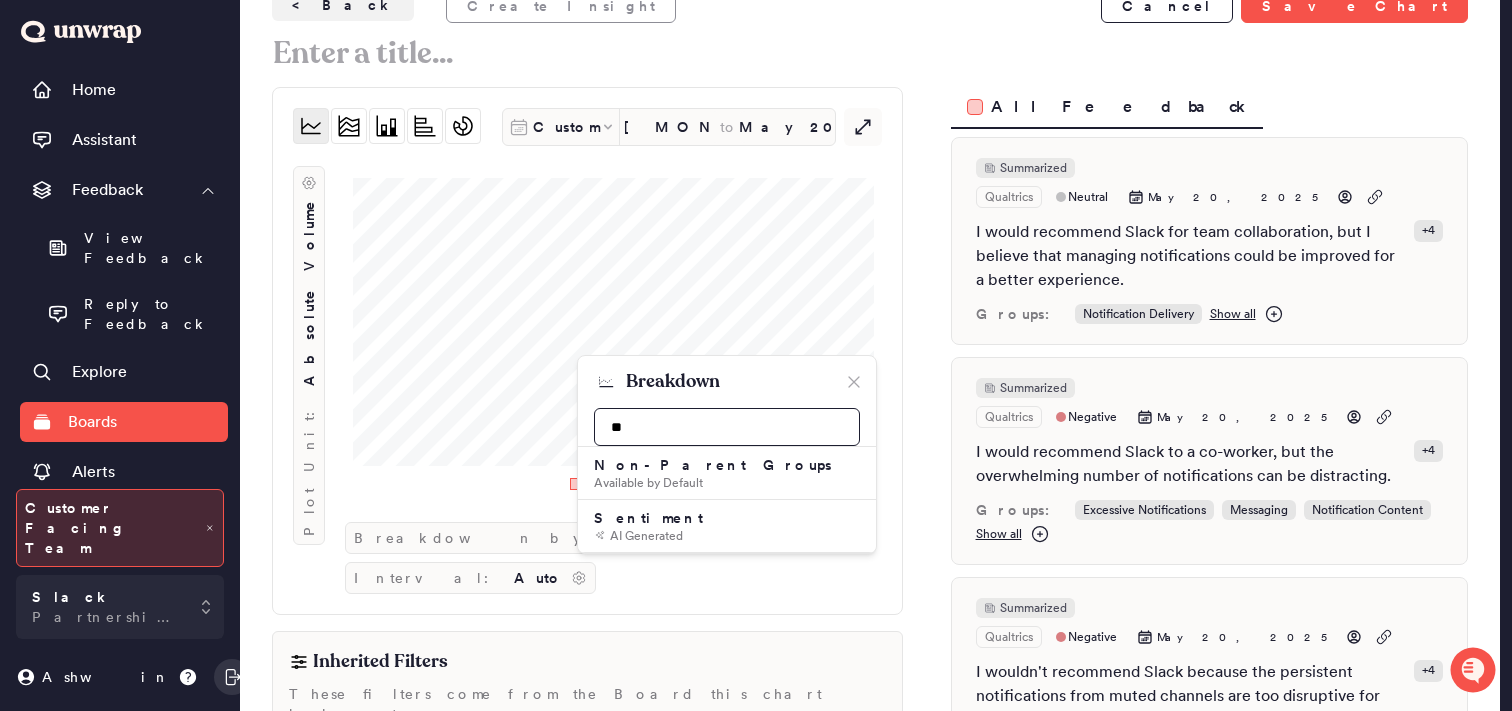 type on "*" 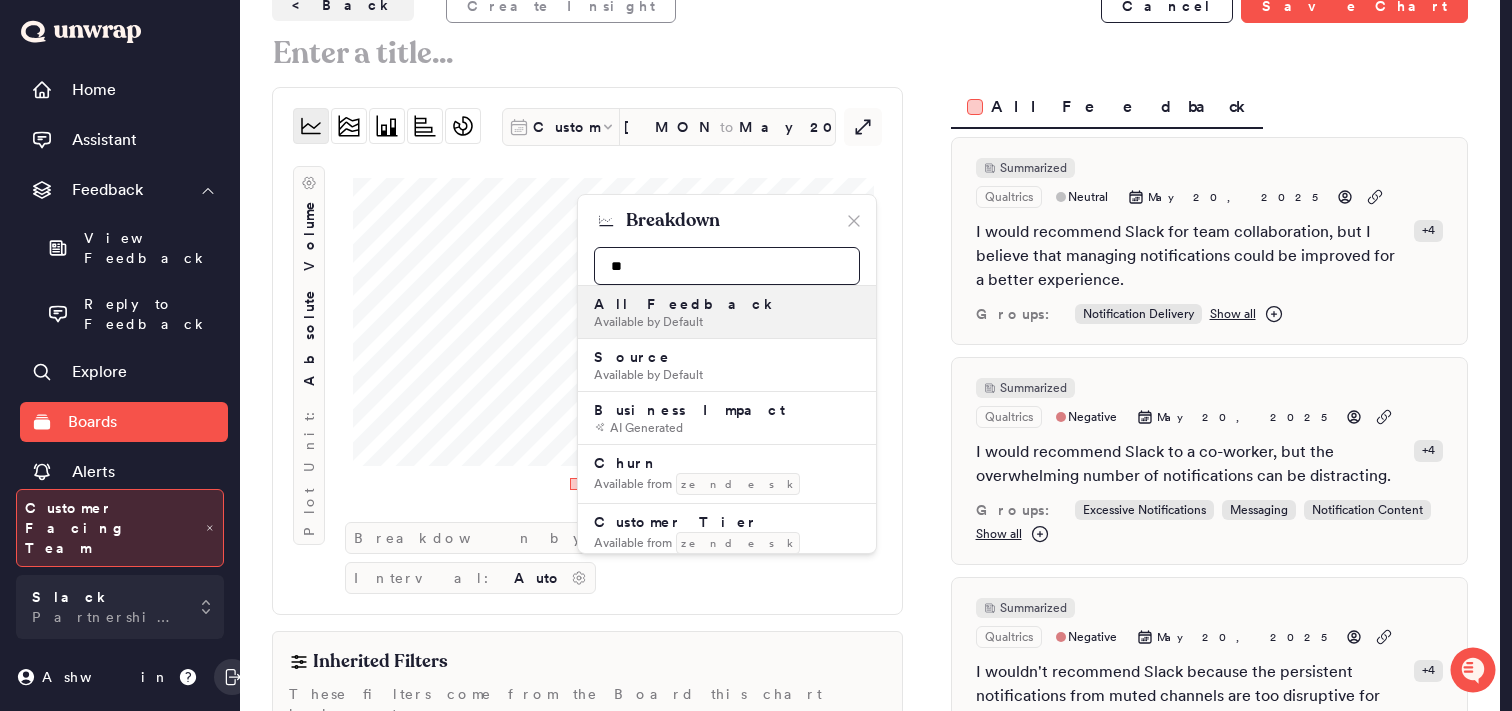 type on "***" 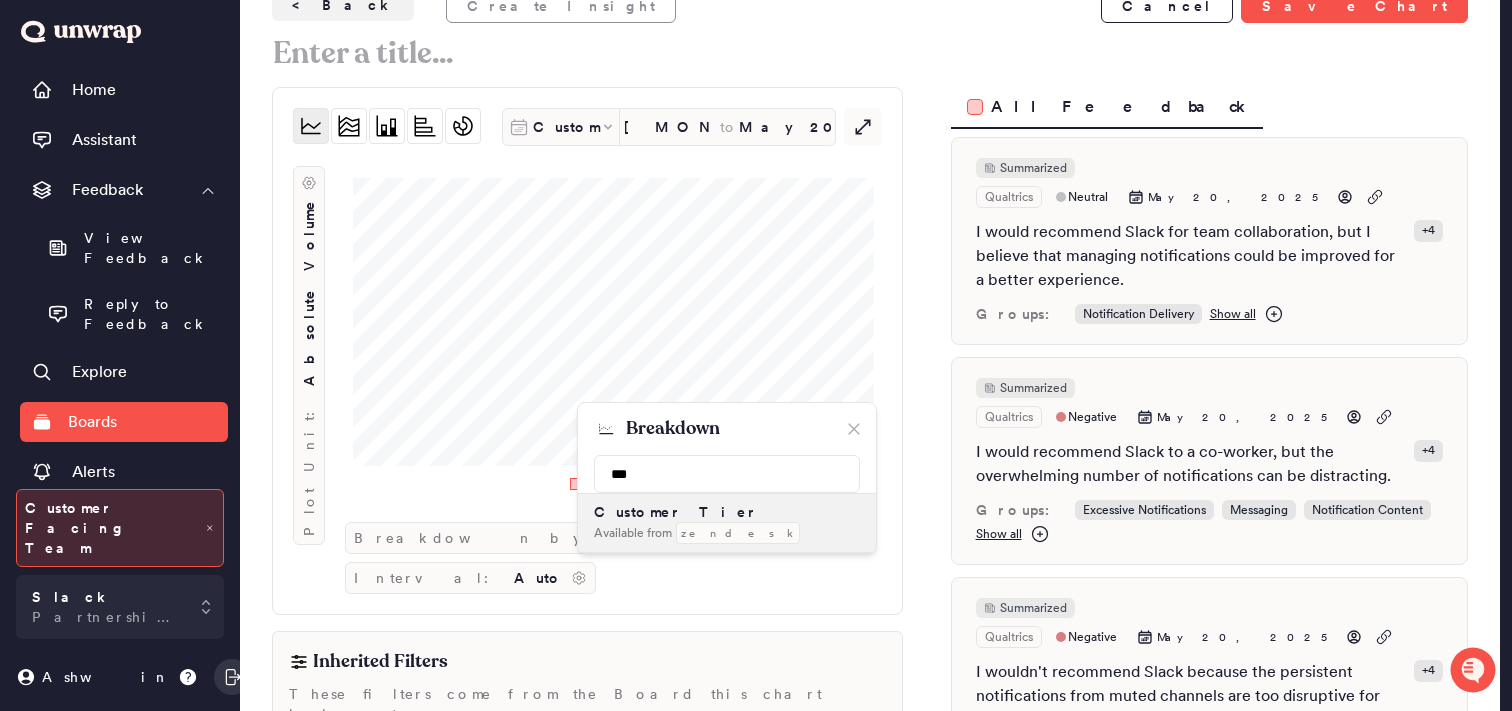 click on "Customer Tier Available from zendesk" at bounding box center (727, 523) 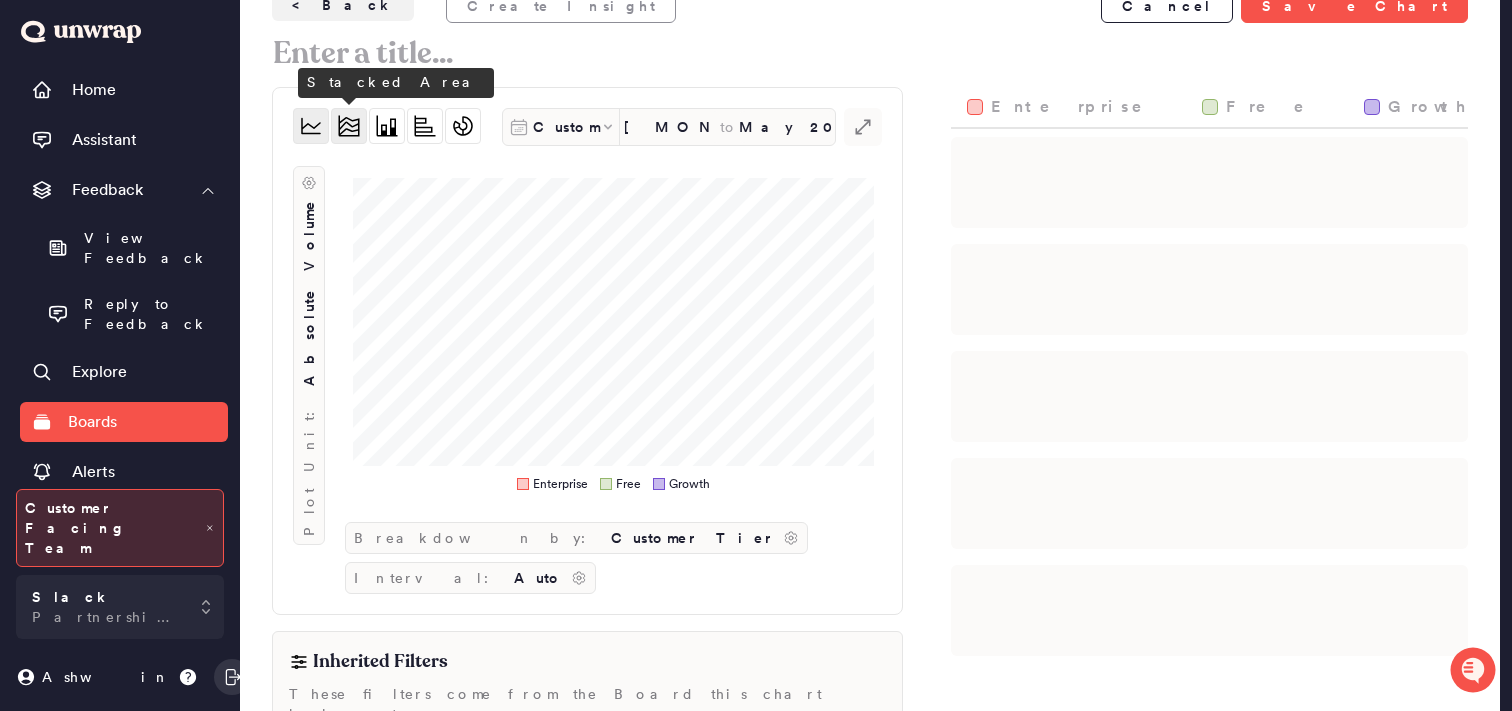click 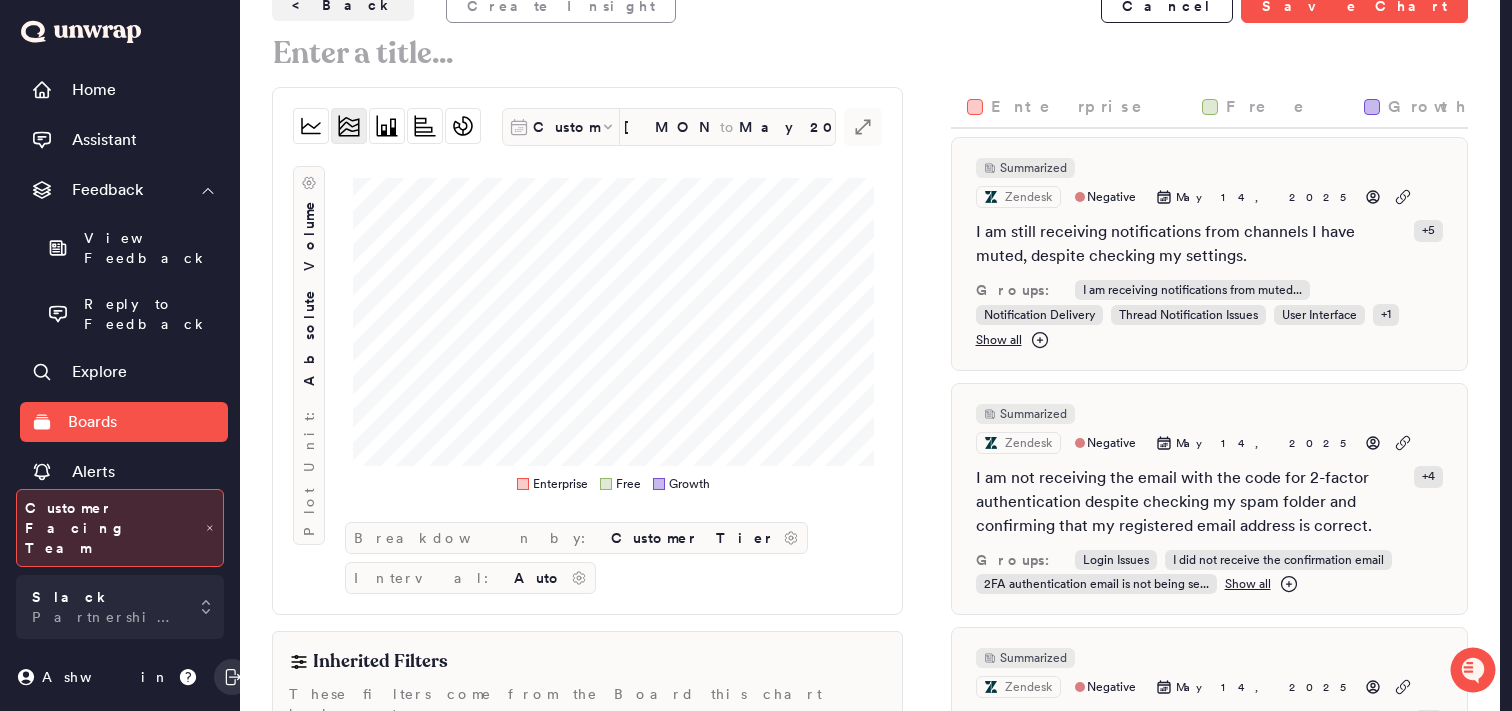 scroll, scrollTop: 0, scrollLeft: 0, axis: both 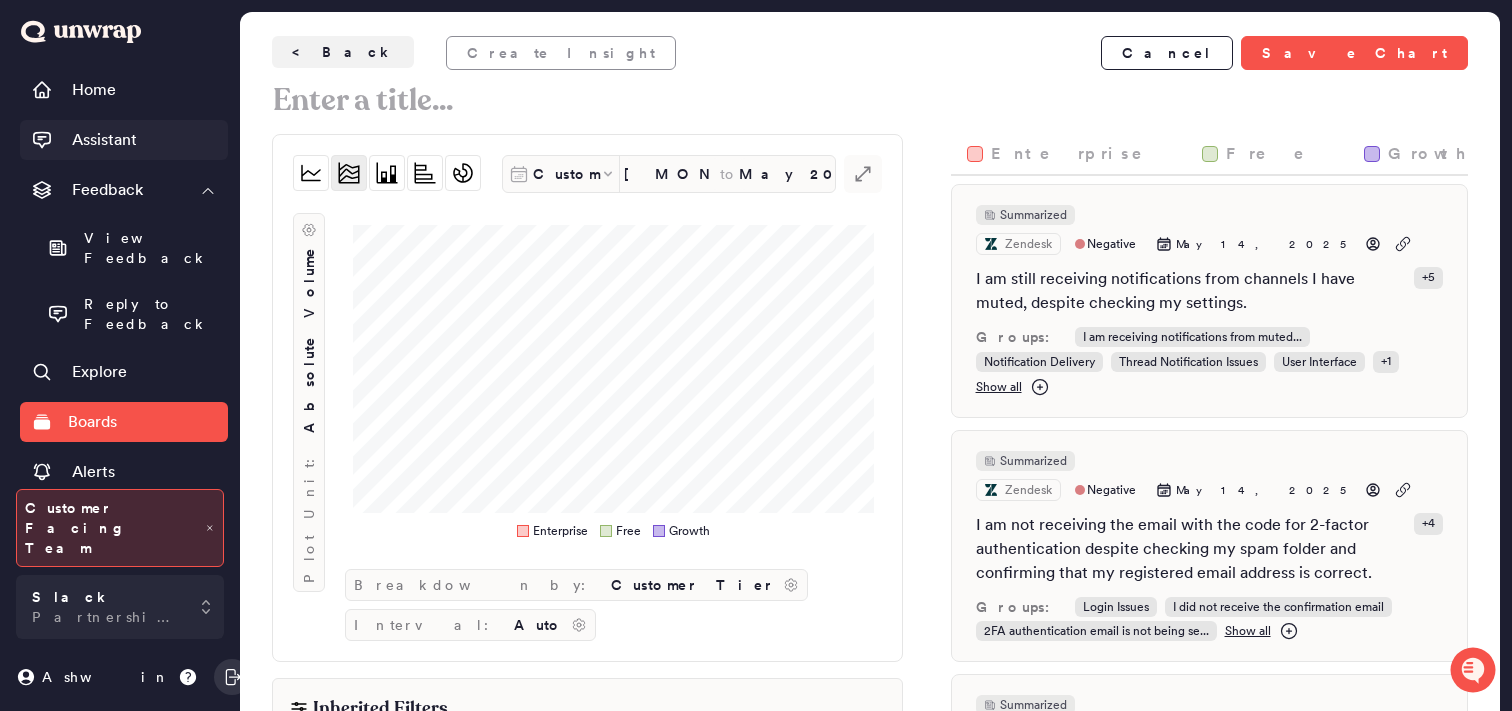 click on "Assistant" at bounding box center [84, 140] 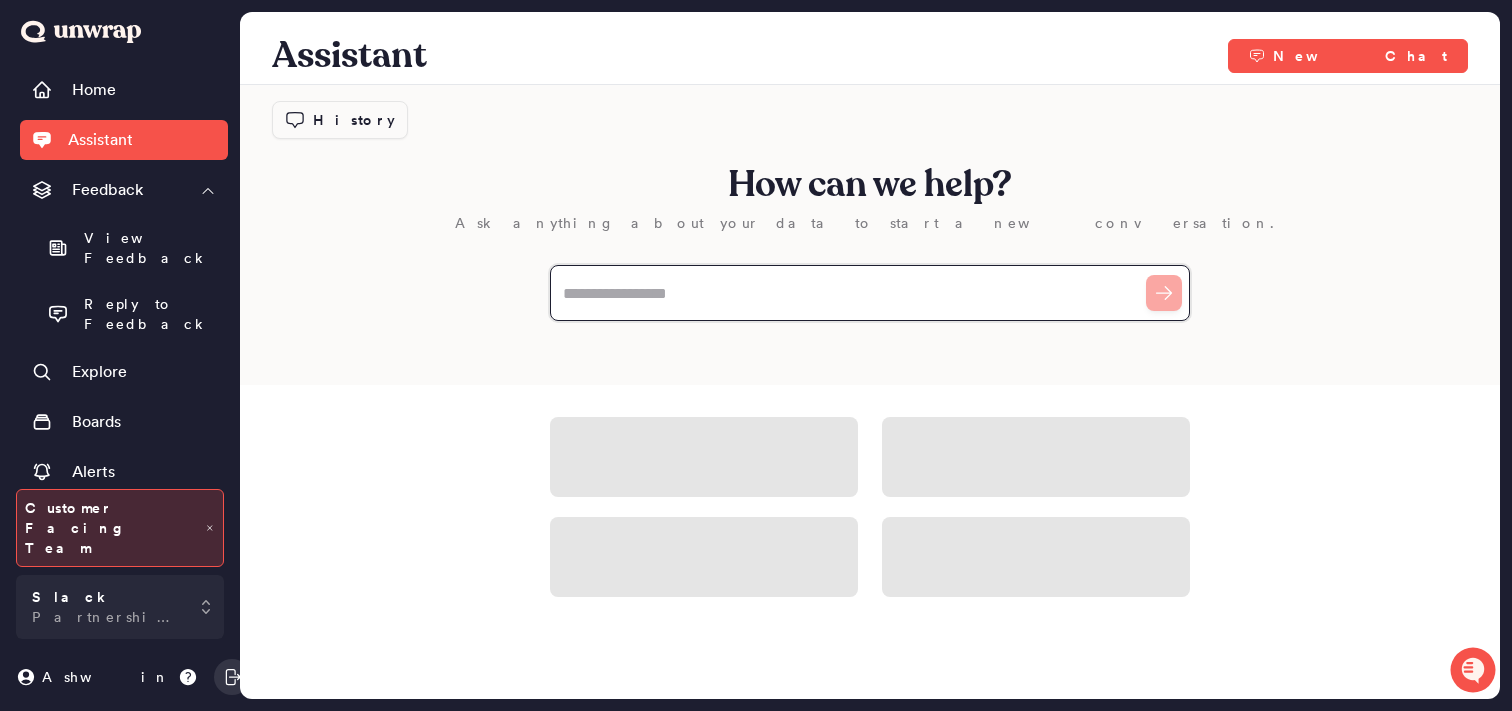 click at bounding box center [870, 293] 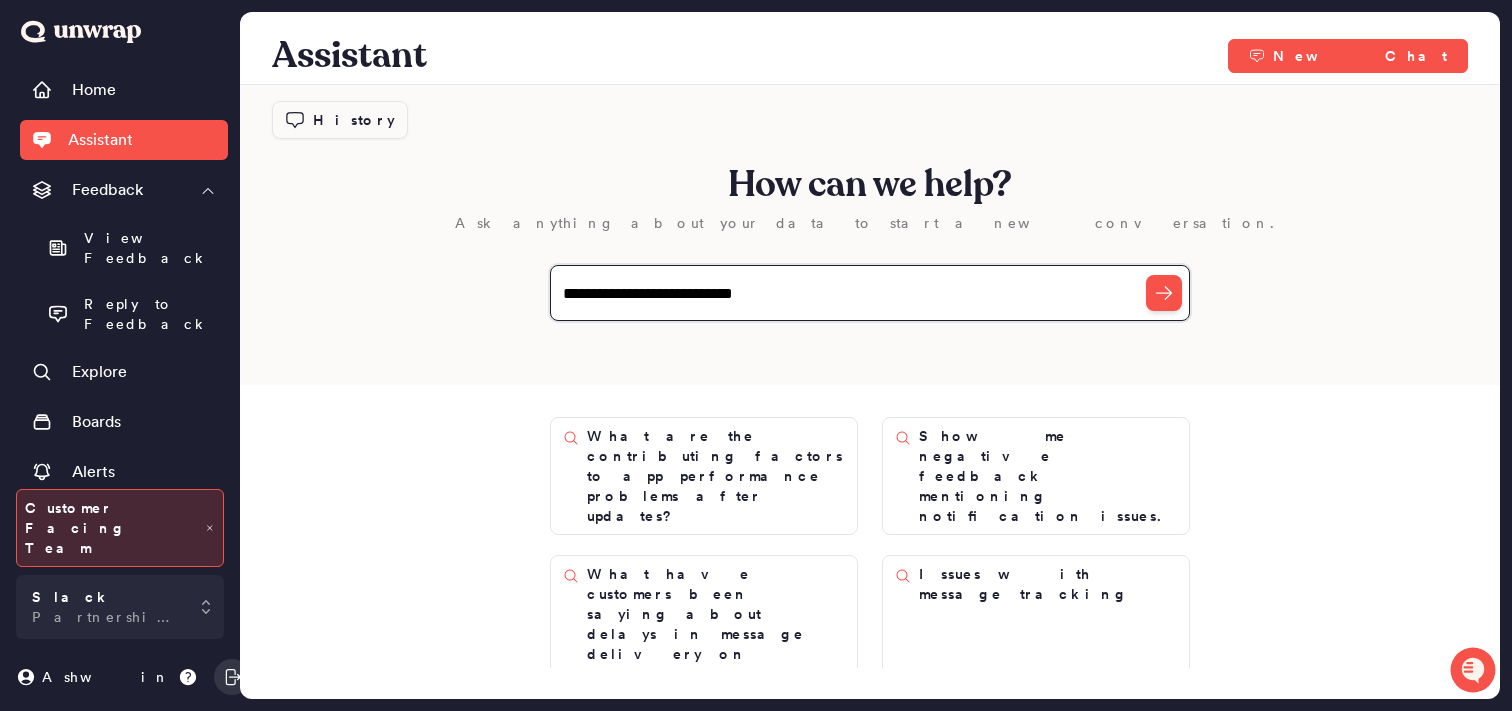 type on "**********" 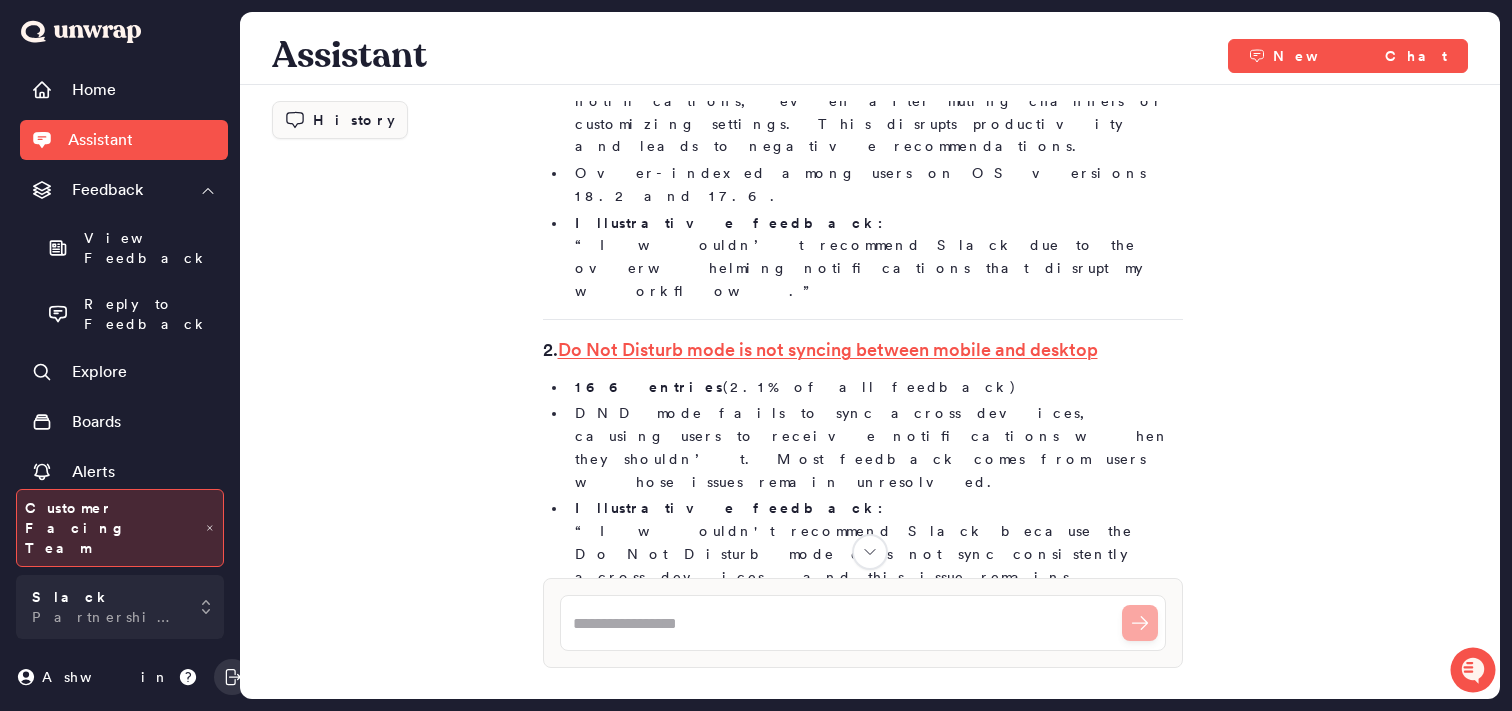 scroll, scrollTop: 442, scrollLeft: 0, axis: vertical 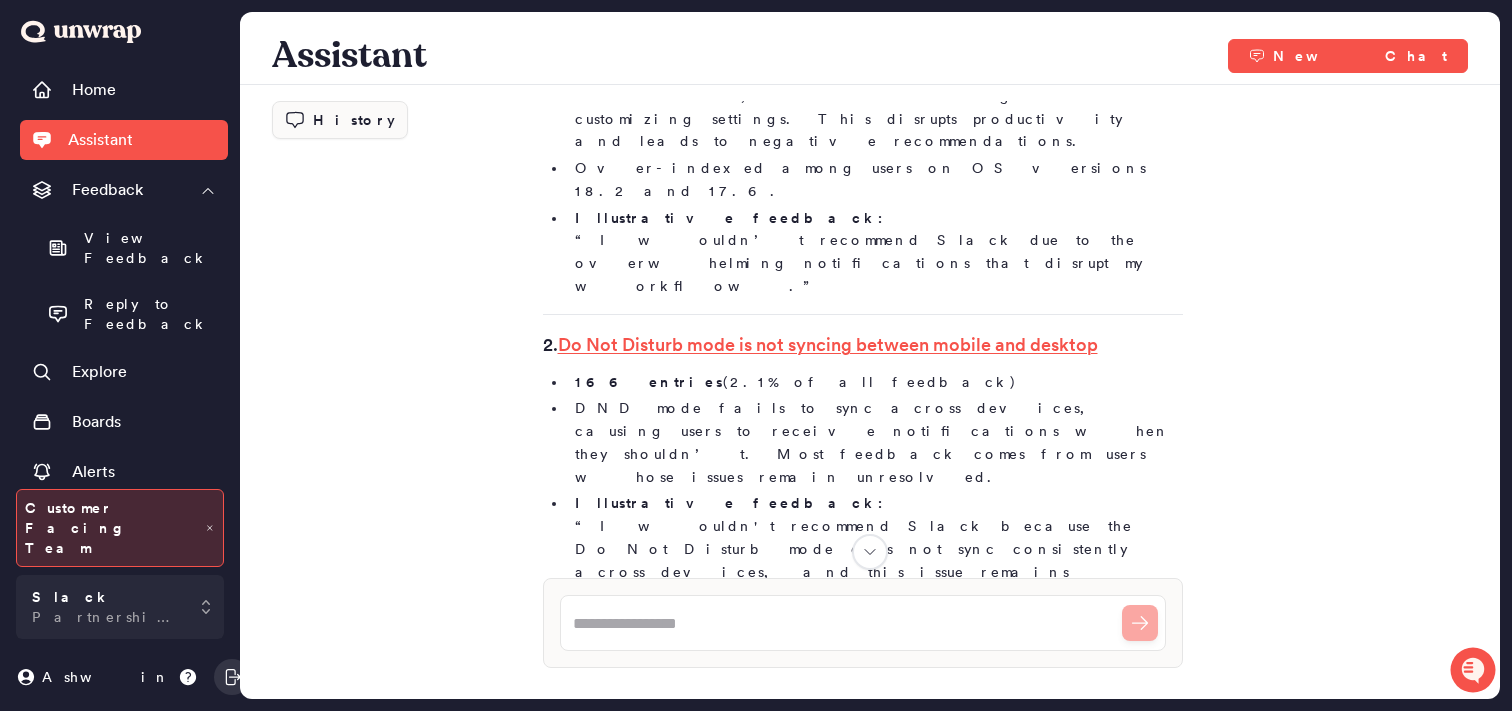 click 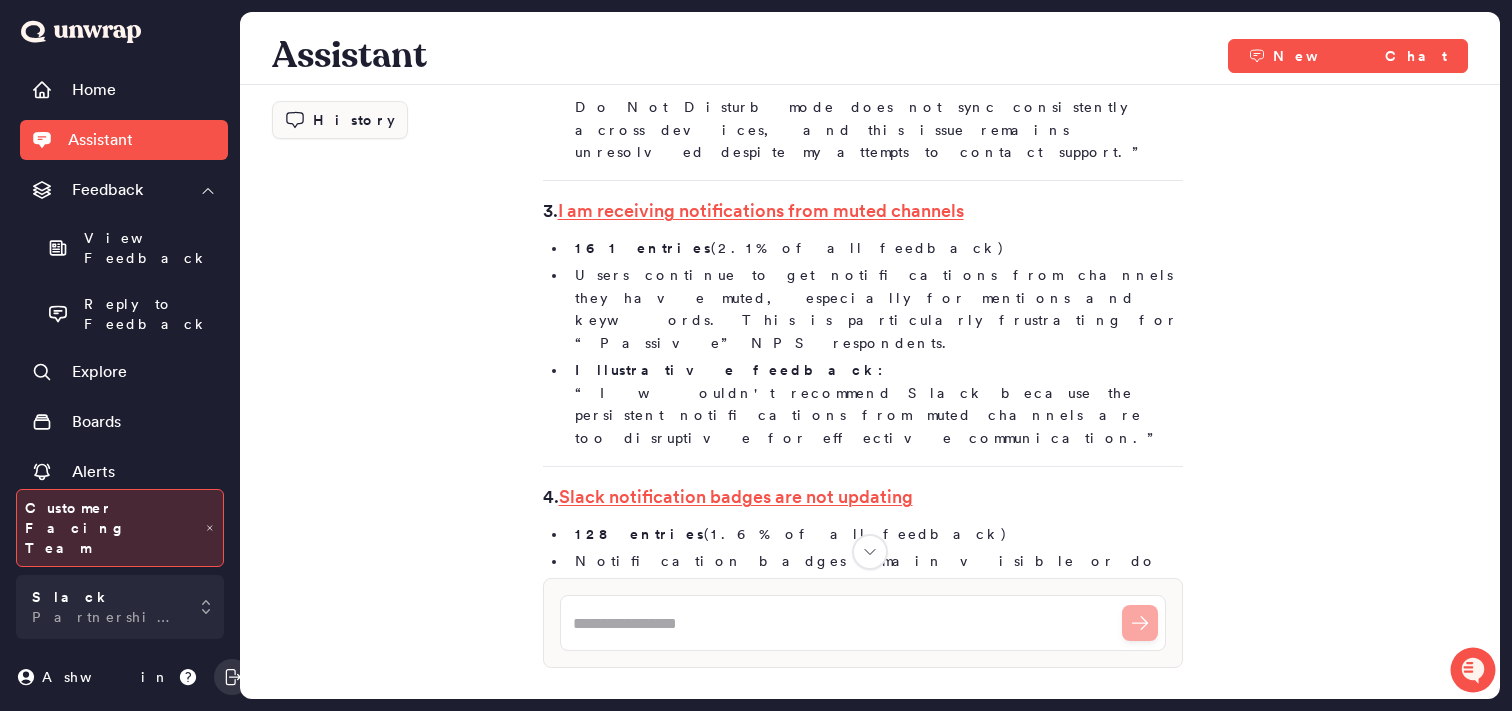scroll, scrollTop: 933, scrollLeft: 0, axis: vertical 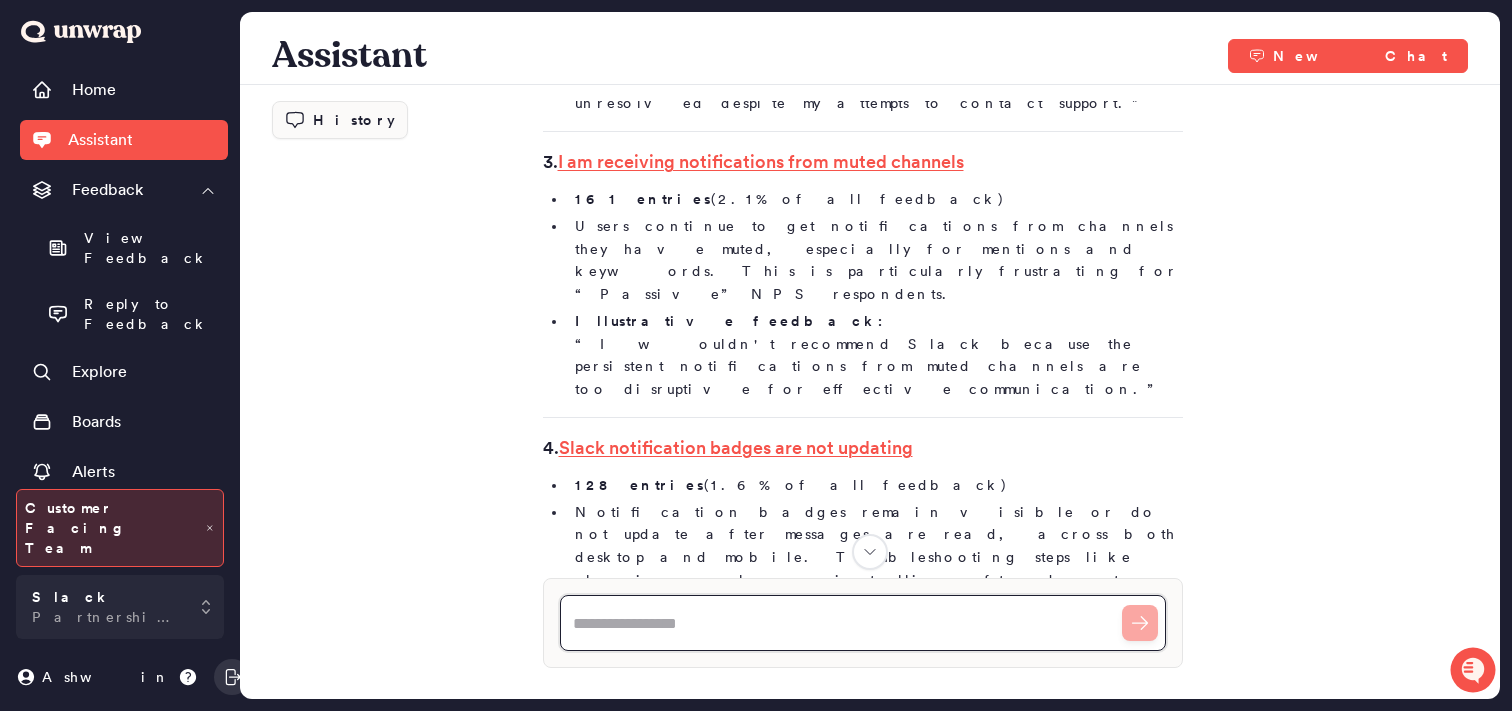 click at bounding box center (863, 623) 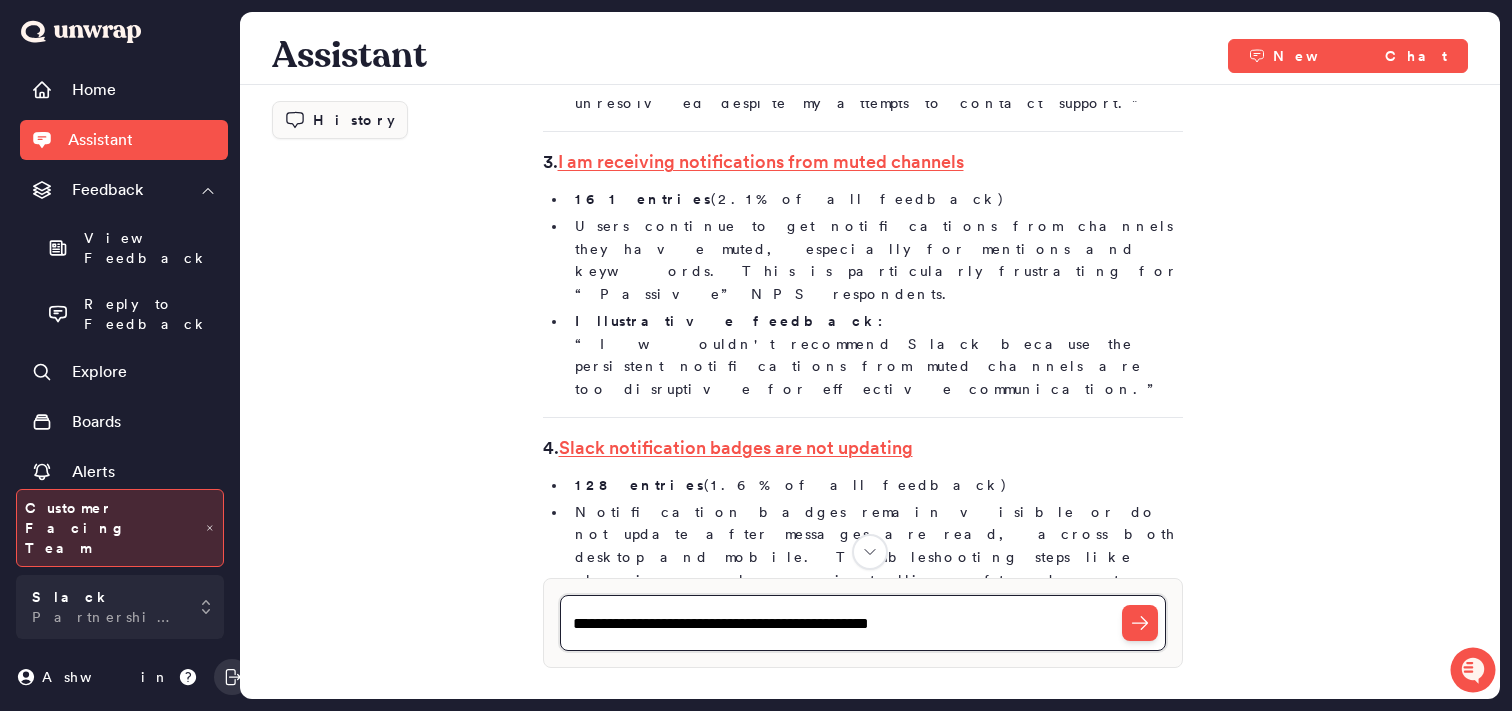type on "**********" 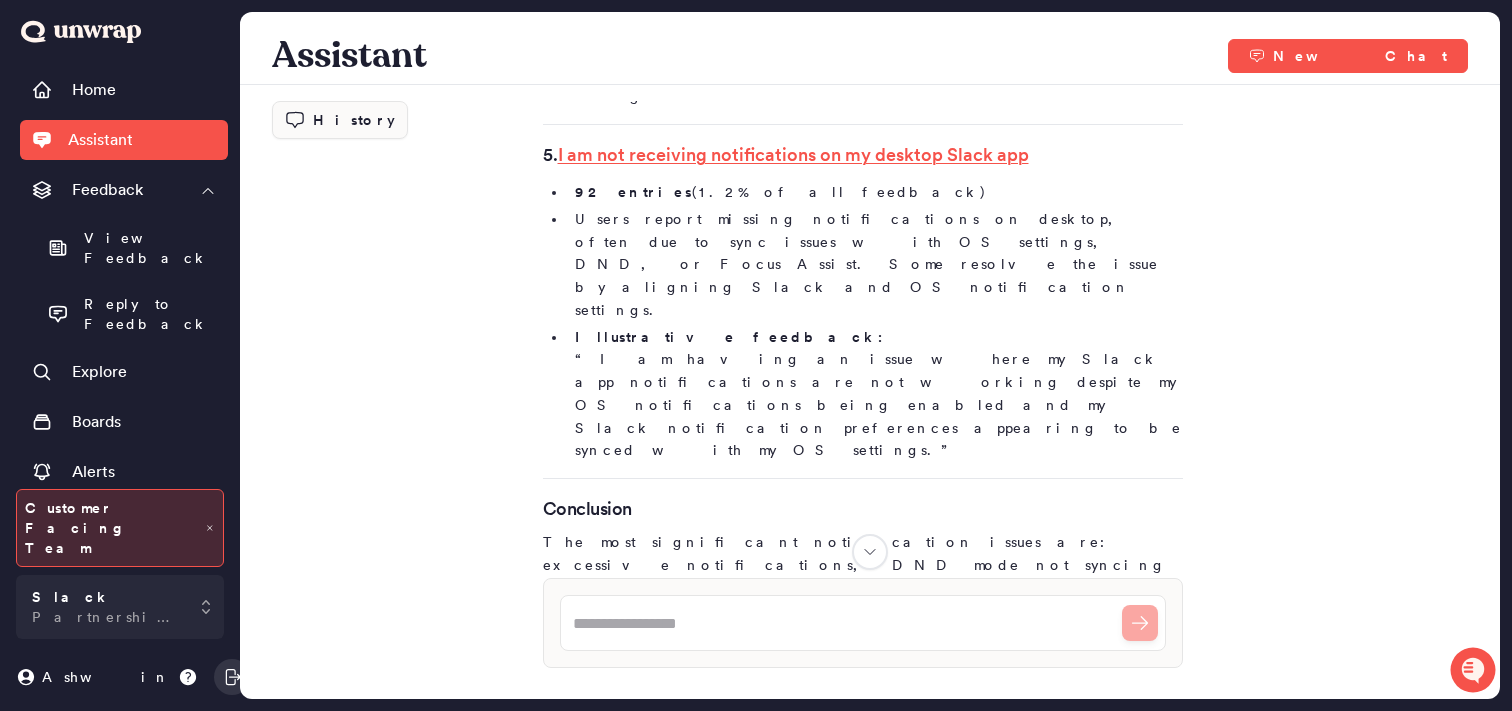 scroll, scrollTop: 1558, scrollLeft: 0, axis: vertical 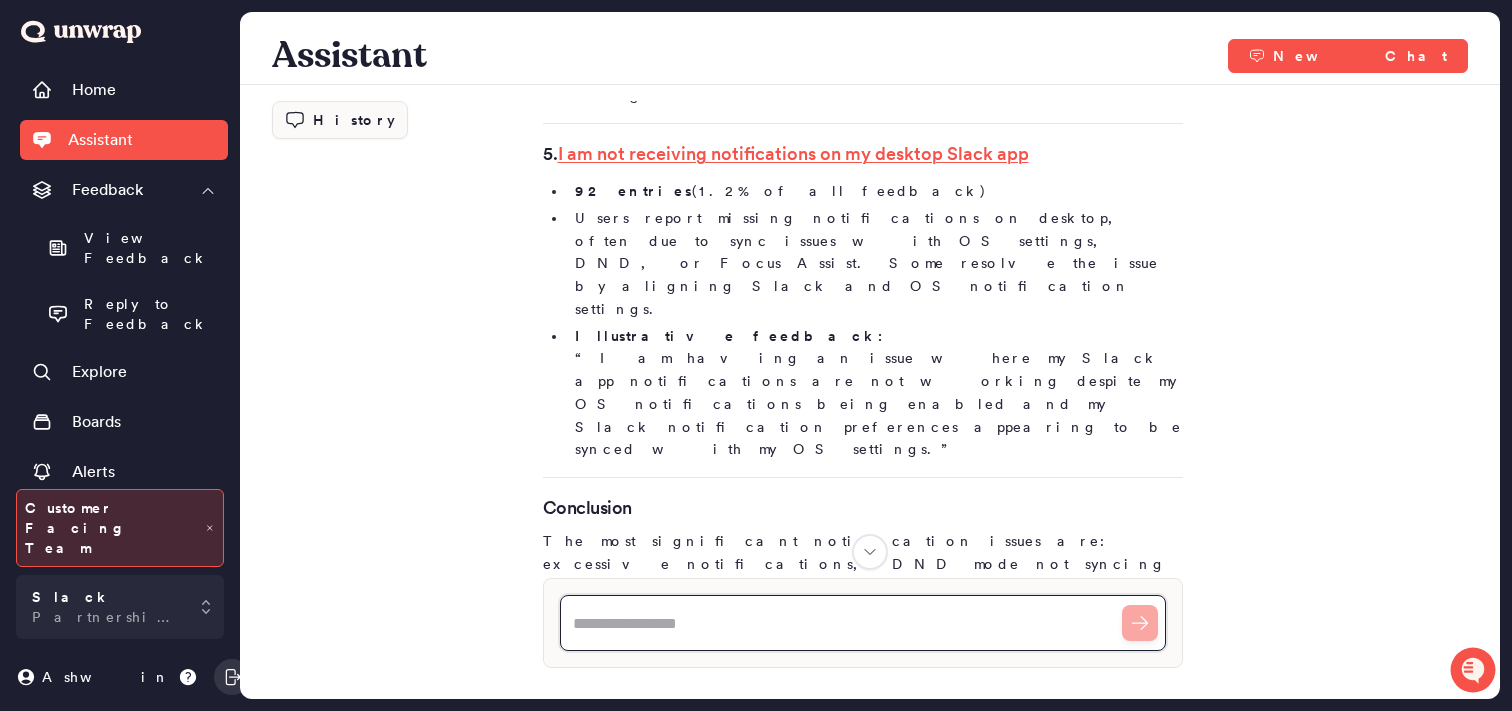 click at bounding box center (863, 623) 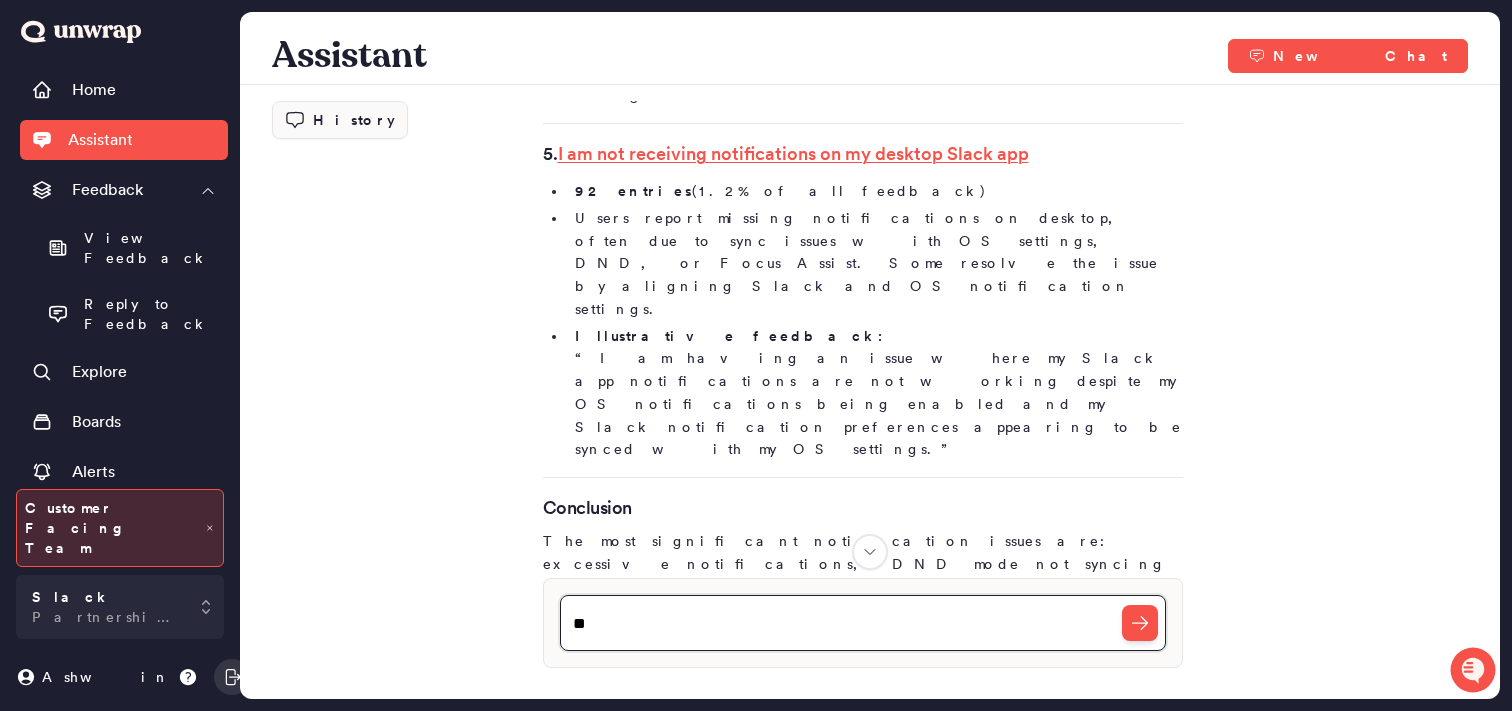 type on "*" 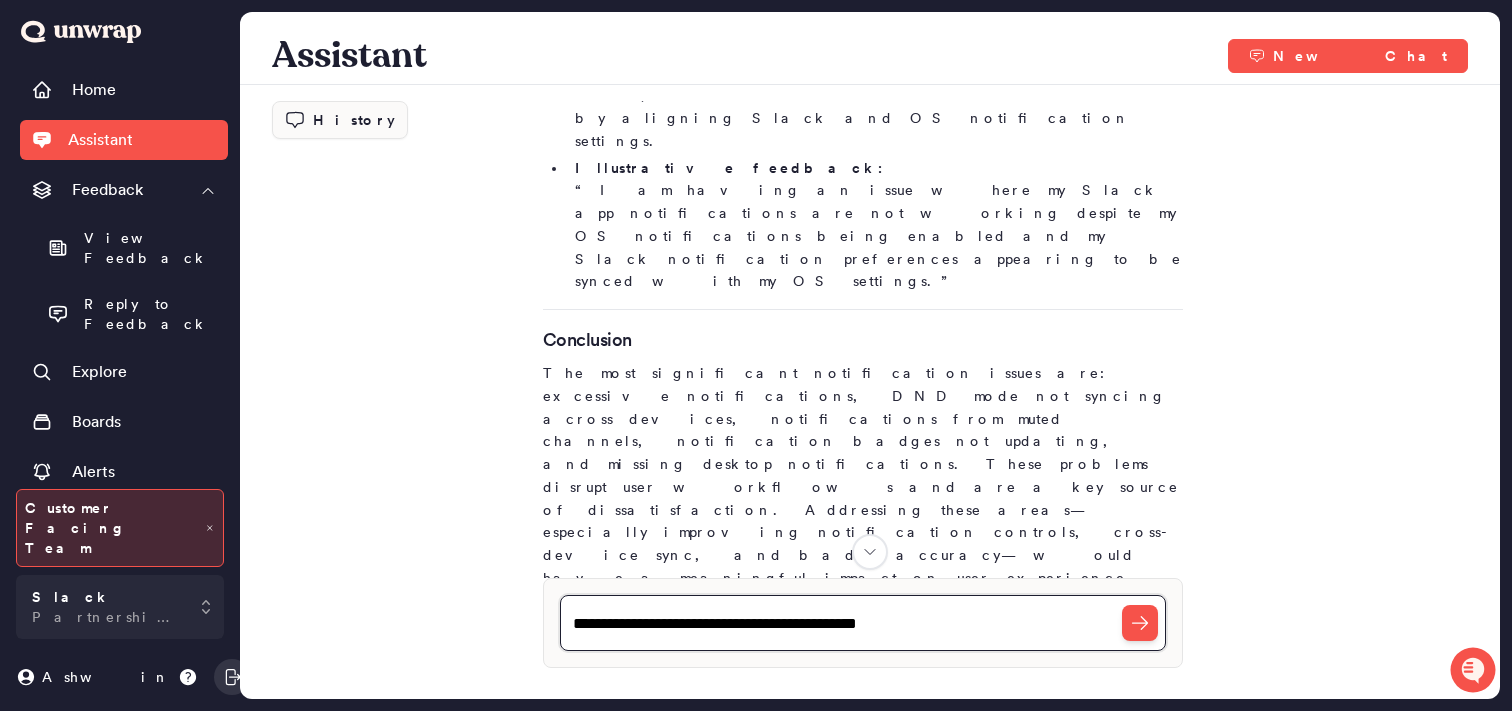 scroll, scrollTop: 1727, scrollLeft: 0, axis: vertical 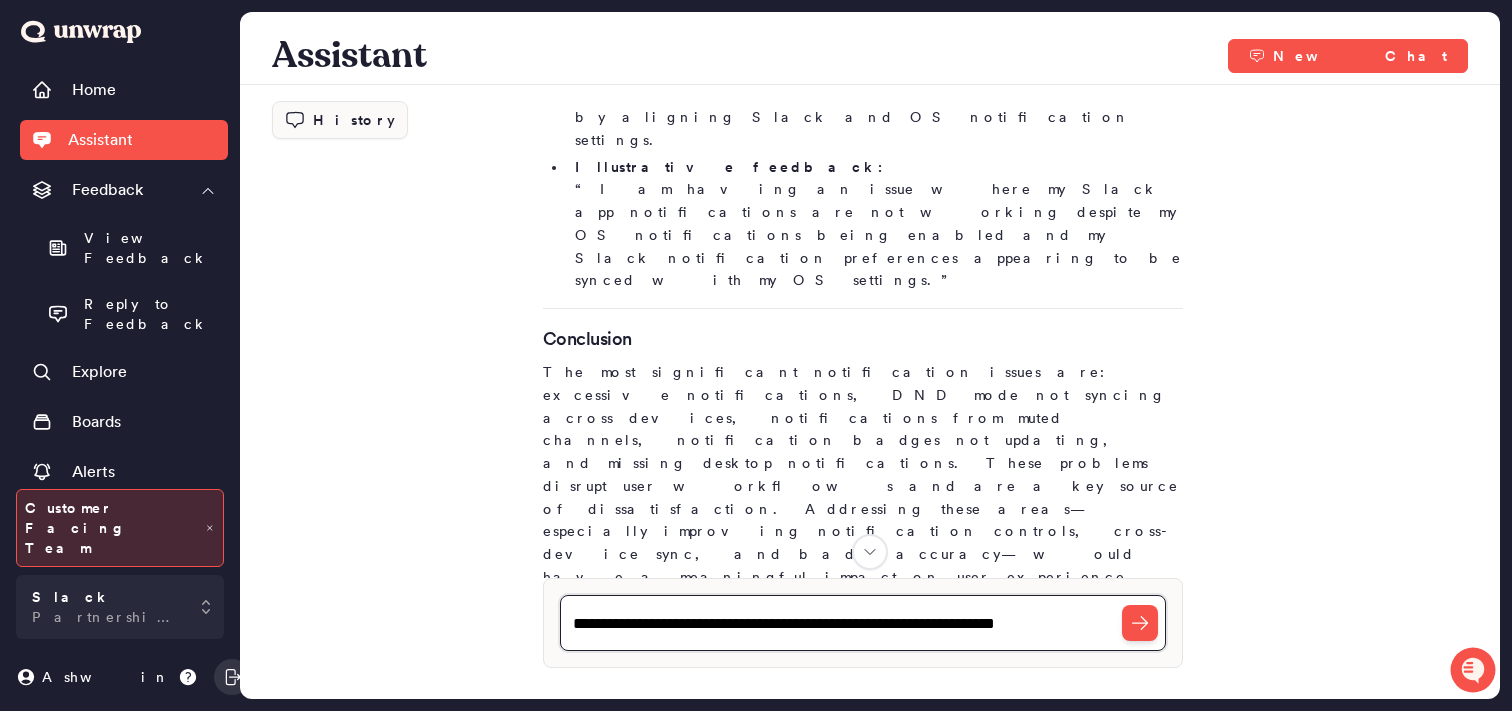 type on "**********" 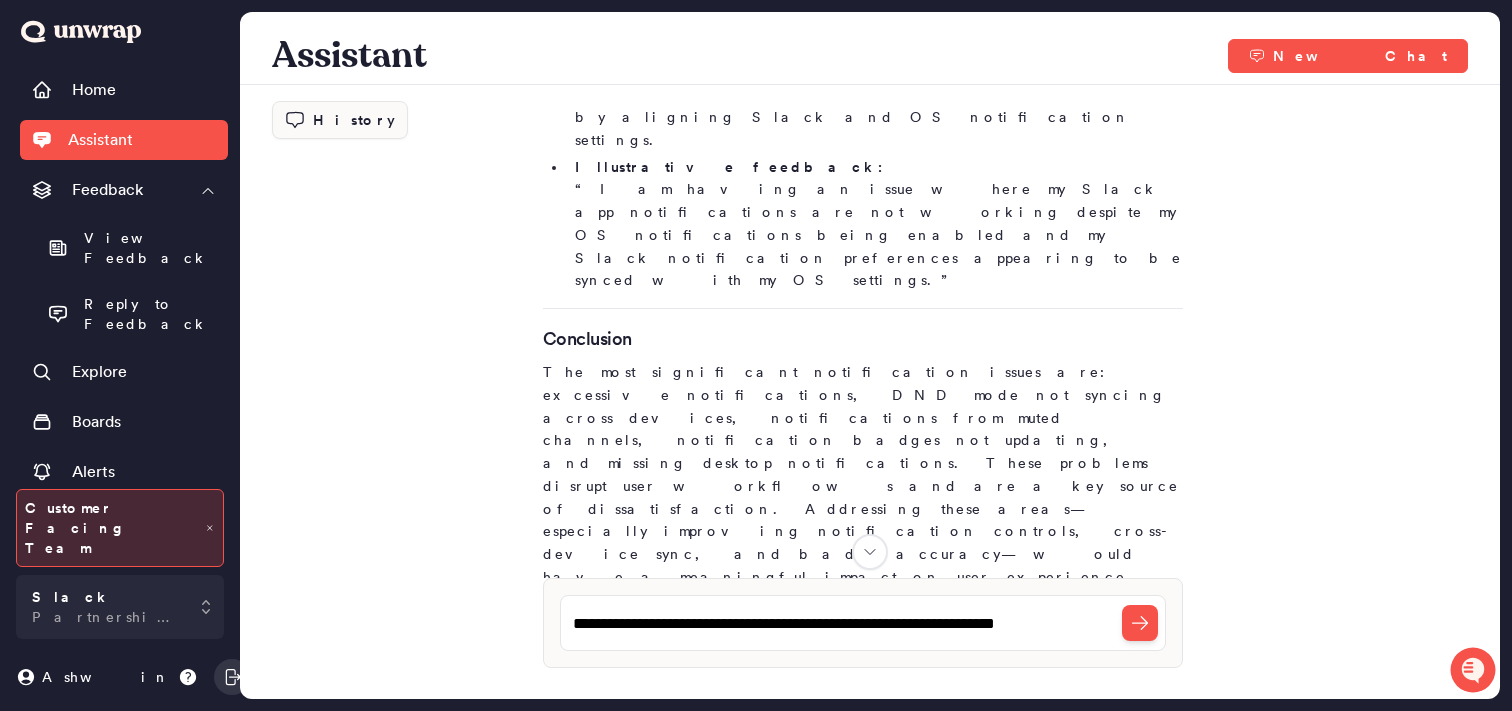 type 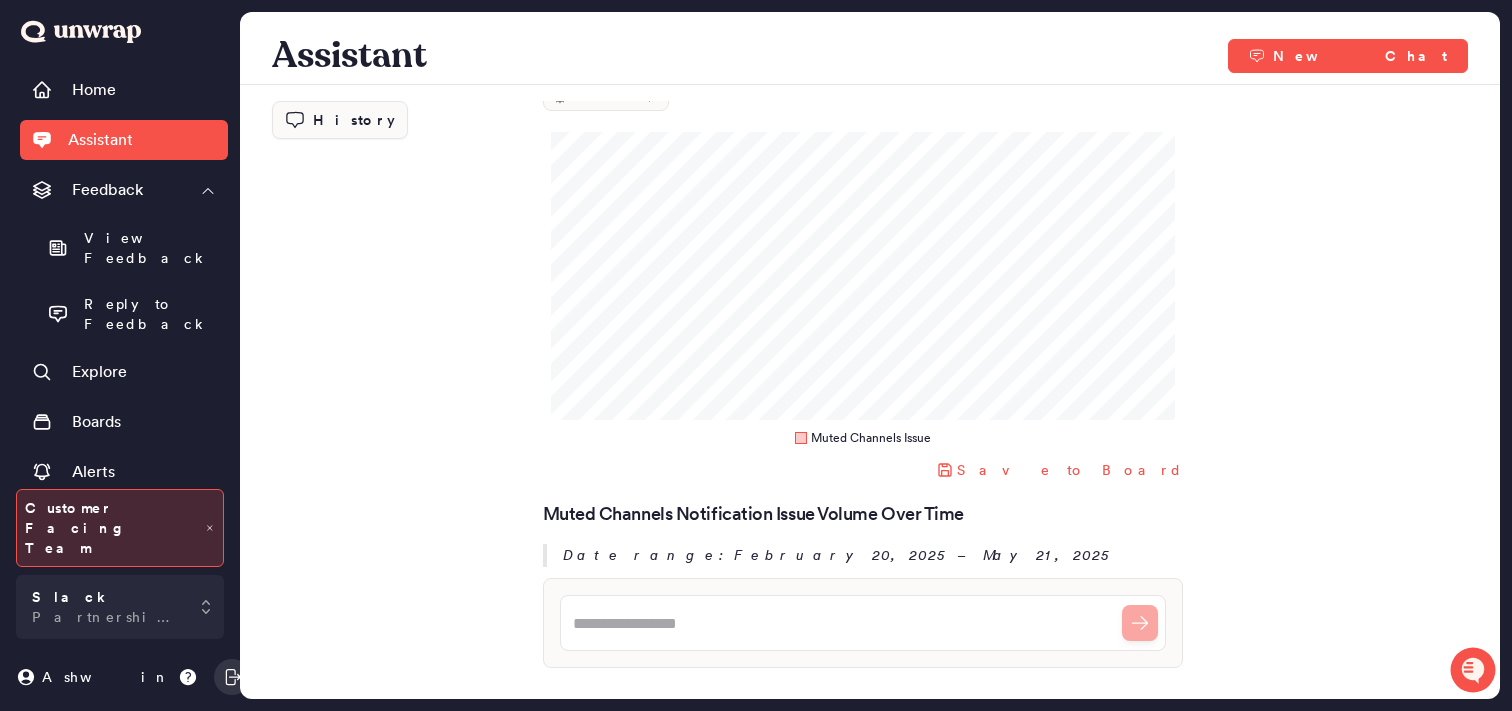 scroll, scrollTop: 2476, scrollLeft: 0, axis: vertical 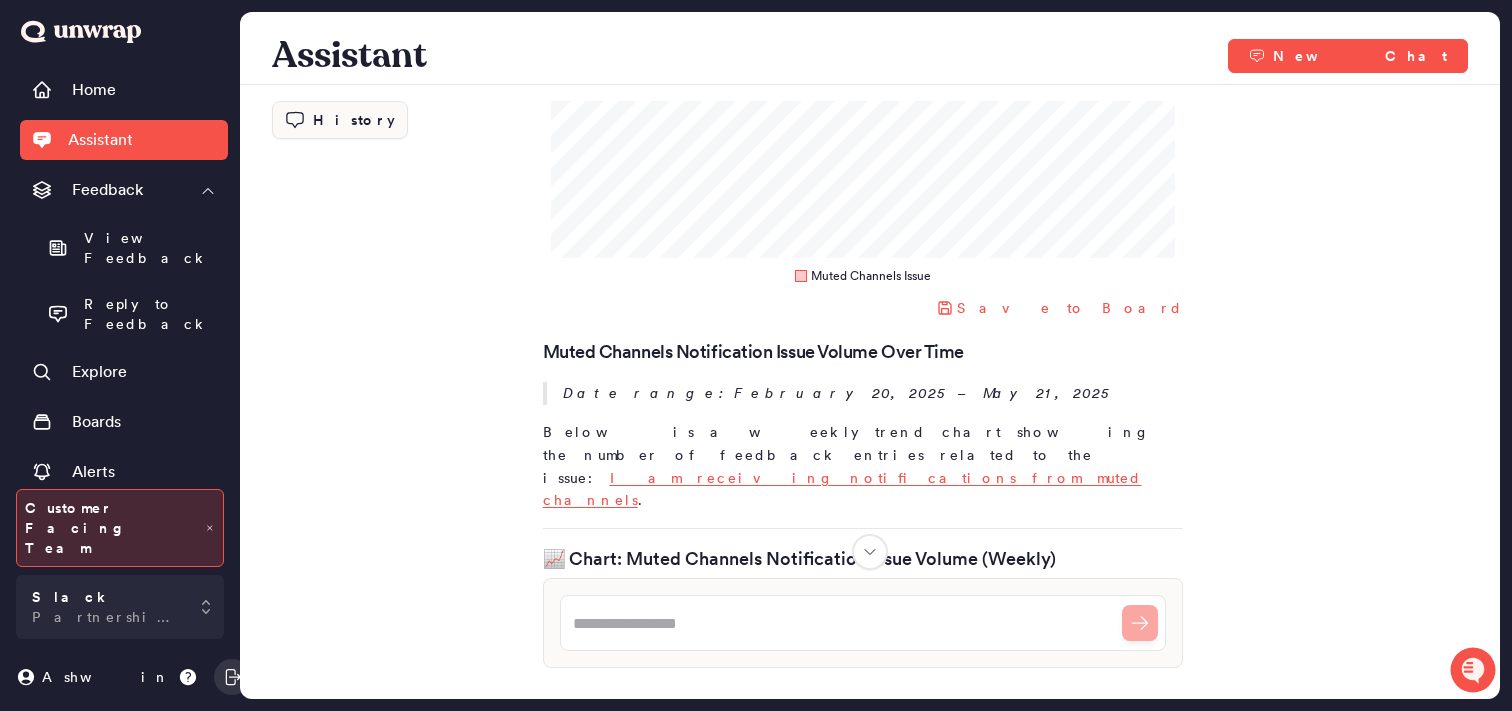 click on "Muted Channels Issue Do Not Disturb Sync Issue" at bounding box center (863, 1400) 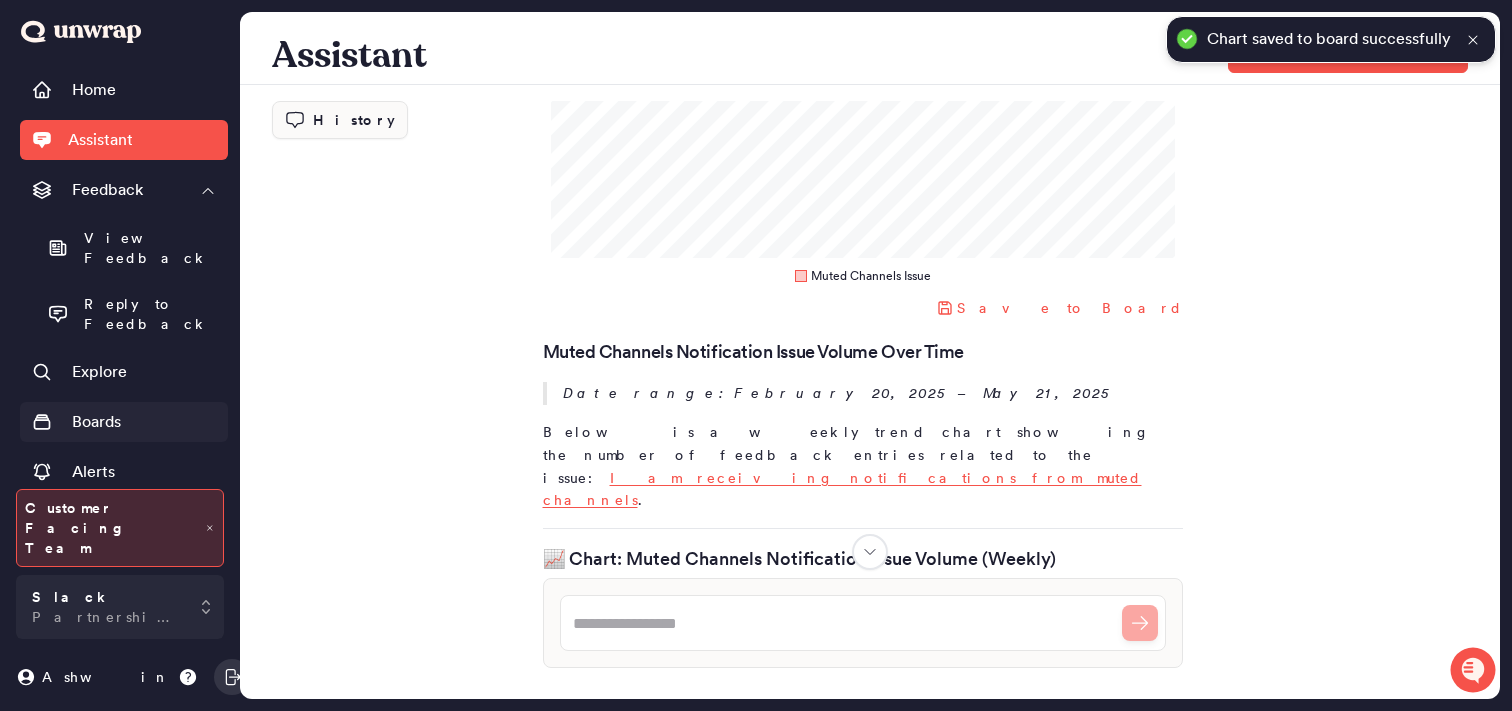 click on "Boards" at bounding box center [96, 422] 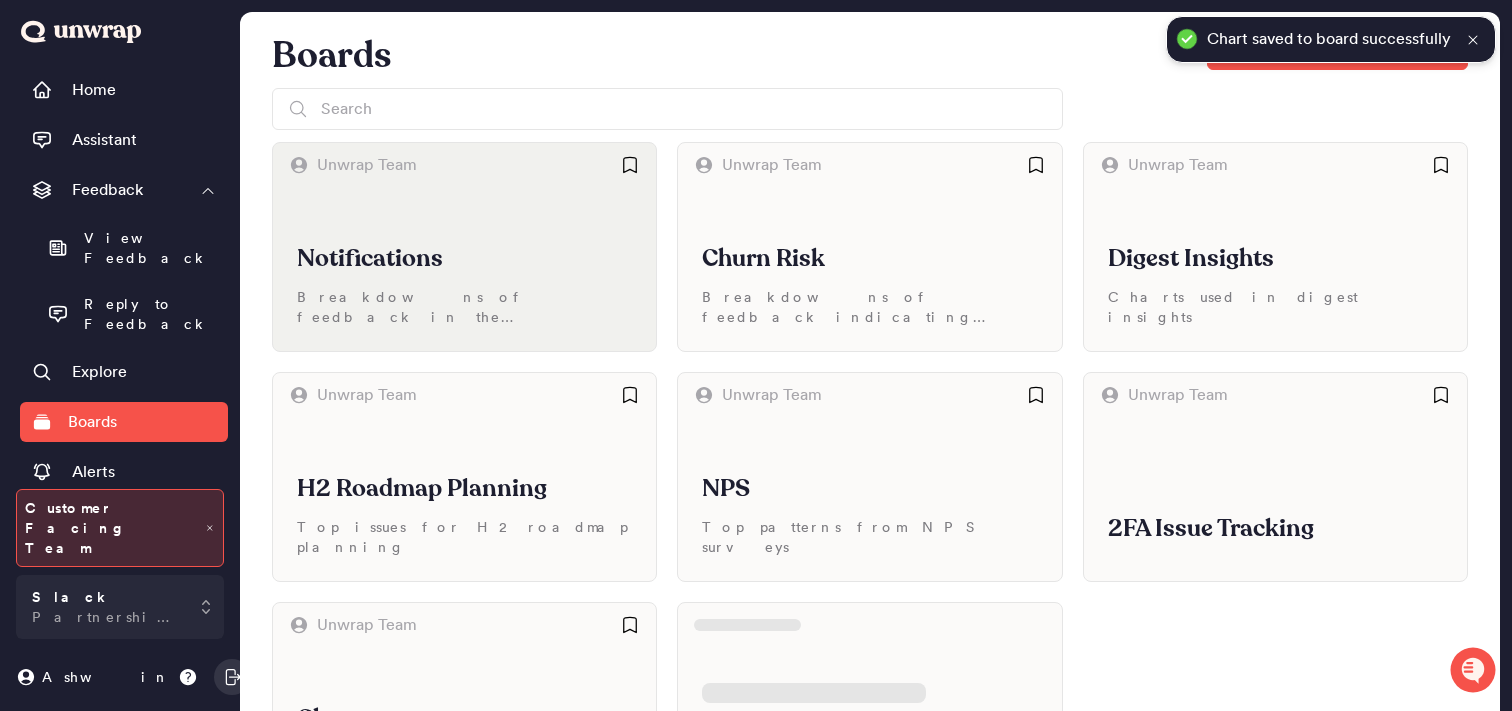 click on "Notifications" at bounding box center (464, 259) 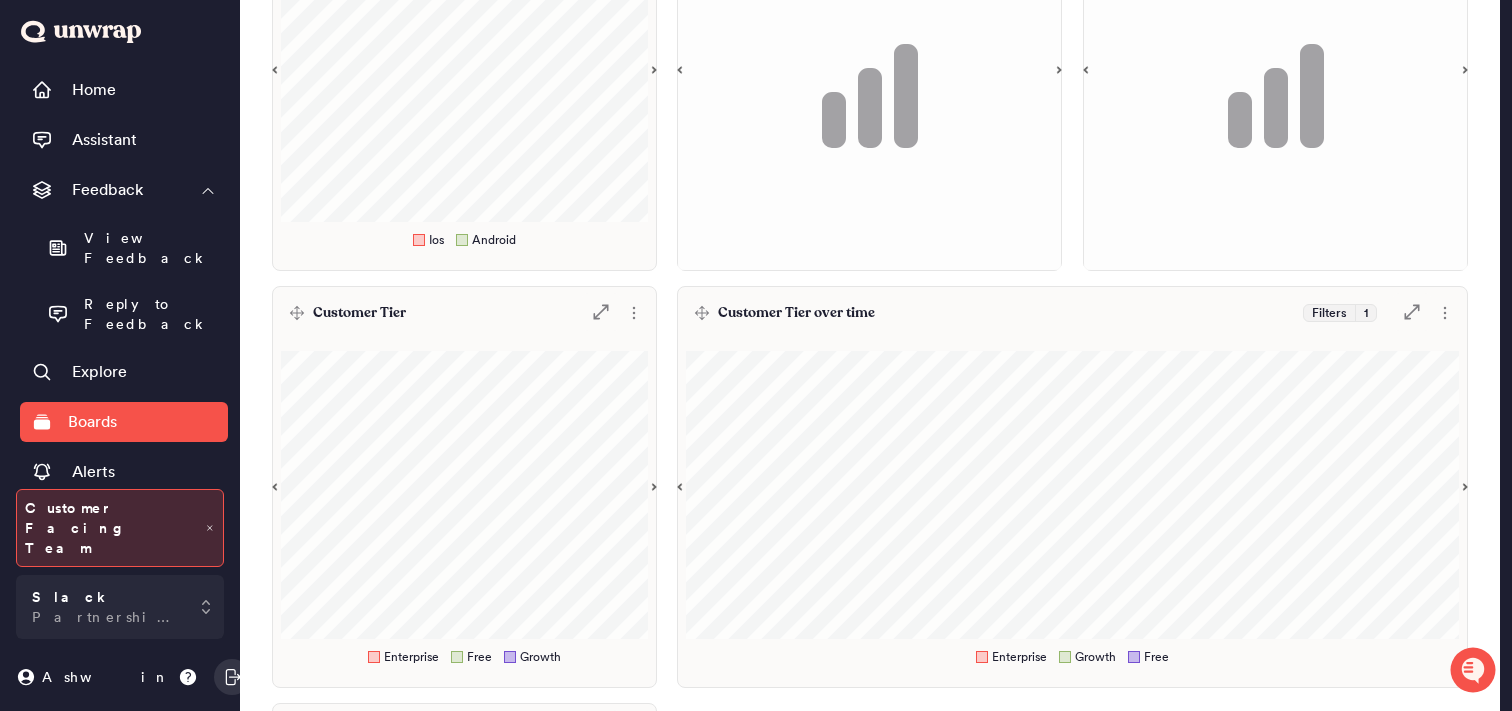 scroll, scrollTop: 1263, scrollLeft: 0, axis: vertical 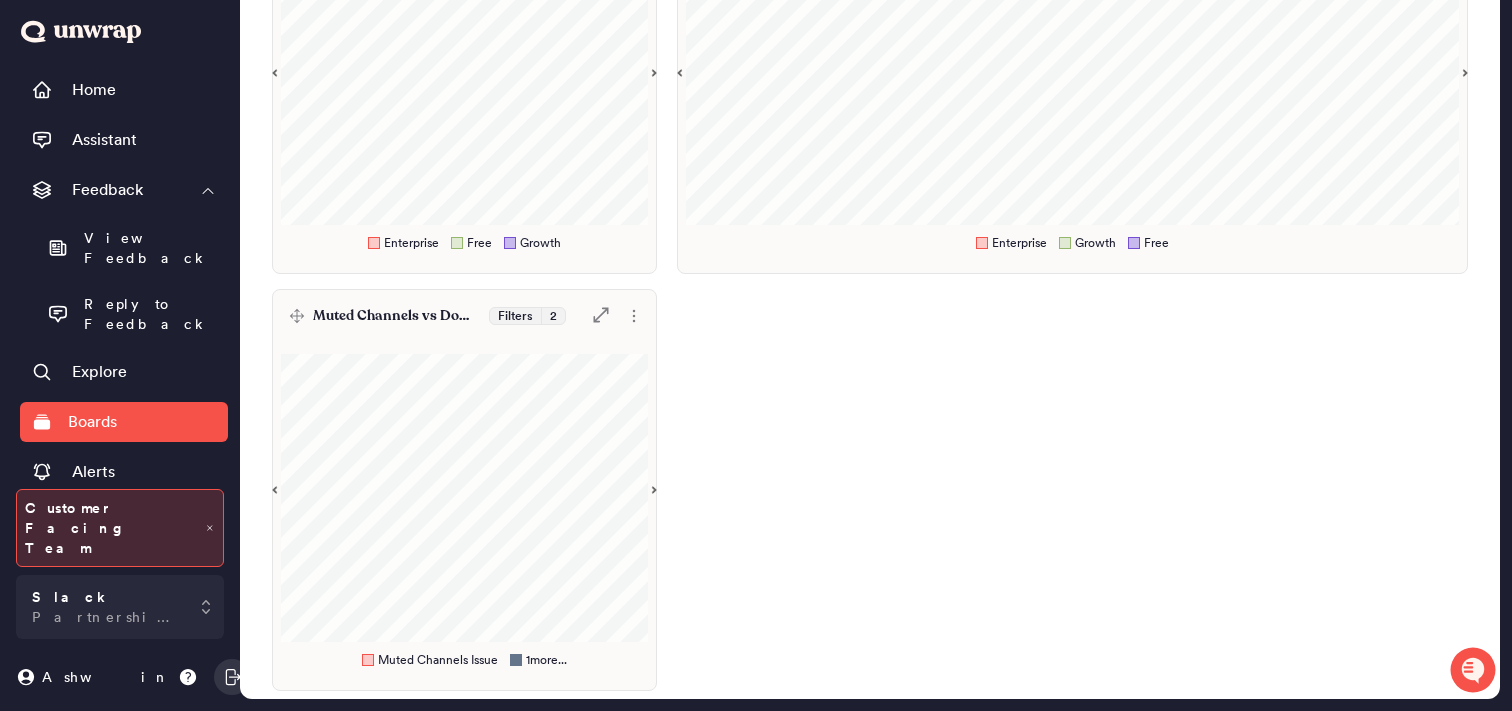 click on "Muted Channels vs Do Not Disturb Notification Issues Over Time Filters 2 .st0 { fill: #7e7d82; }" at bounding box center (464, 316) 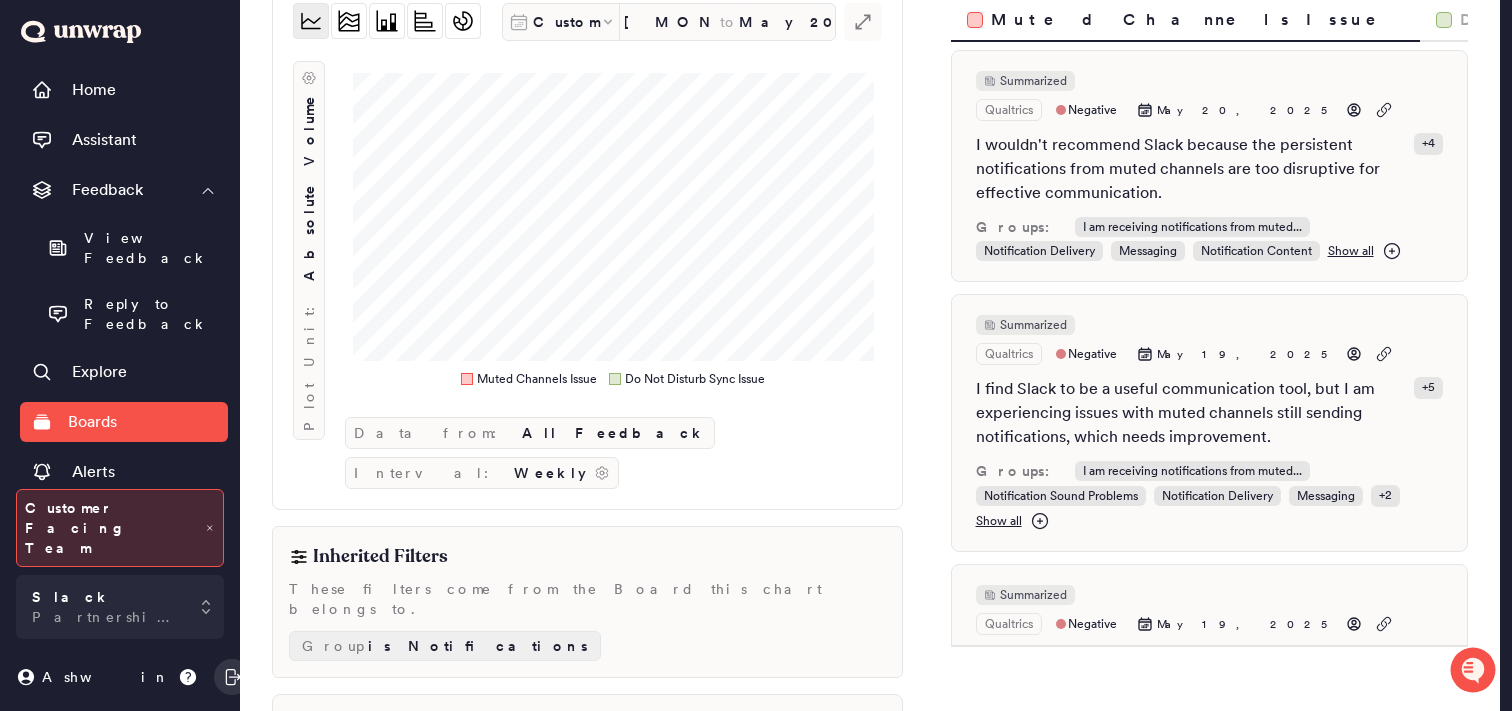 scroll, scrollTop: 0, scrollLeft: 0, axis: both 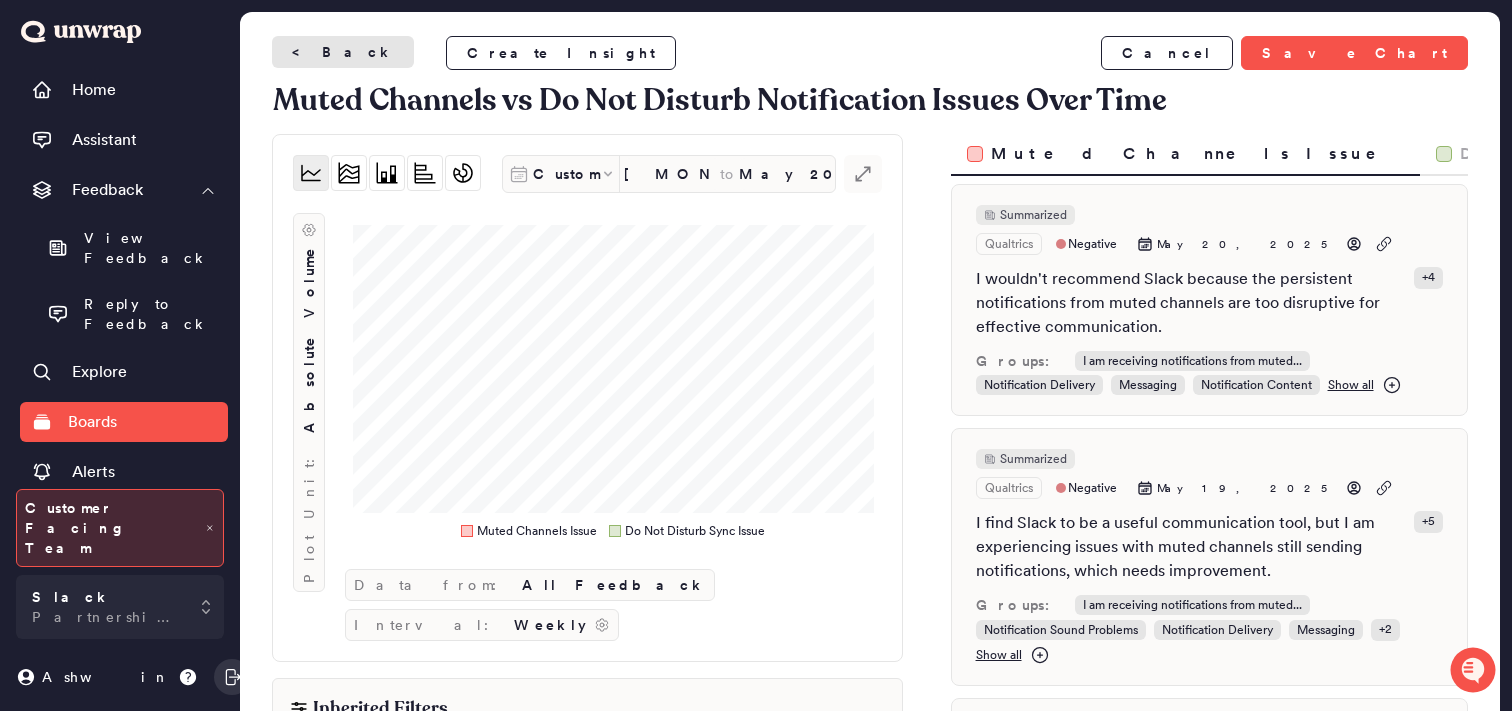 click on "< Back" at bounding box center (343, 52) 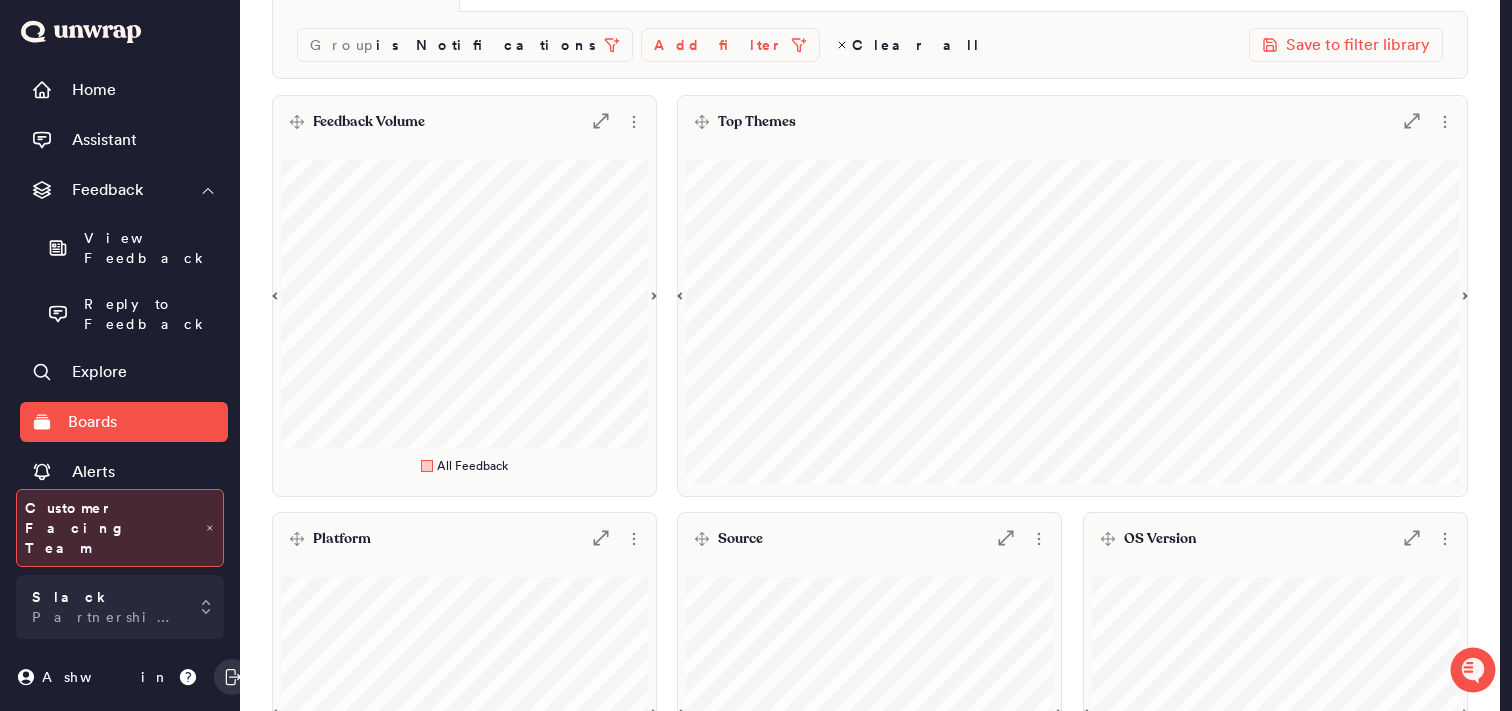 scroll, scrollTop: 70, scrollLeft: 0, axis: vertical 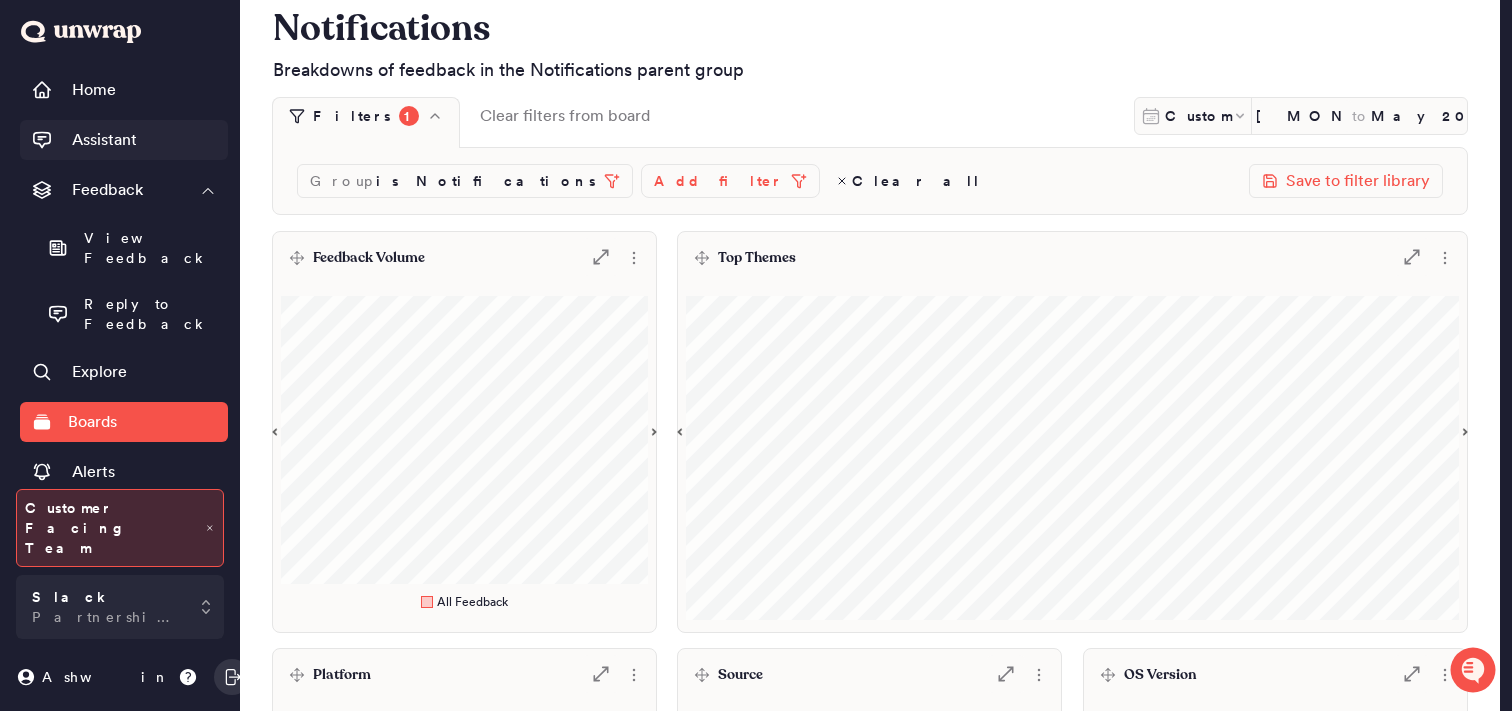 click on "Assistant" at bounding box center (104, 140) 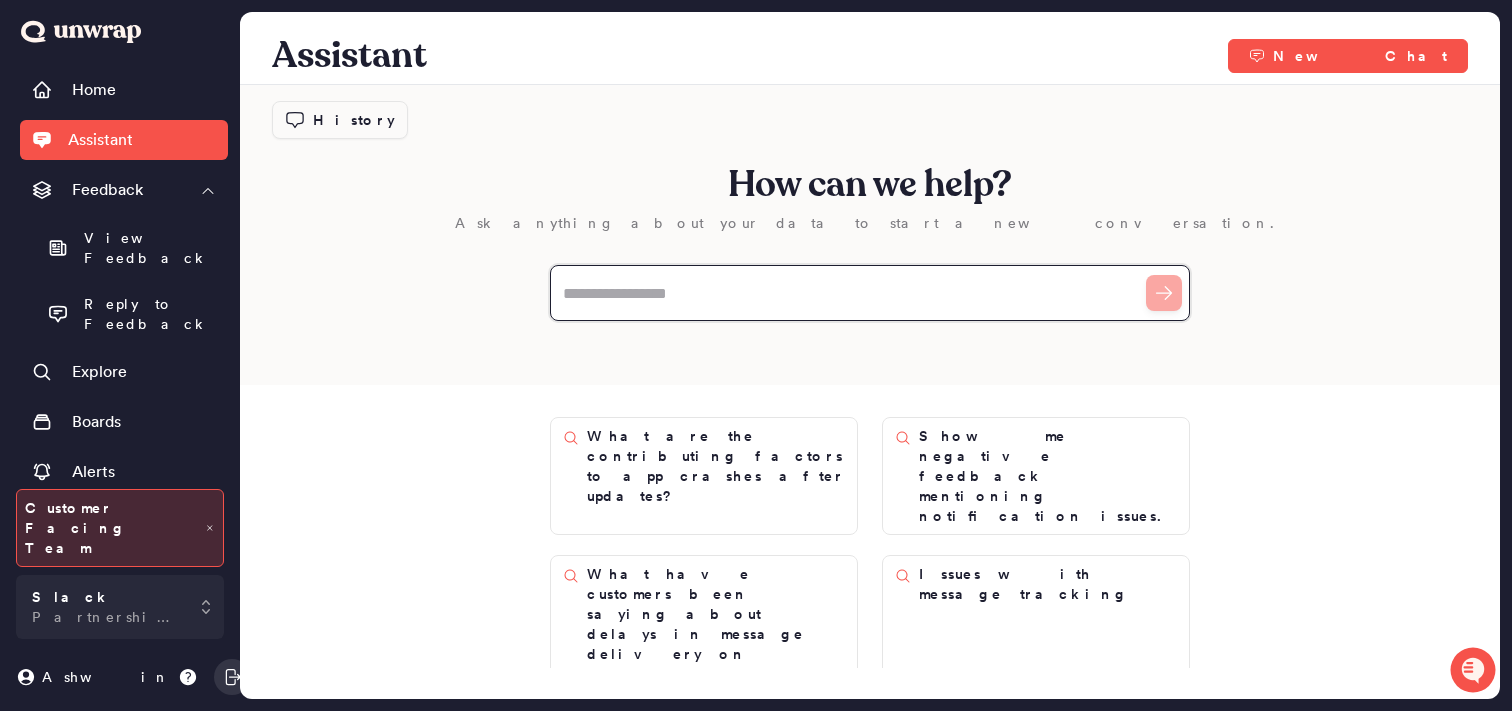 click at bounding box center (870, 293) 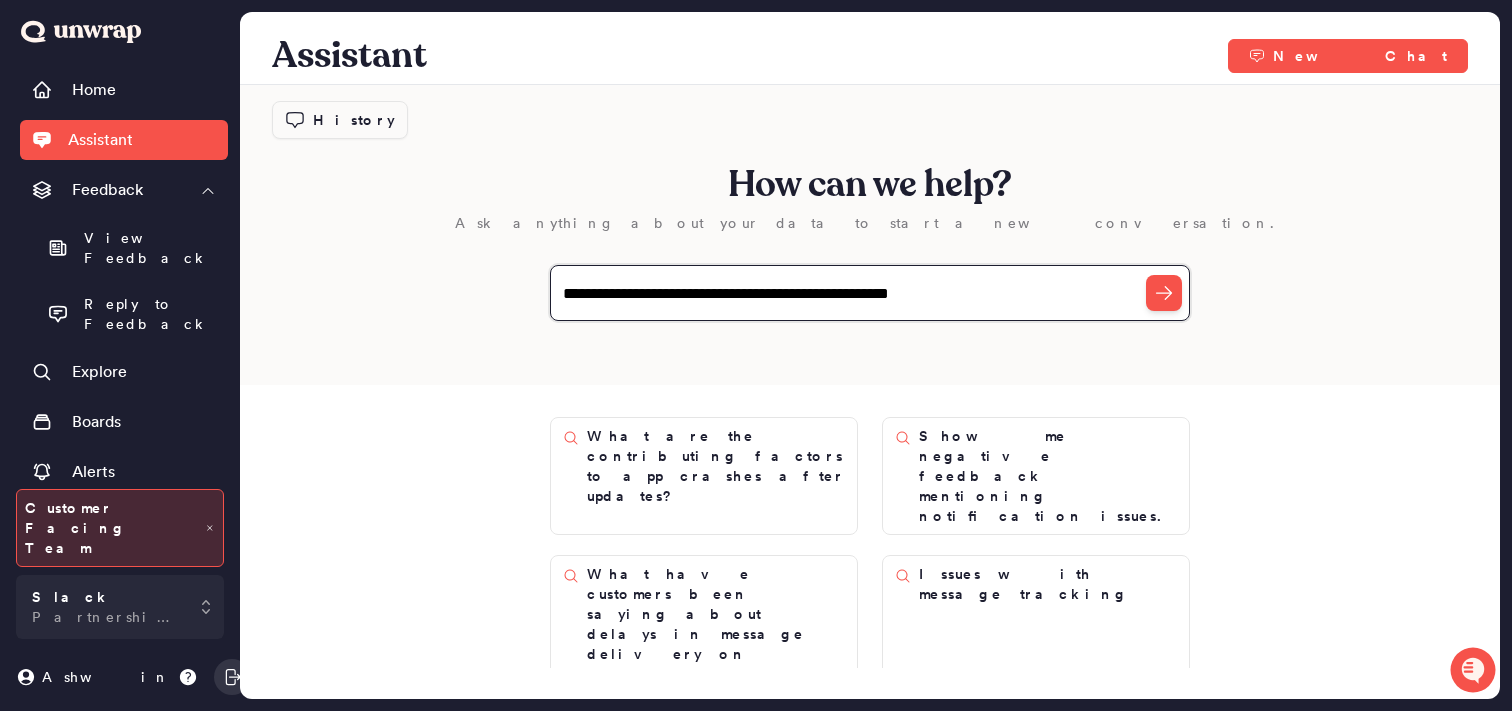 type on "**********" 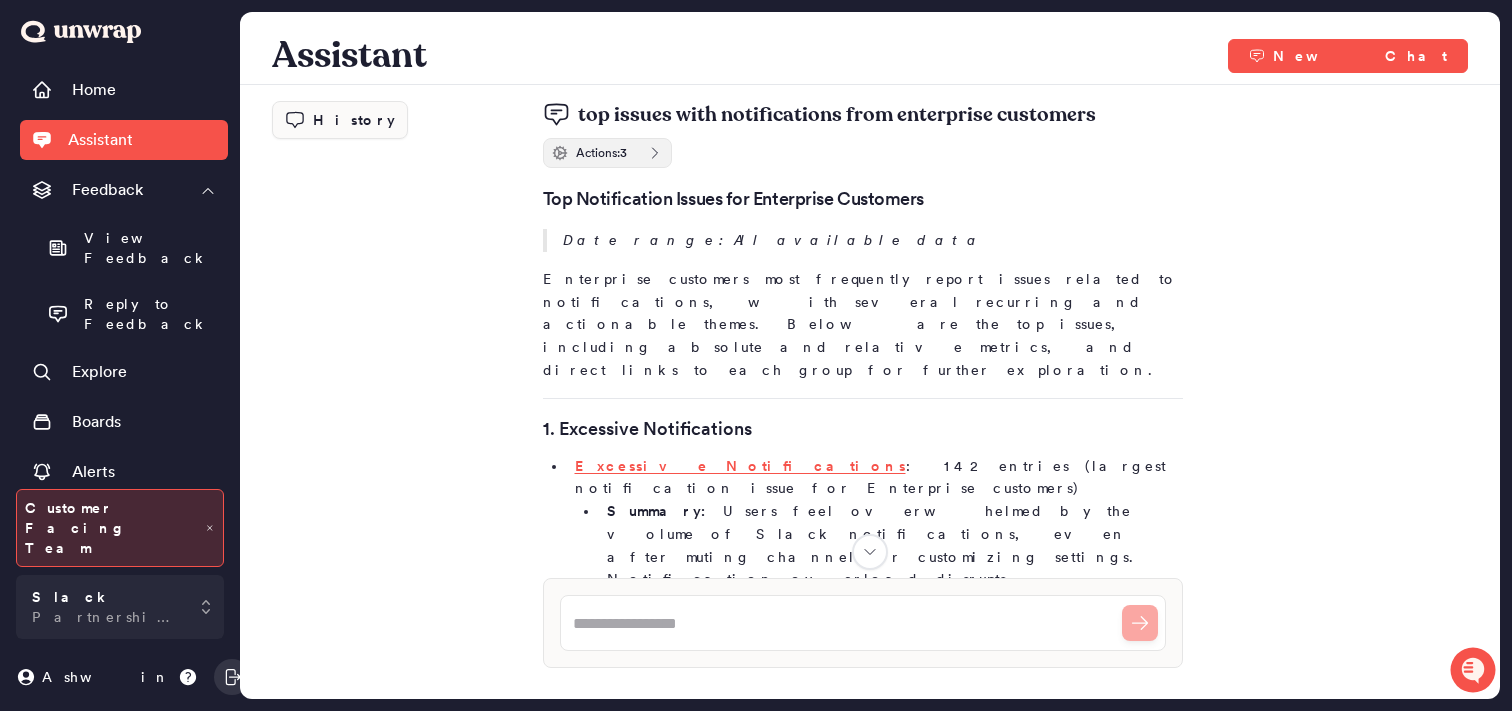 click on "Actions:  3" at bounding box center [607, 153] 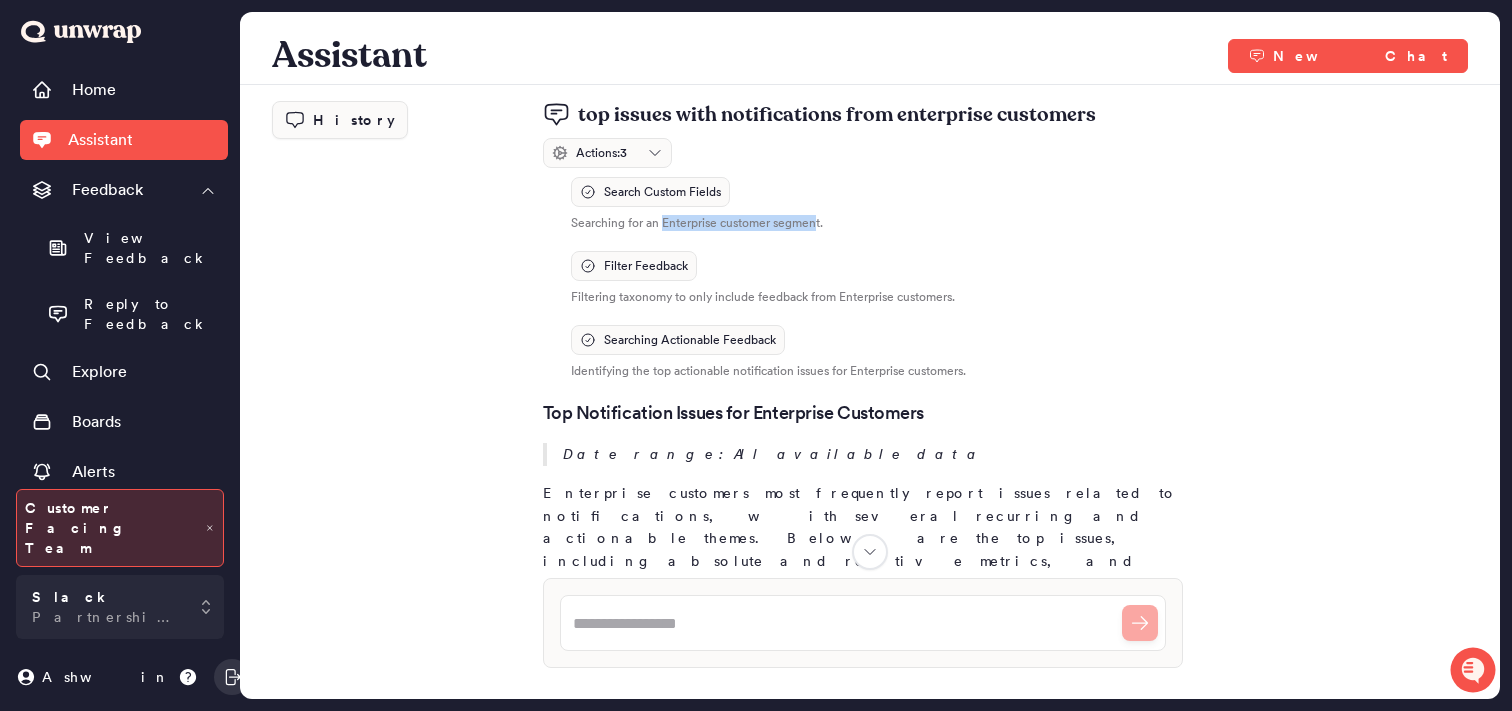 drag, startPoint x: 670, startPoint y: 225, endPoint x: 824, endPoint y: 227, distance: 154.01299 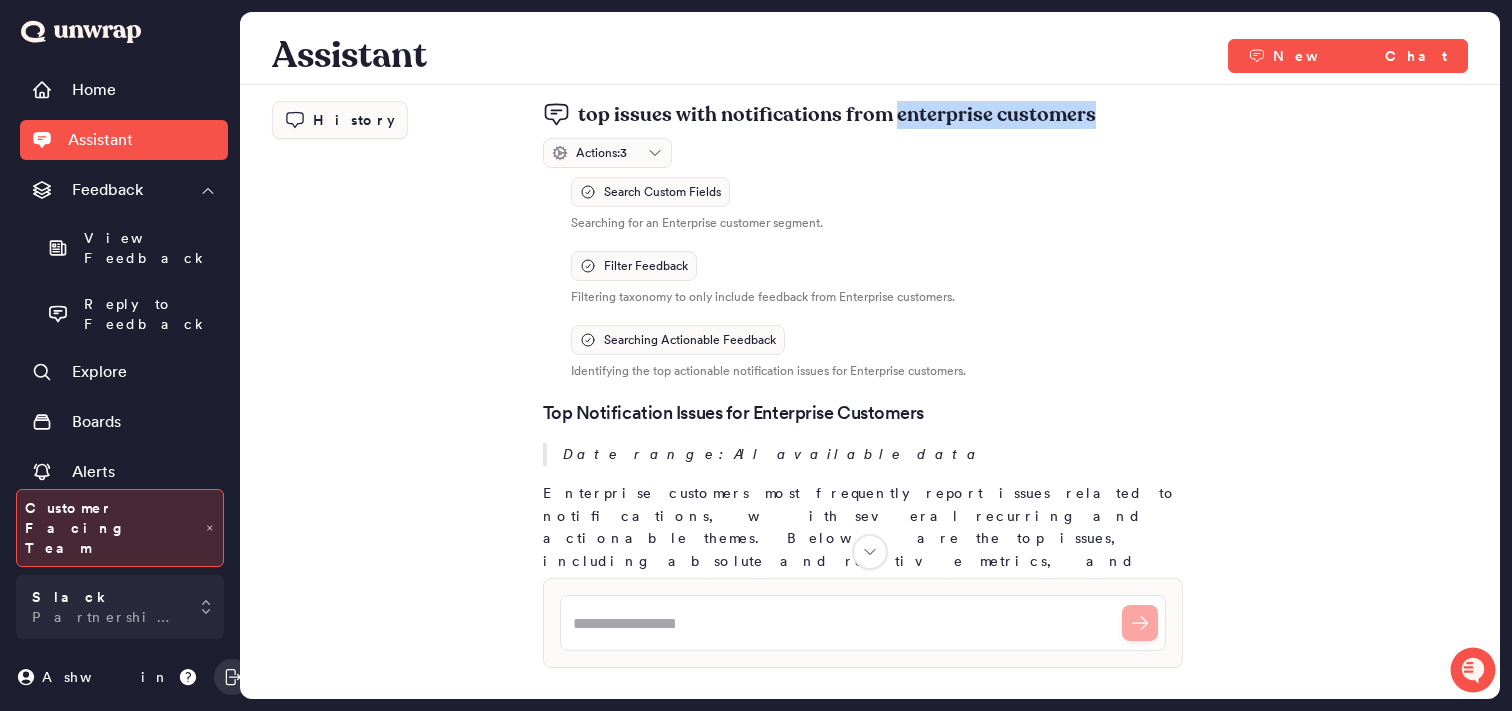 drag, startPoint x: 895, startPoint y: 116, endPoint x: 1091, endPoint y: 114, distance: 196.01021 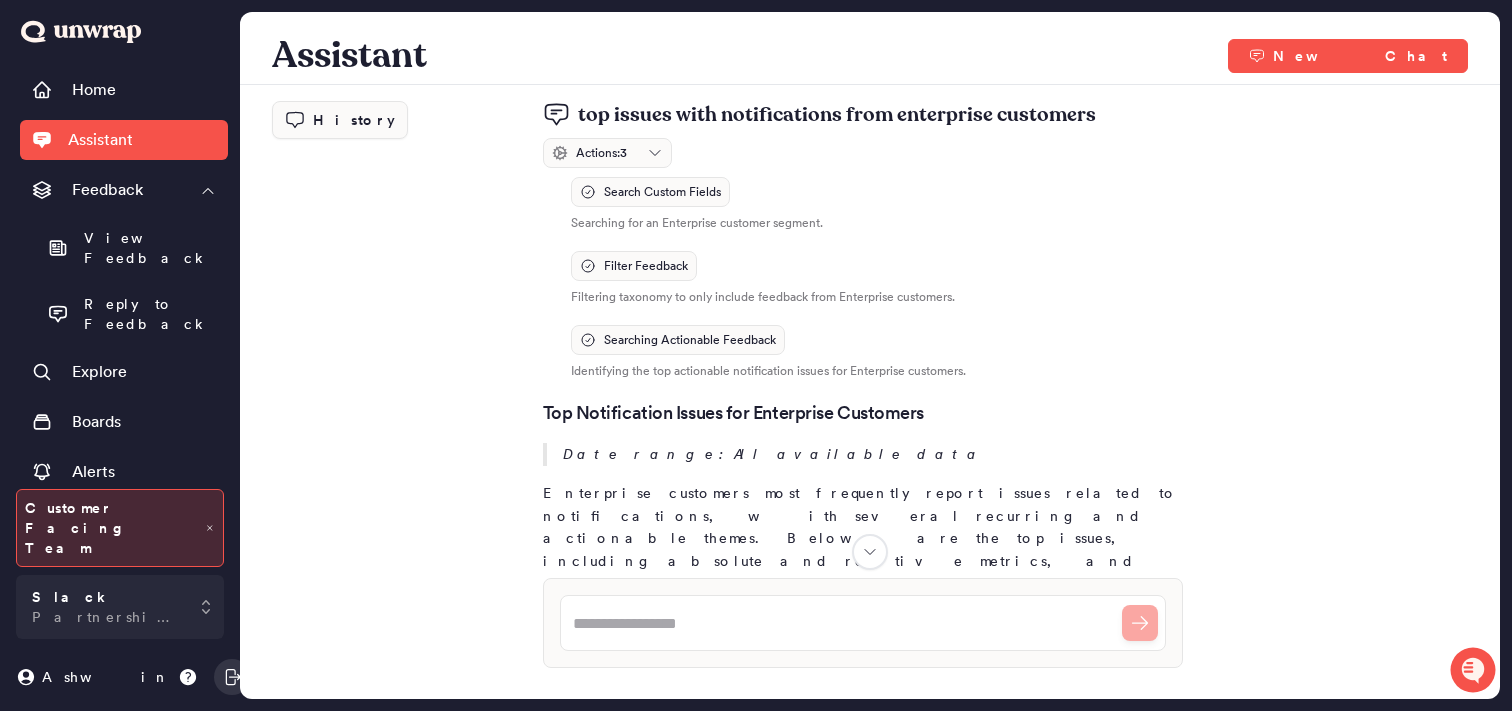 click on "top issues with notifications from enterprise customers" at bounding box center (837, 115) 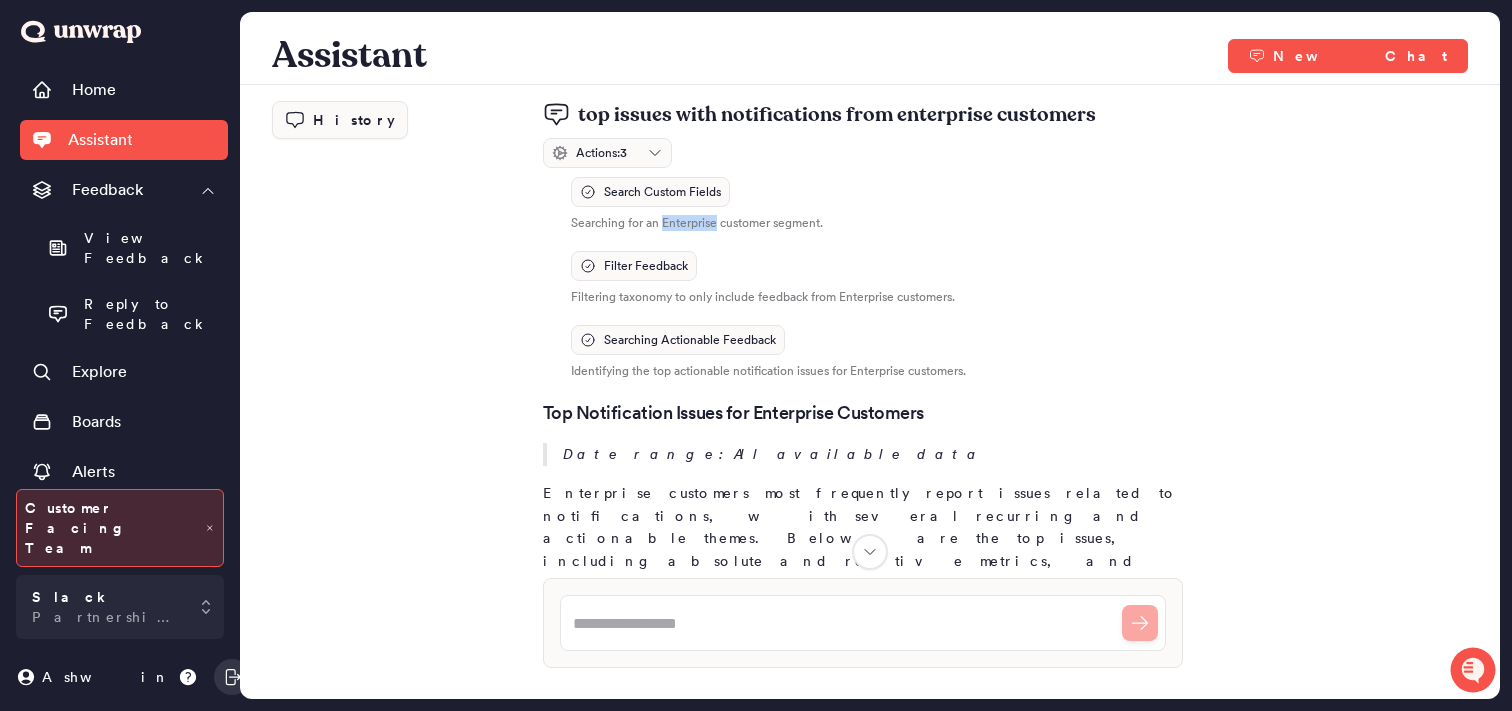 click on "Searching for an Enterprise customer segment." at bounding box center (877, 223) 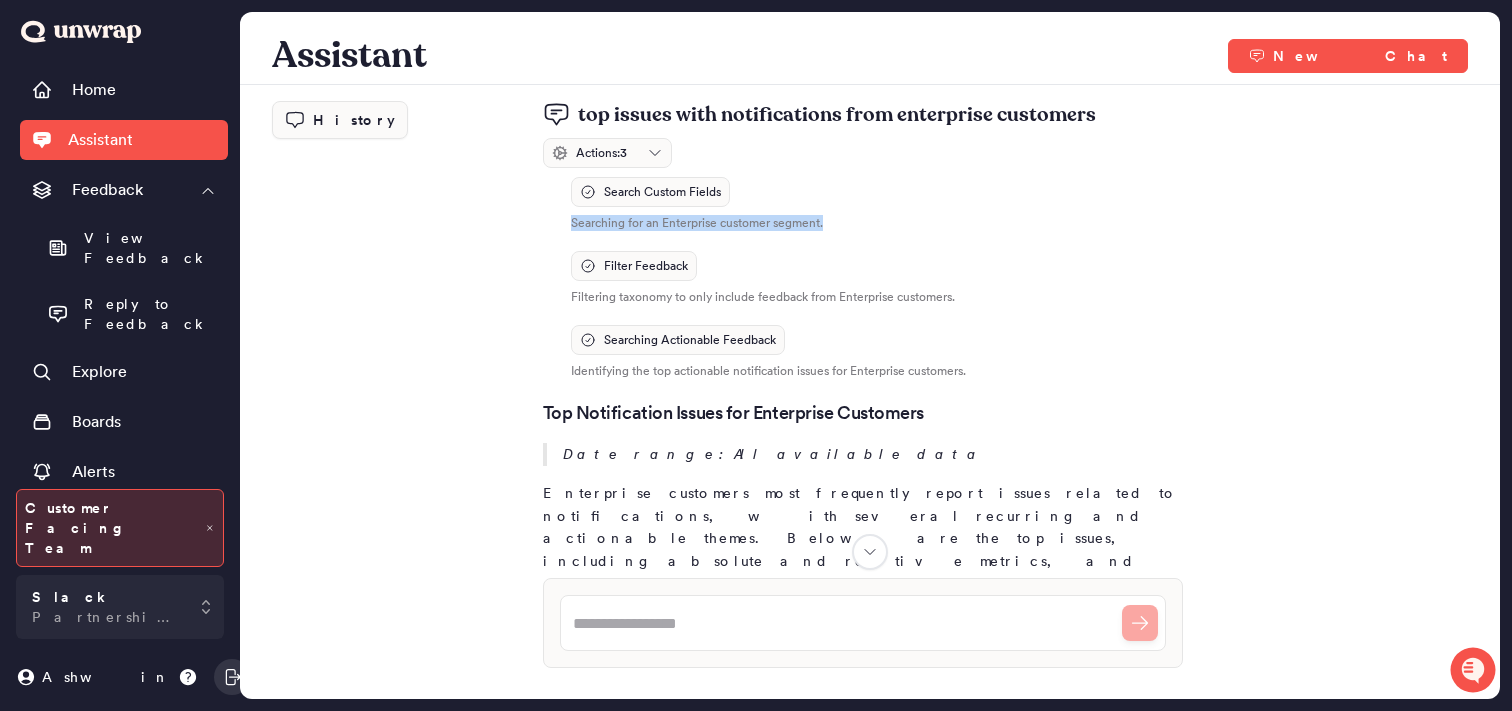 drag, startPoint x: 842, startPoint y: 223, endPoint x: 569, endPoint y: 225, distance: 273.00732 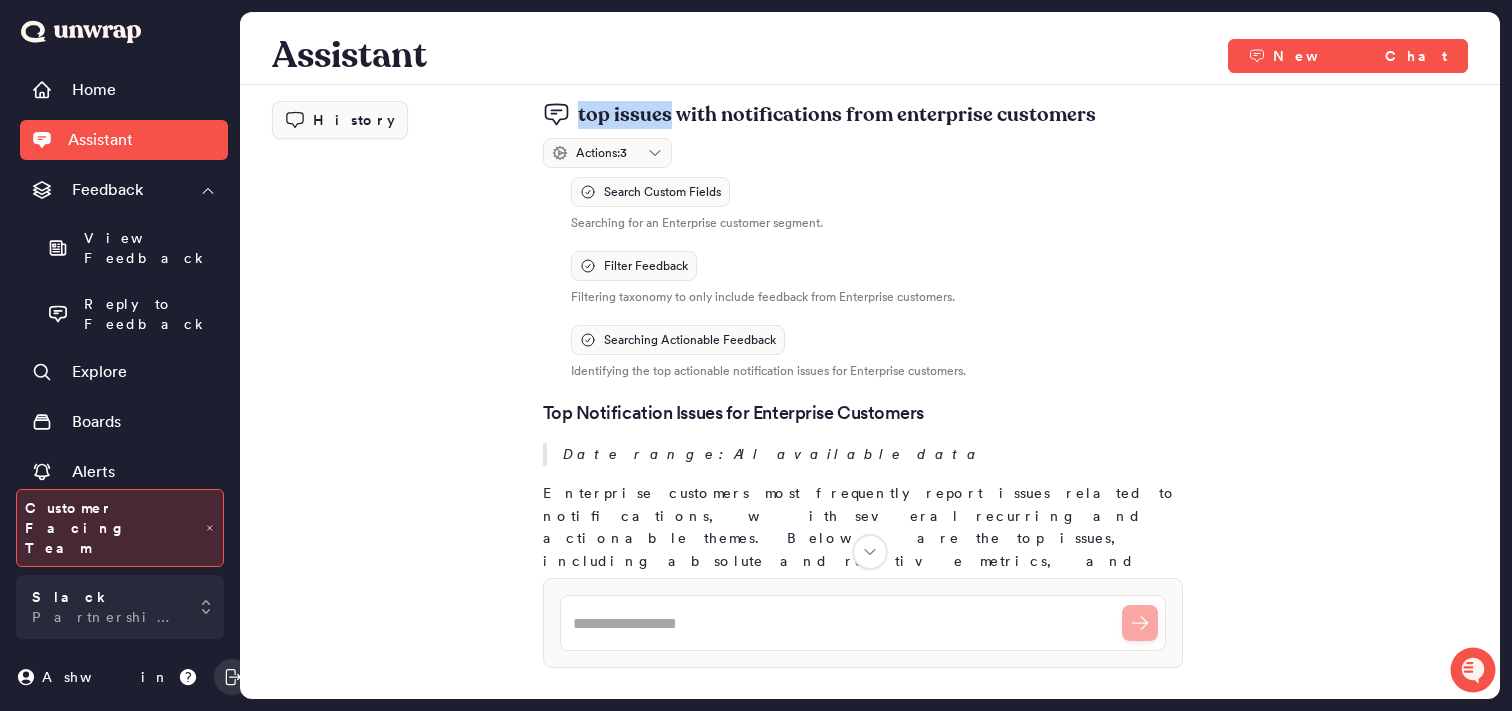 drag, startPoint x: 675, startPoint y: 115, endPoint x: 576, endPoint y: 112, distance: 99.04544 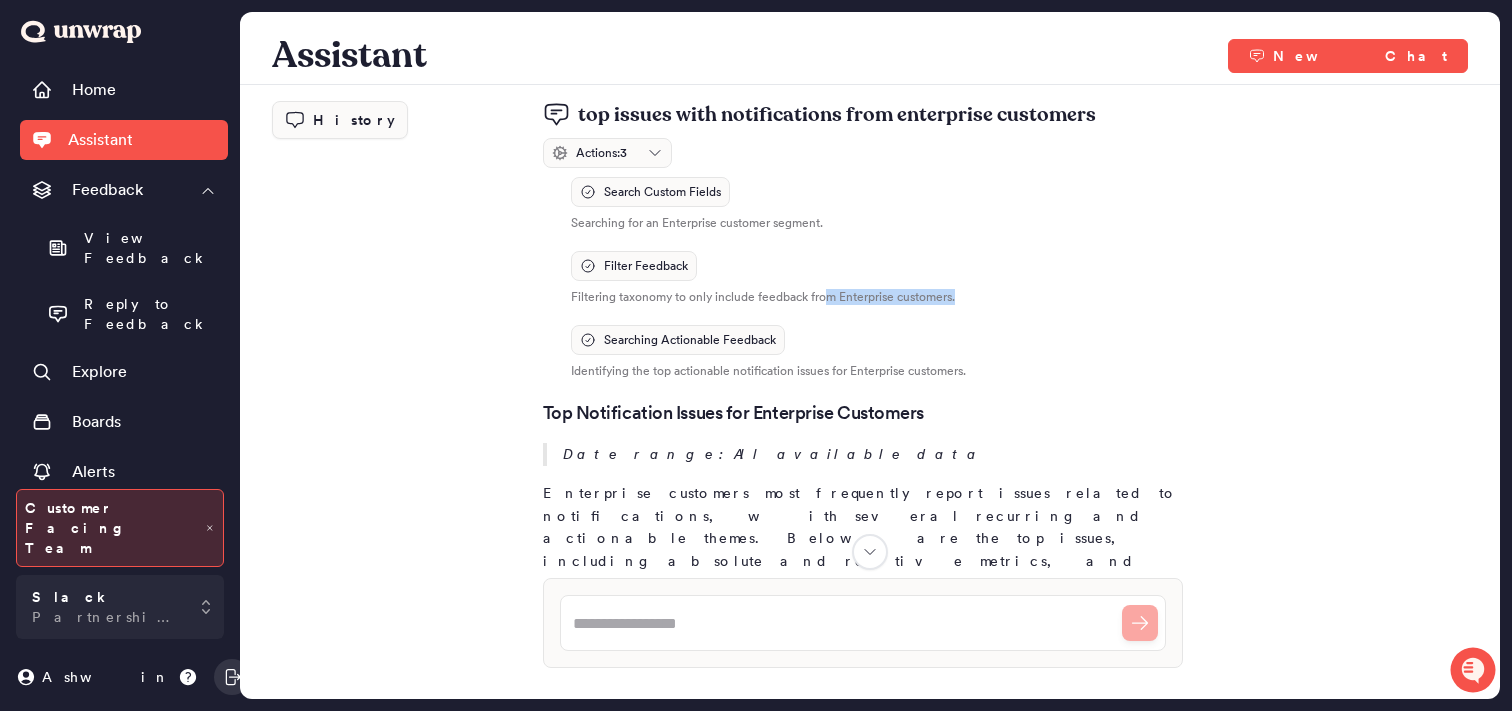 drag, startPoint x: 832, startPoint y: 298, endPoint x: 1012, endPoint y: 298, distance: 180 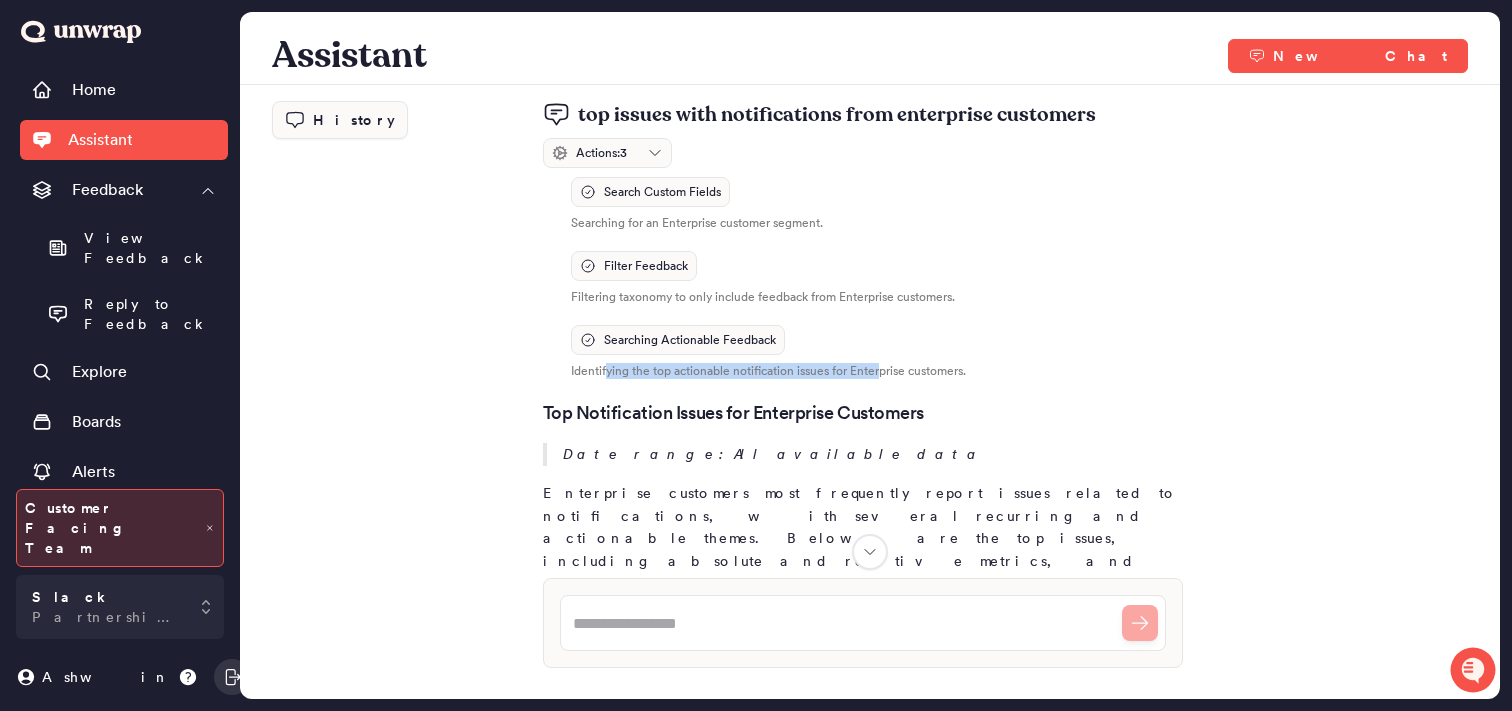 drag, startPoint x: 612, startPoint y: 368, endPoint x: 888, endPoint y: 370, distance: 276.00723 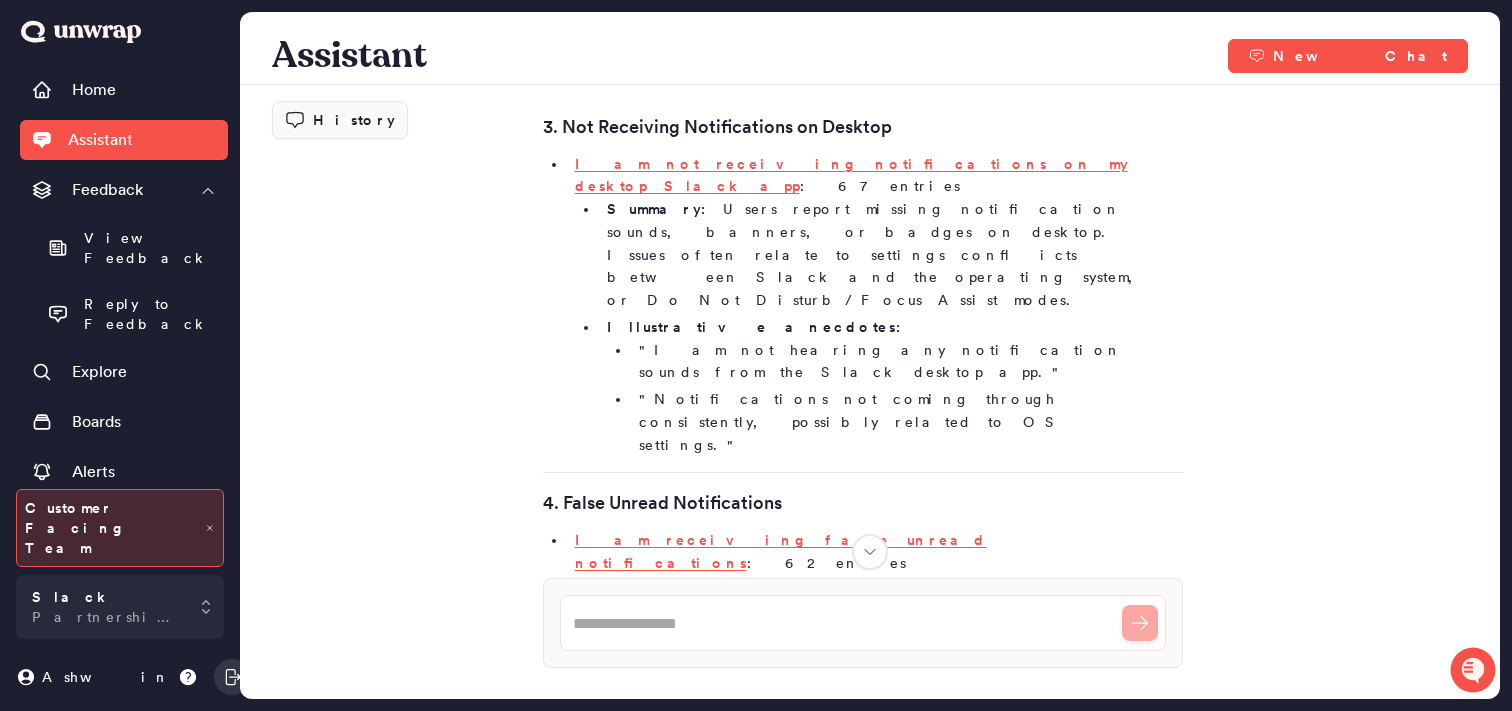 scroll, scrollTop: 0, scrollLeft: 0, axis: both 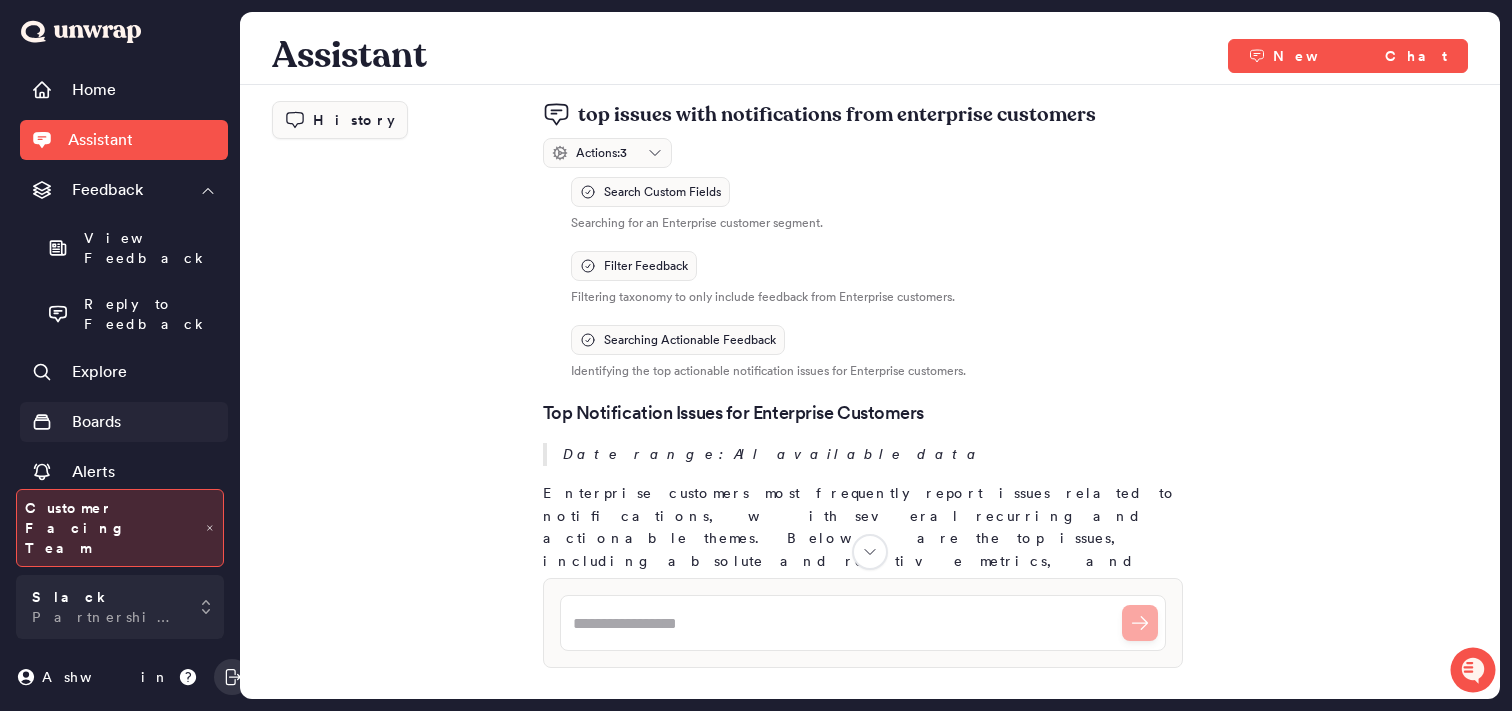 click on "Boards" at bounding box center (96, 422) 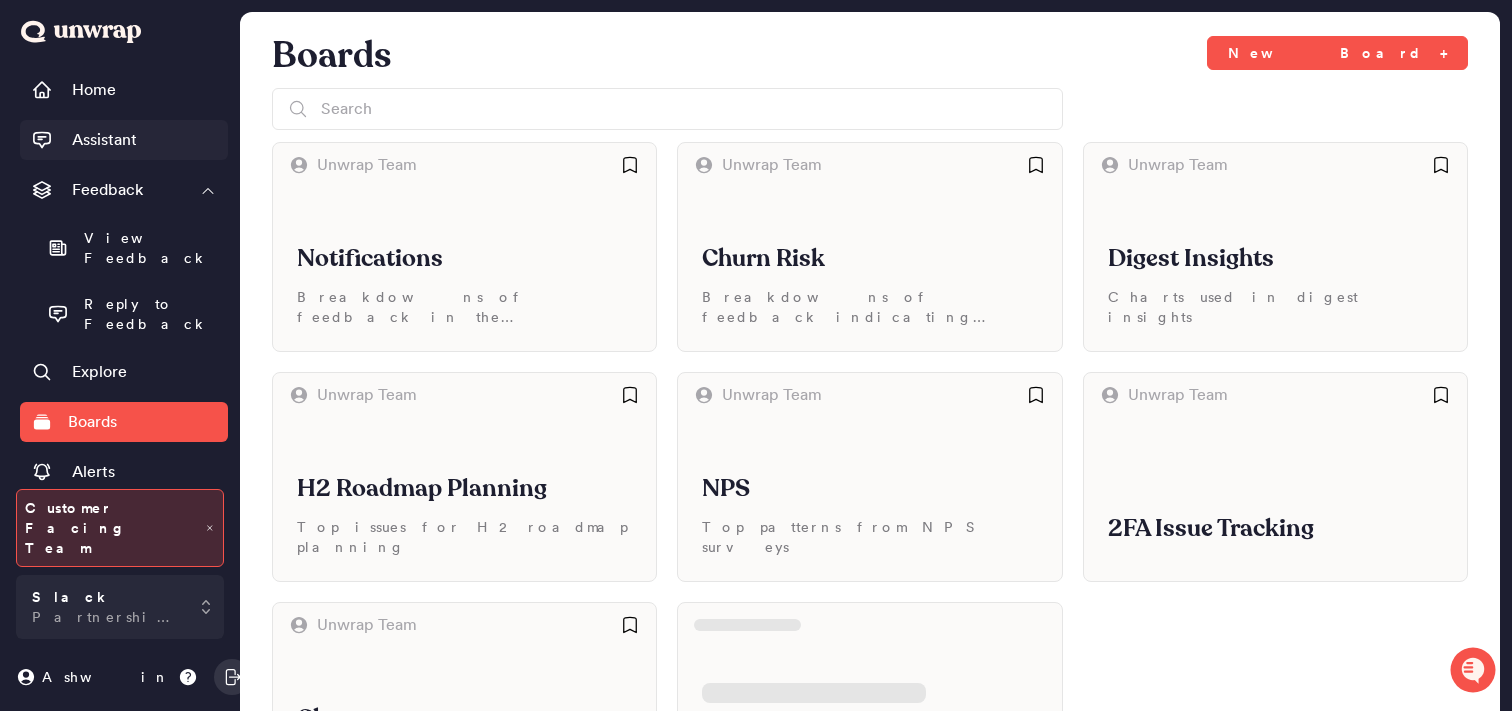 click on "Assistant" at bounding box center [104, 140] 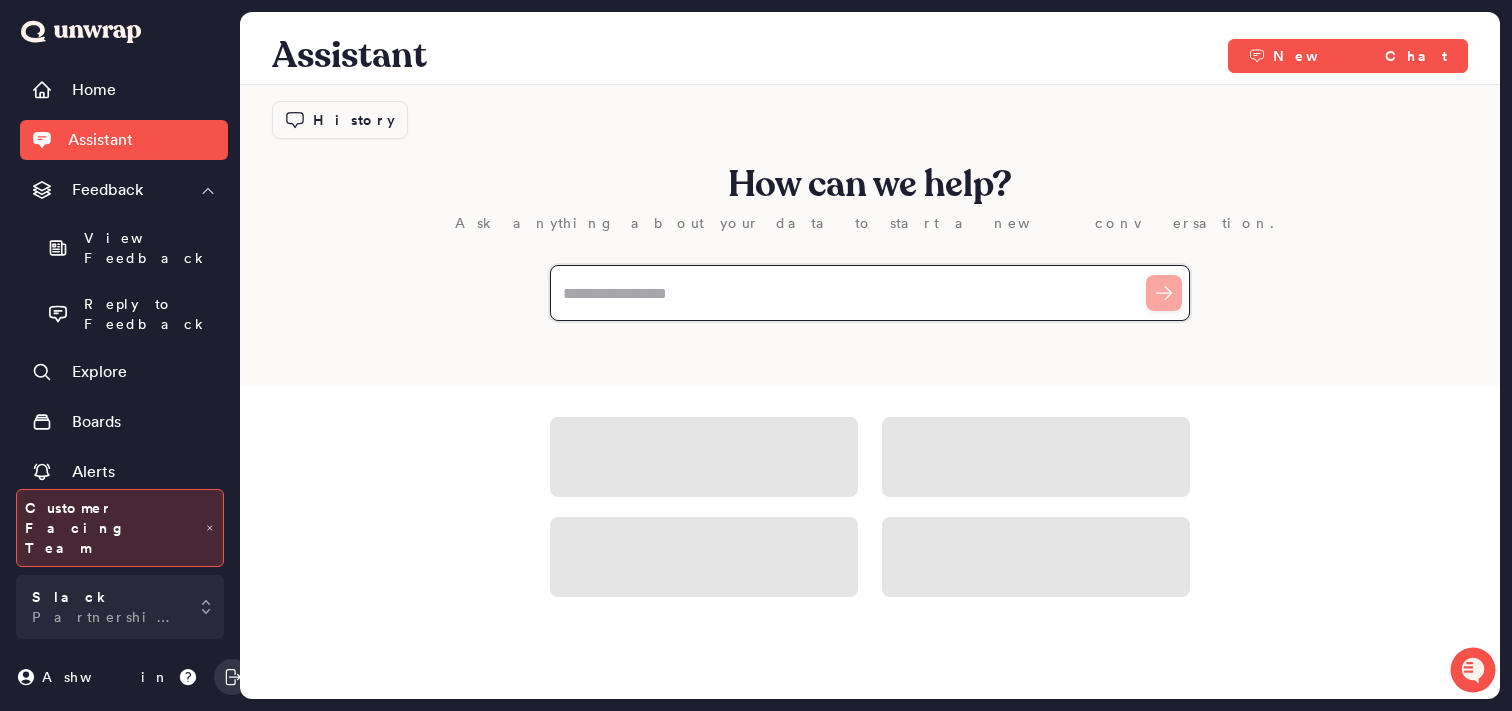 click at bounding box center [870, 293] 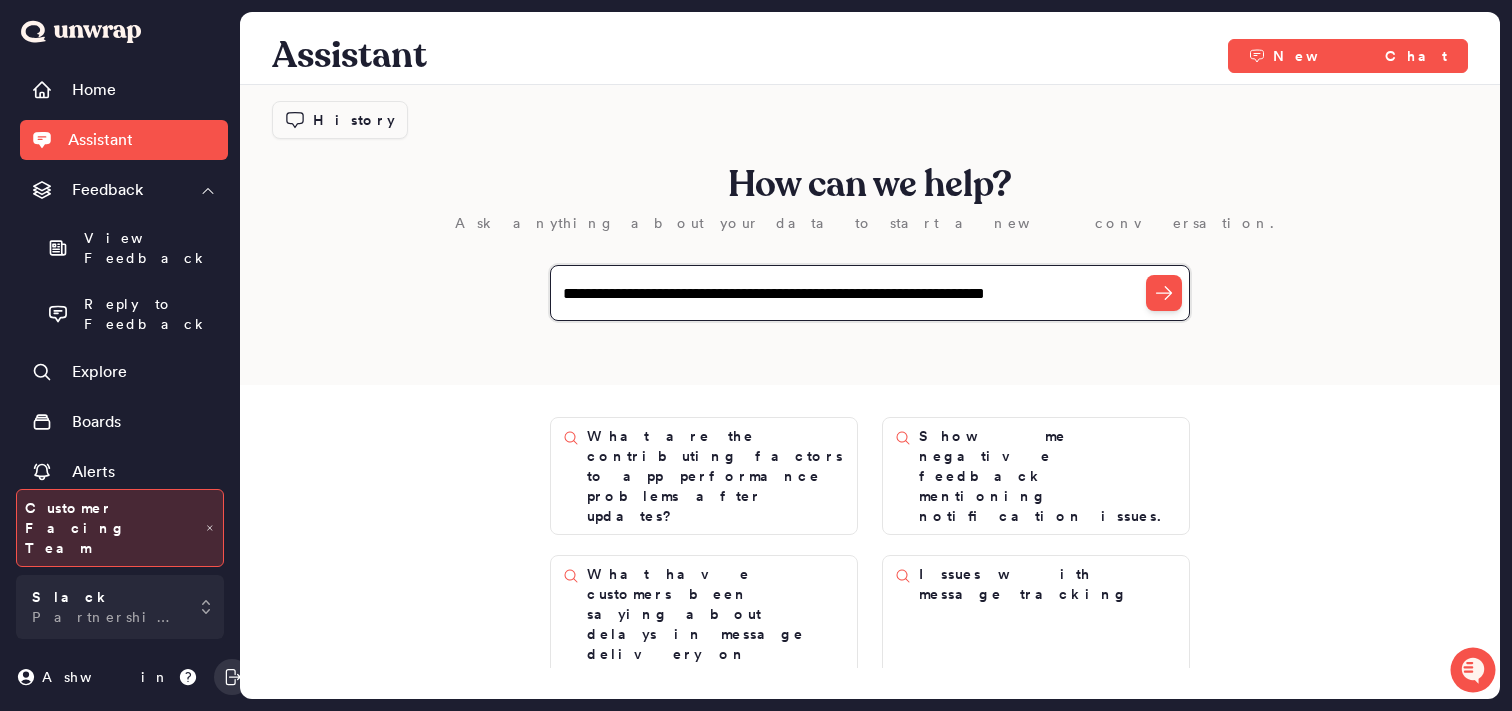 type on "**********" 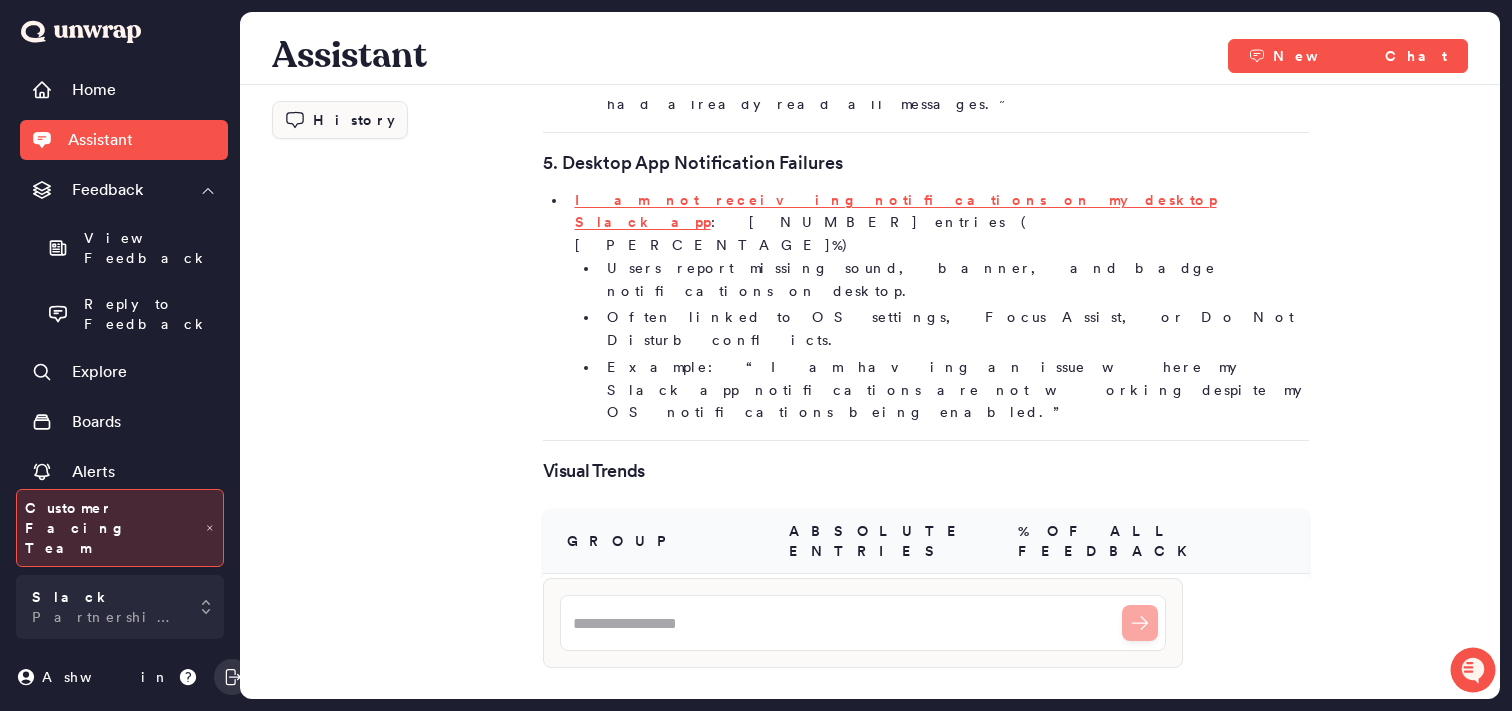 scroll, scrollTop: 1559, scrollLeft: 0, axis: vertical 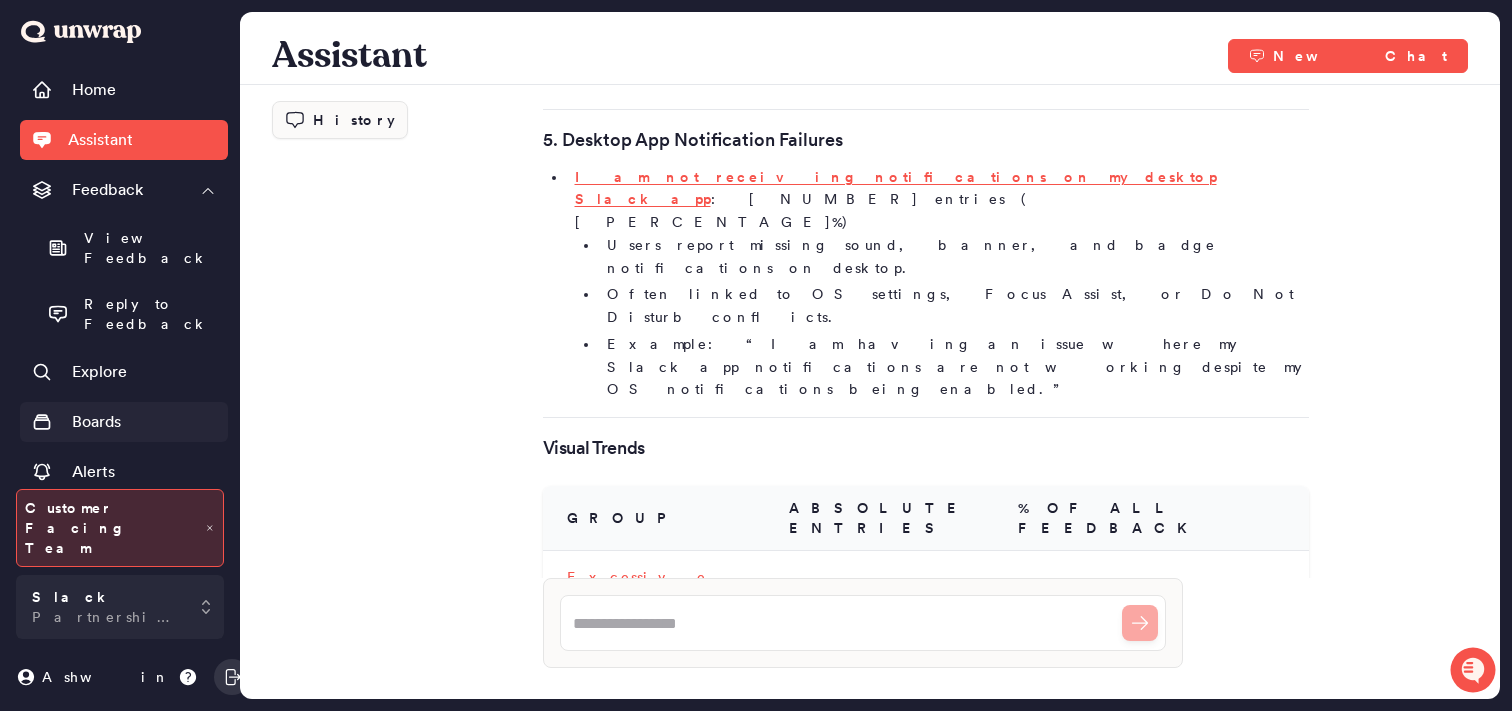 click on "Boards" at bounding box center [96, 422] 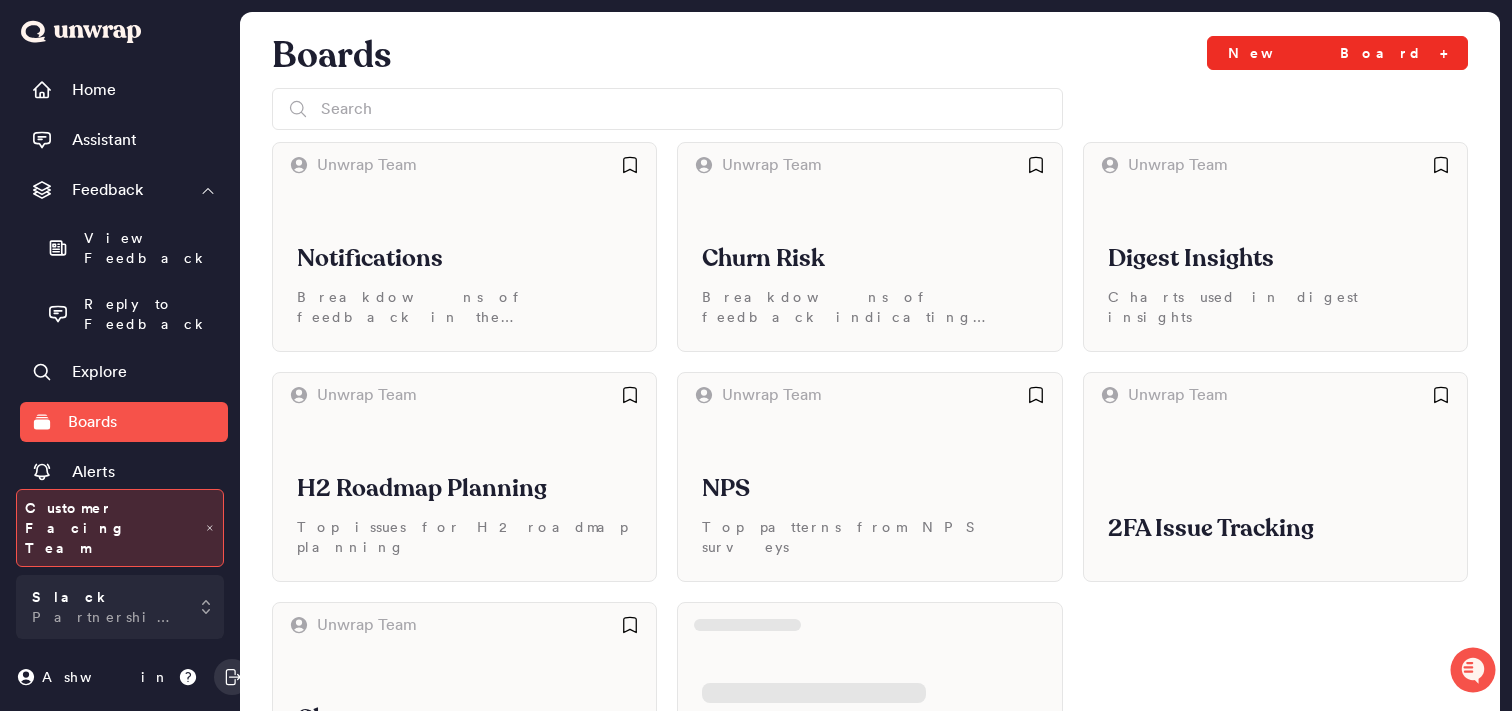 click on "New Board +" at bounding box center [1337, 53] 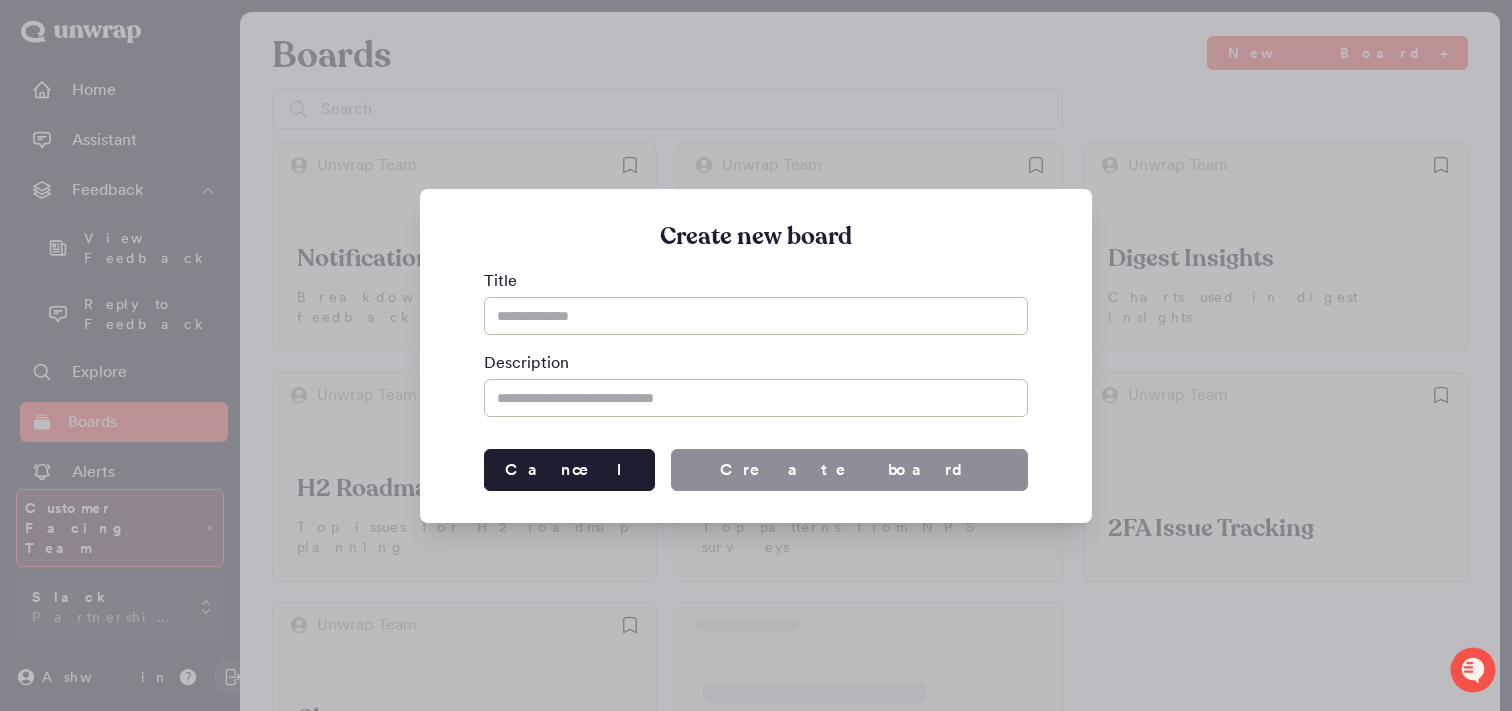 click on "Cancel" at bounding box center (569, 470) 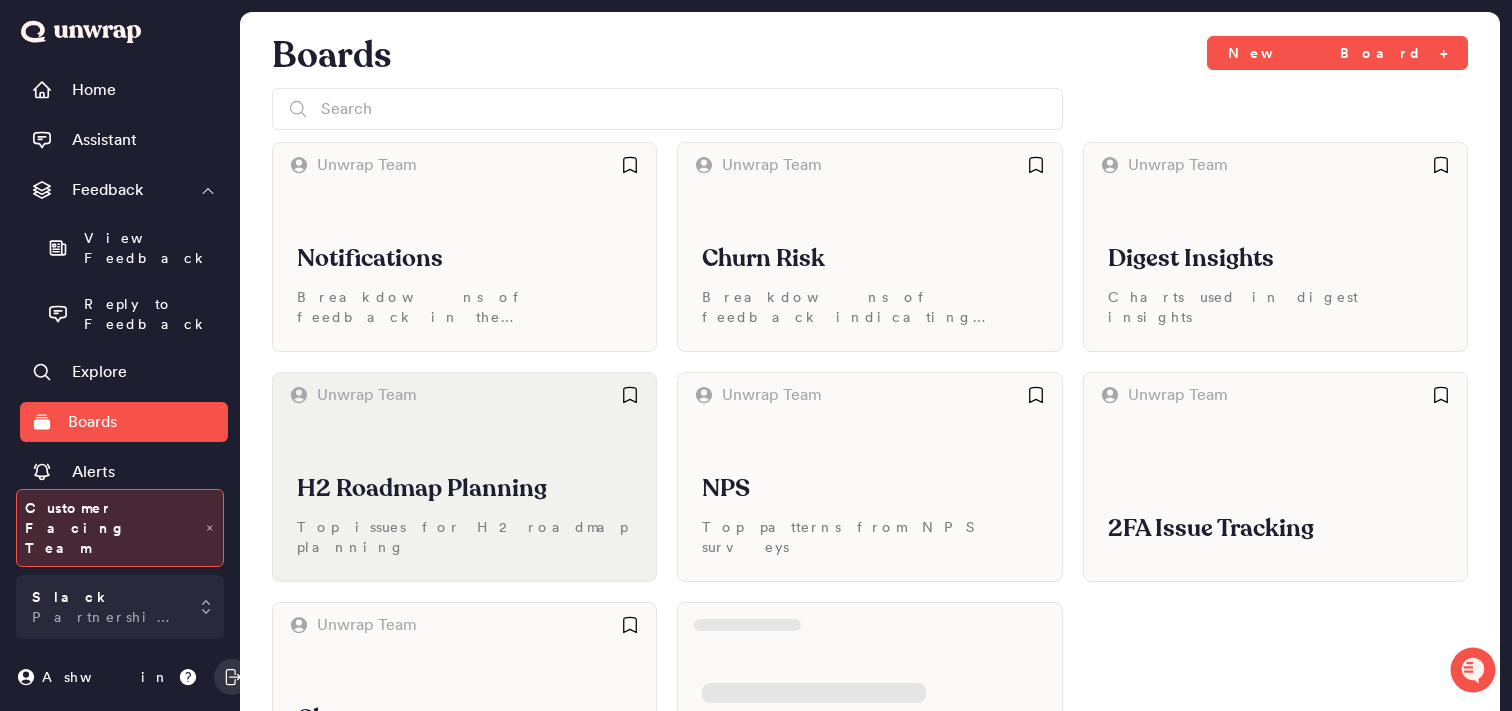 scroll, scrollTop: 121, scrollLeft: 0, axis: vertical 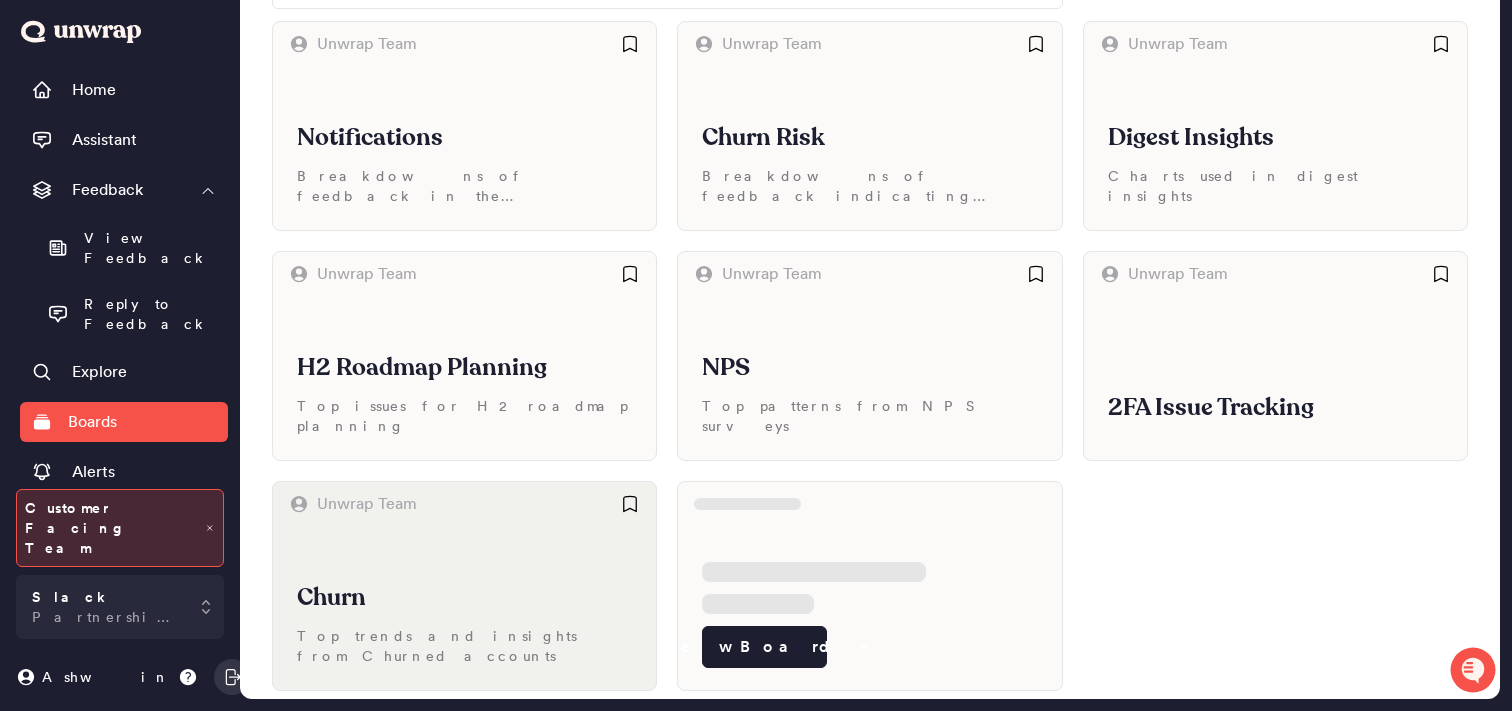 click on "Churn Top trends and insights from Churned accounts" at bounding box center [464, 608] 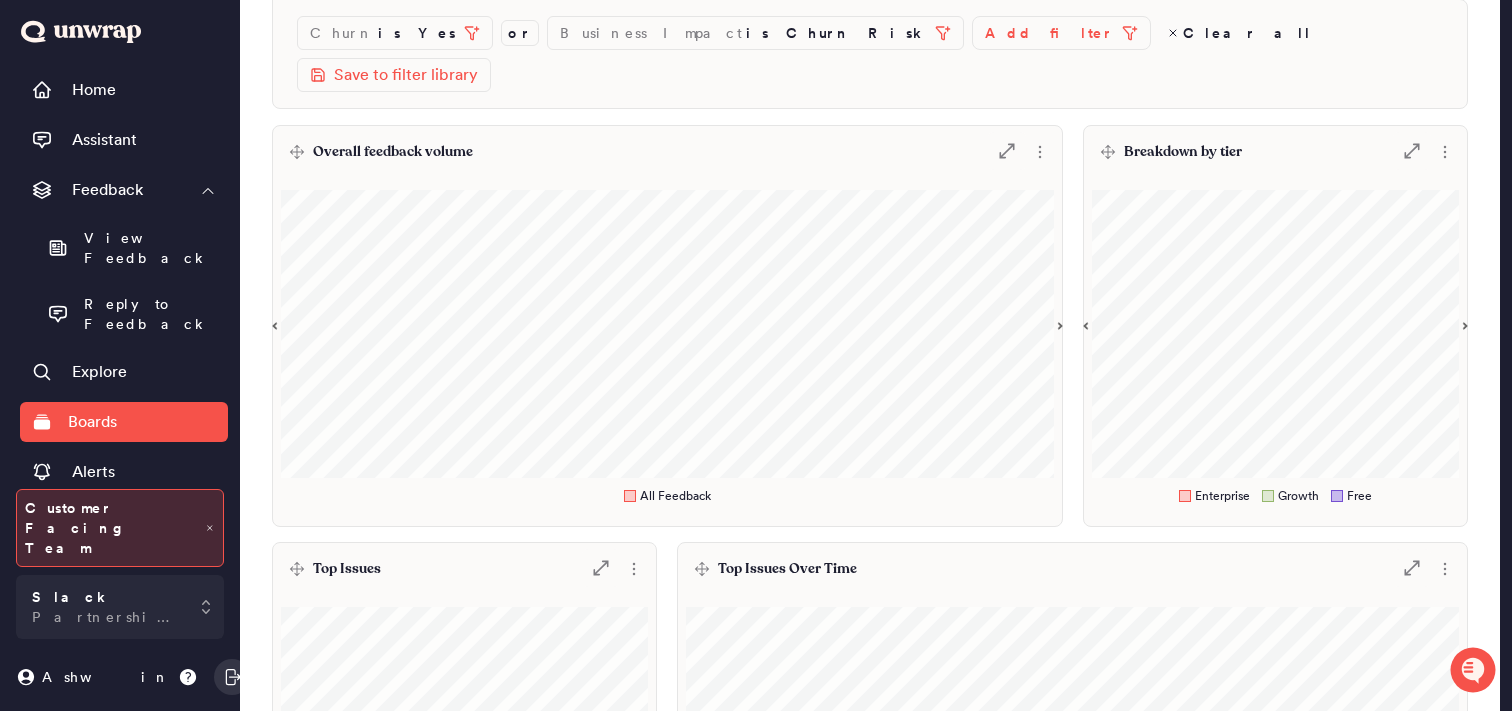 scroll, scrollTop: 0, scrollLeft: 0, axis: both 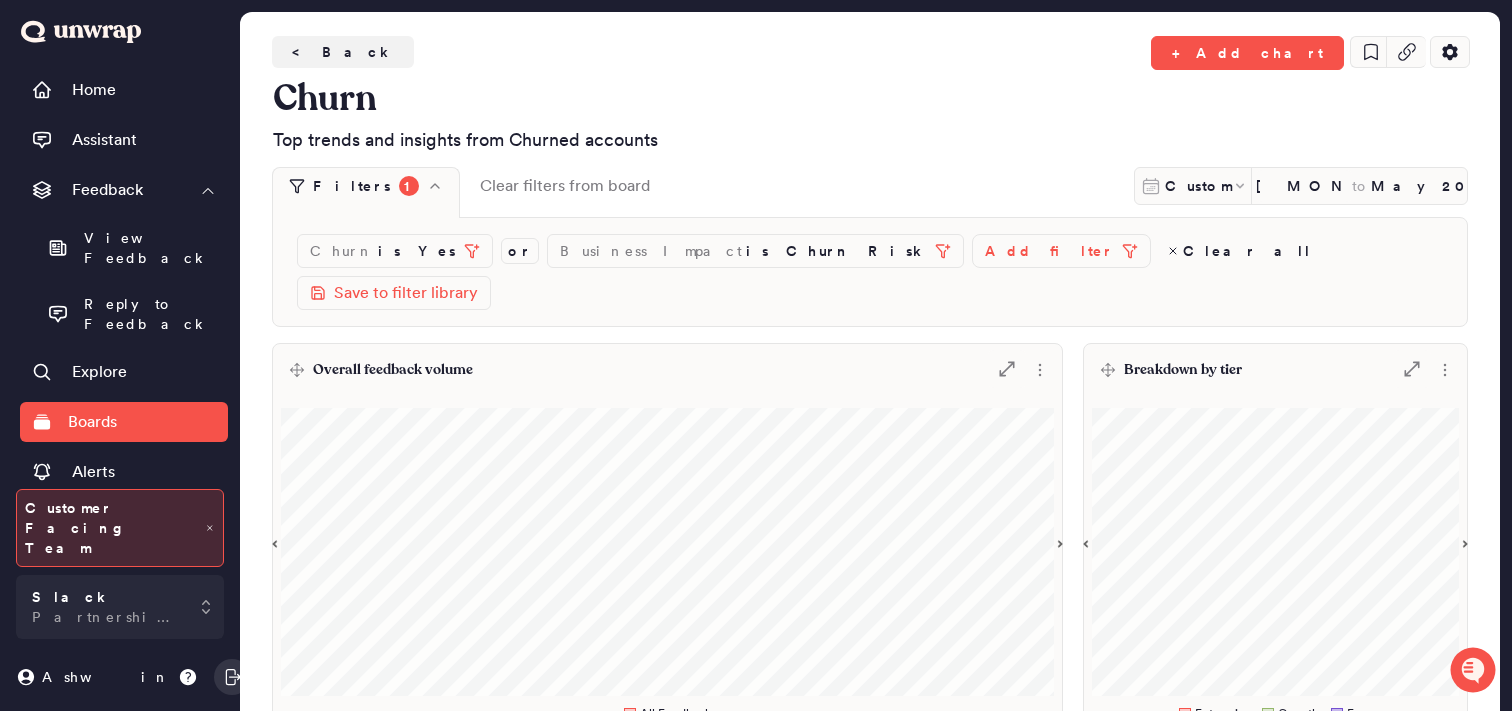 click on "< Back + Add chart Churn Top trends and insights from Churned accounts" at bounding box center [870, 95] 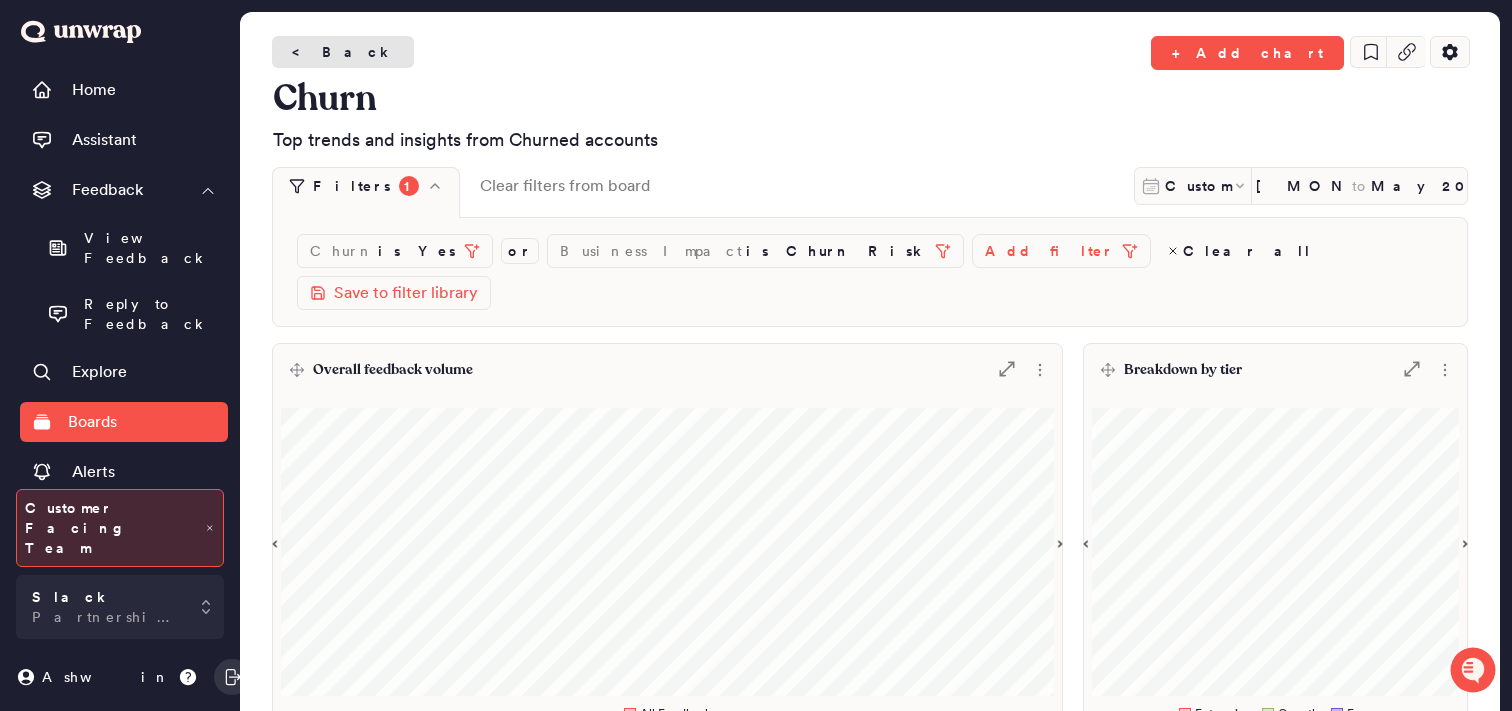click on "<" at bounding box center [303, 52] 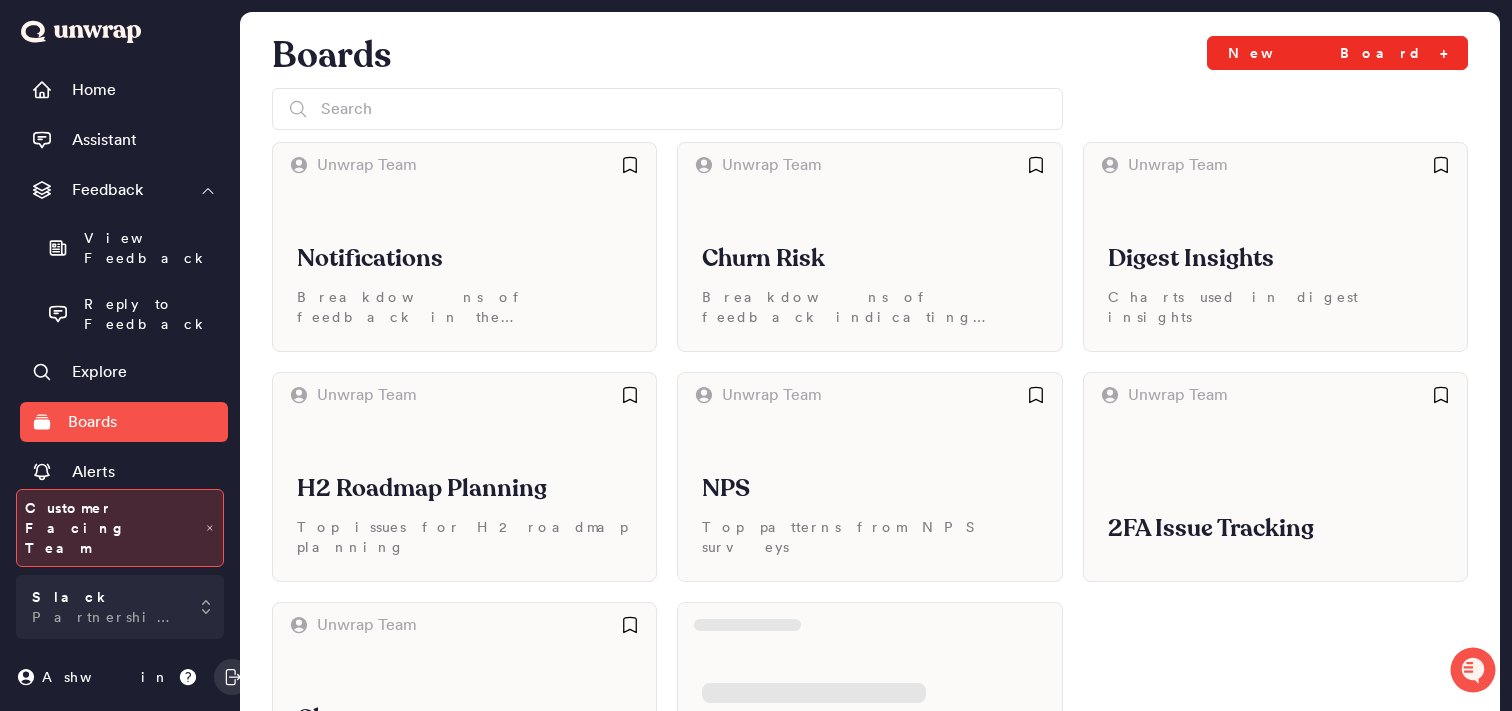 click on "New Board +" at bounding box center [1337, 53] 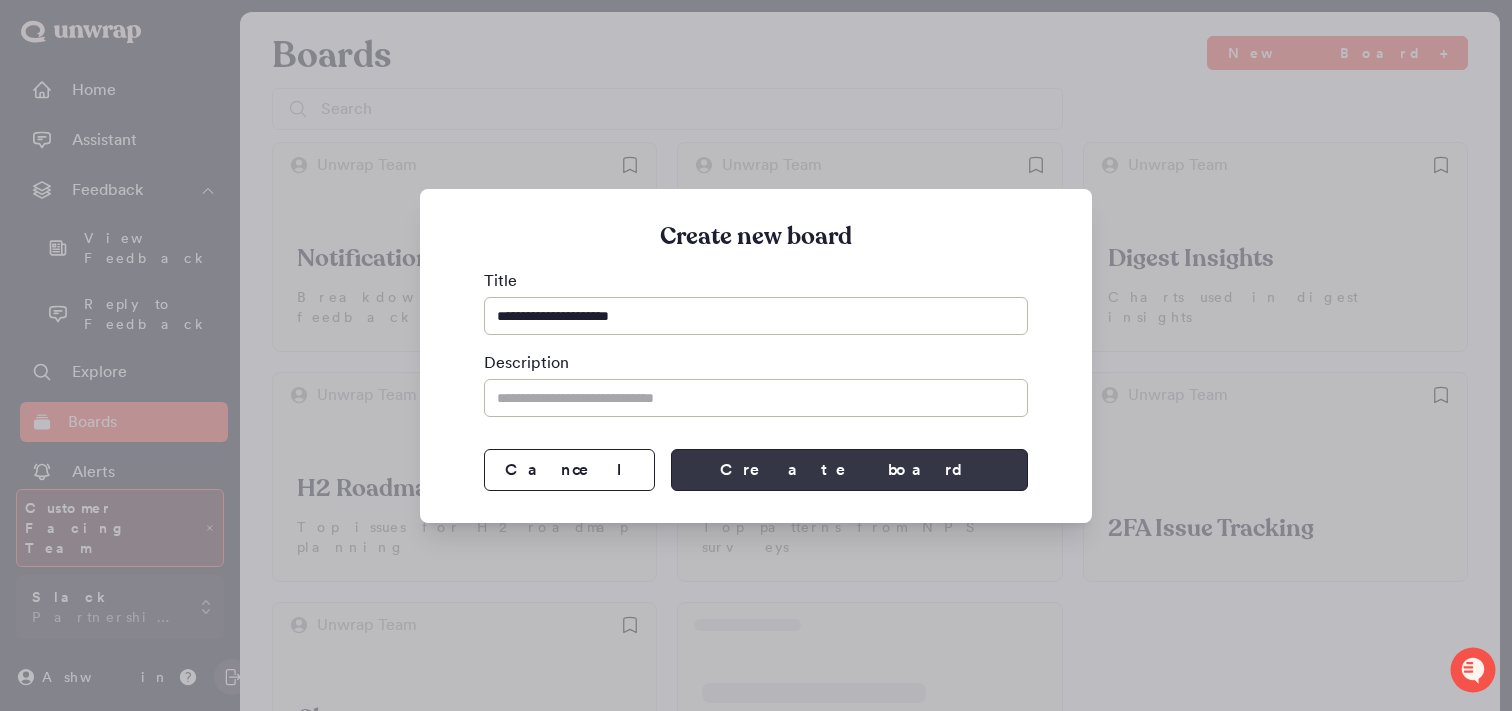 type on "**********" 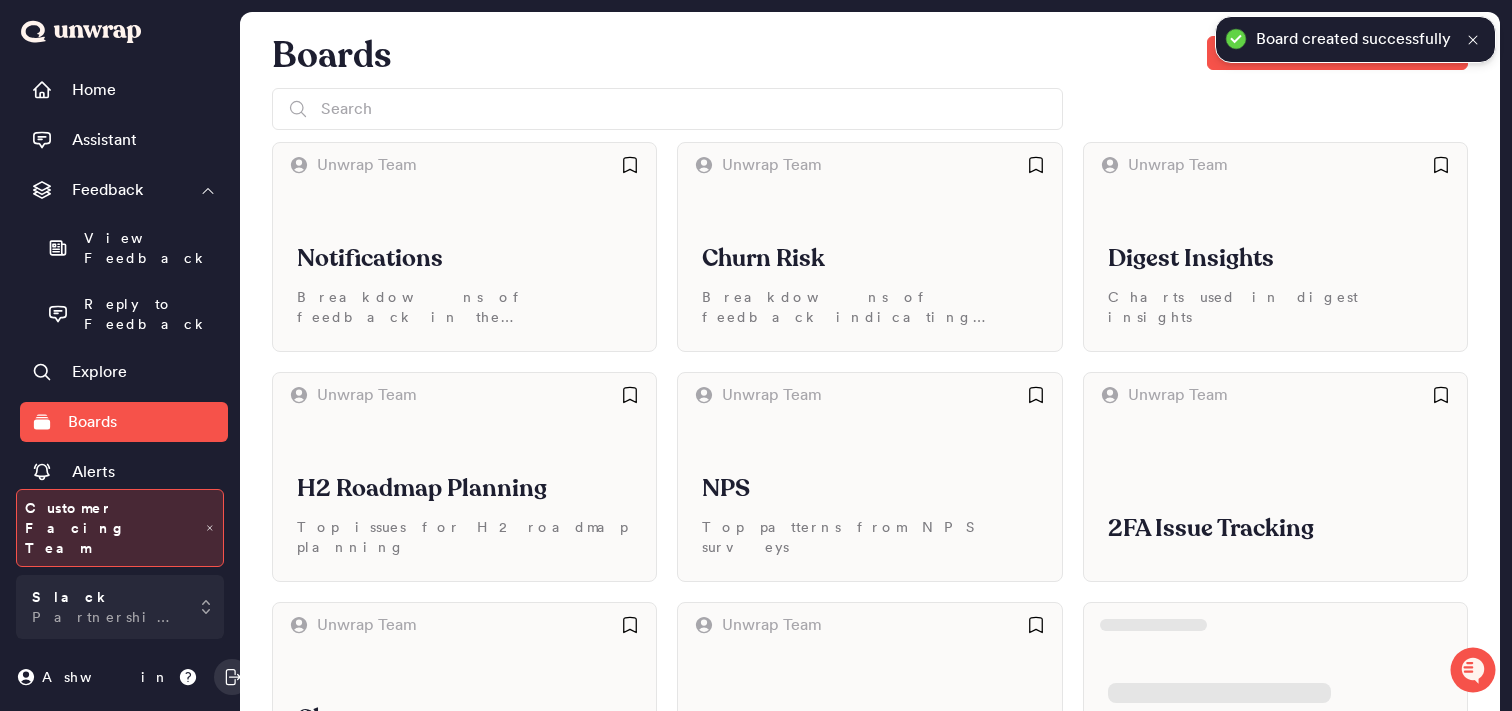 scroll, scrollTop: 121, scrollLeft: 0, axis: vertical 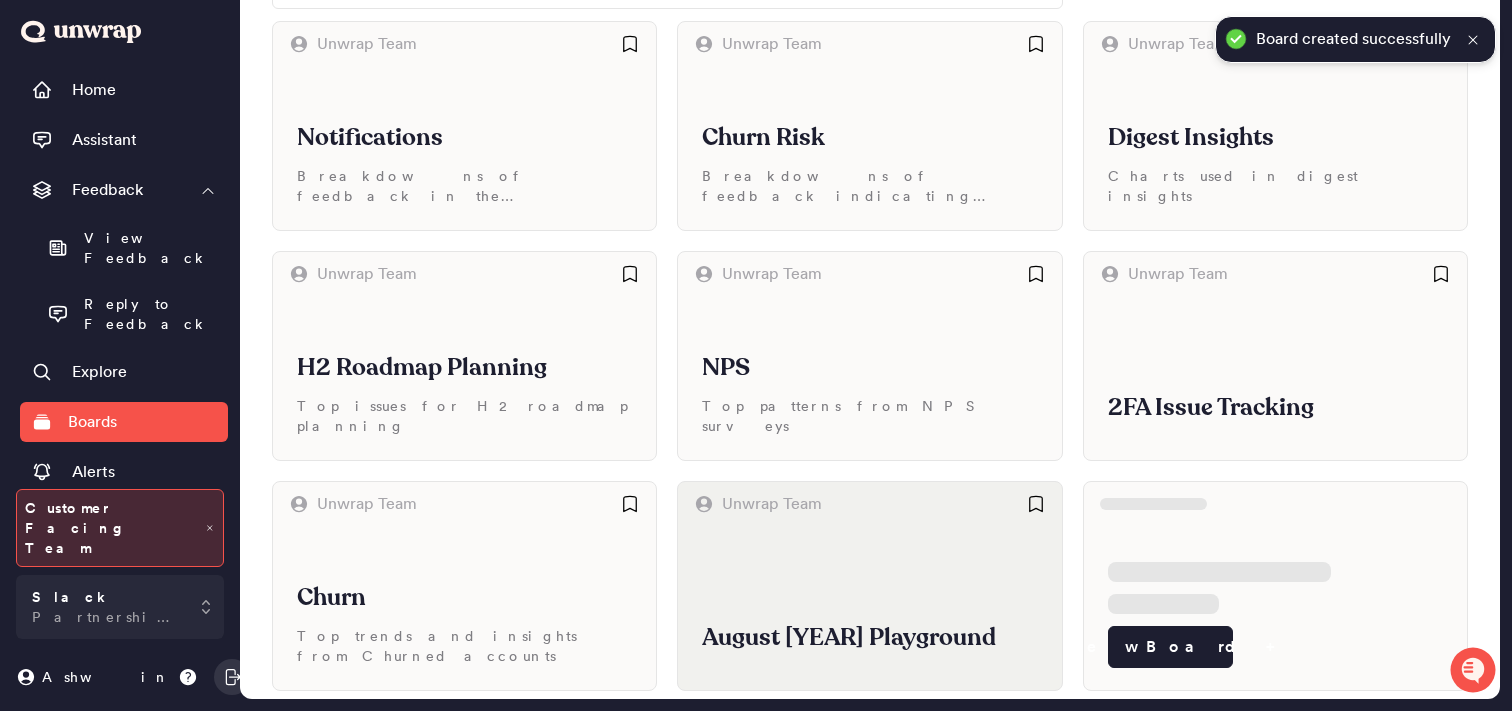 click on "August [YEAR] Playground" at bounding box center (869, 608) 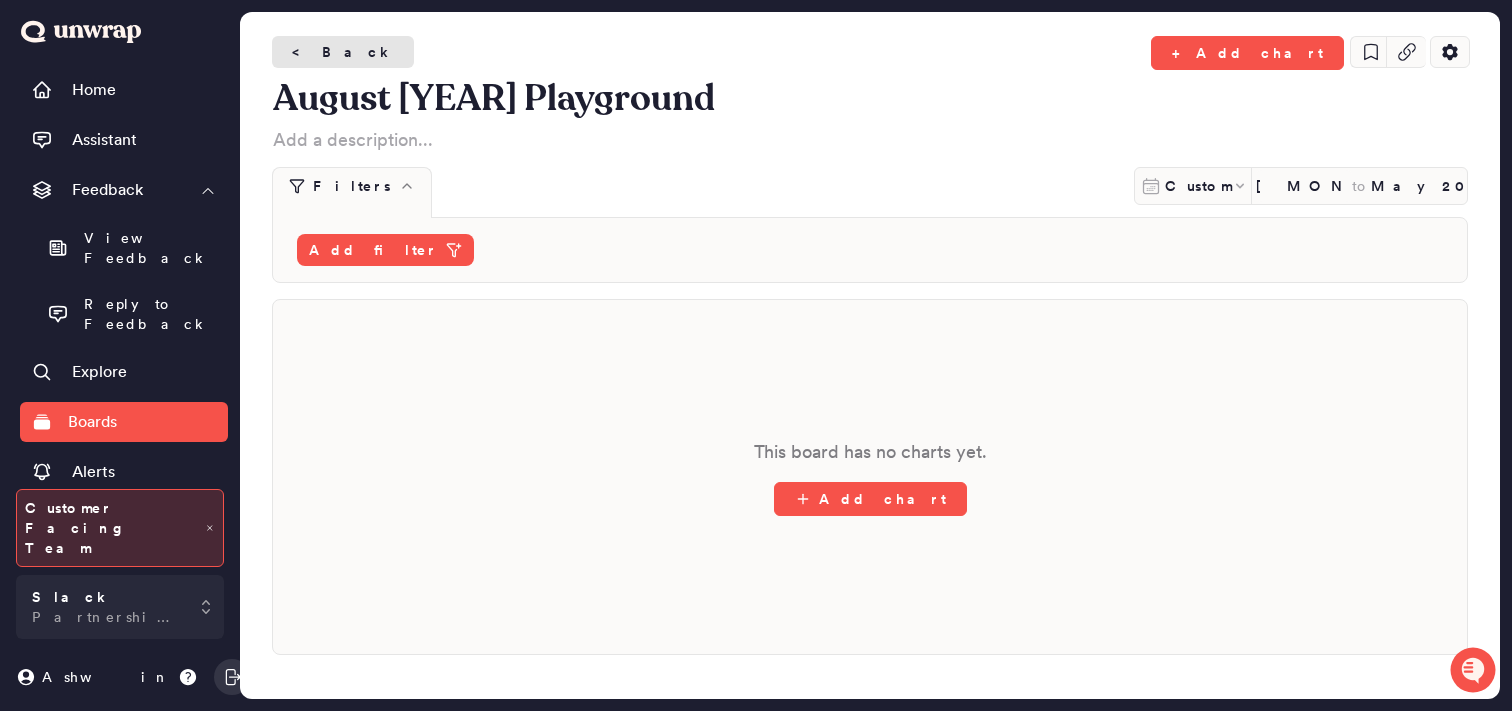 click on "< Back" at bounding box center [343, 52] 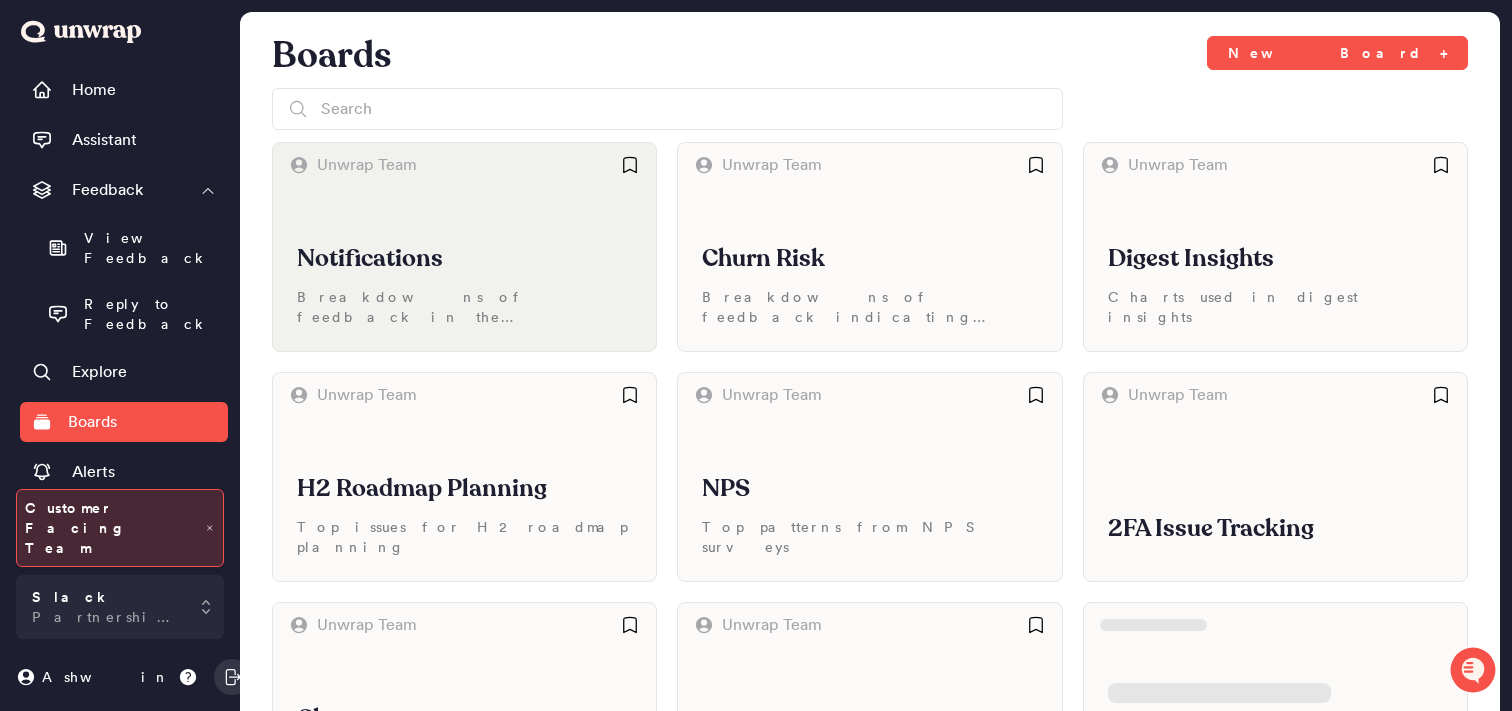 click on "Breakdowns of feedback in the Notifications parent group" at bounding box center [464, 307] 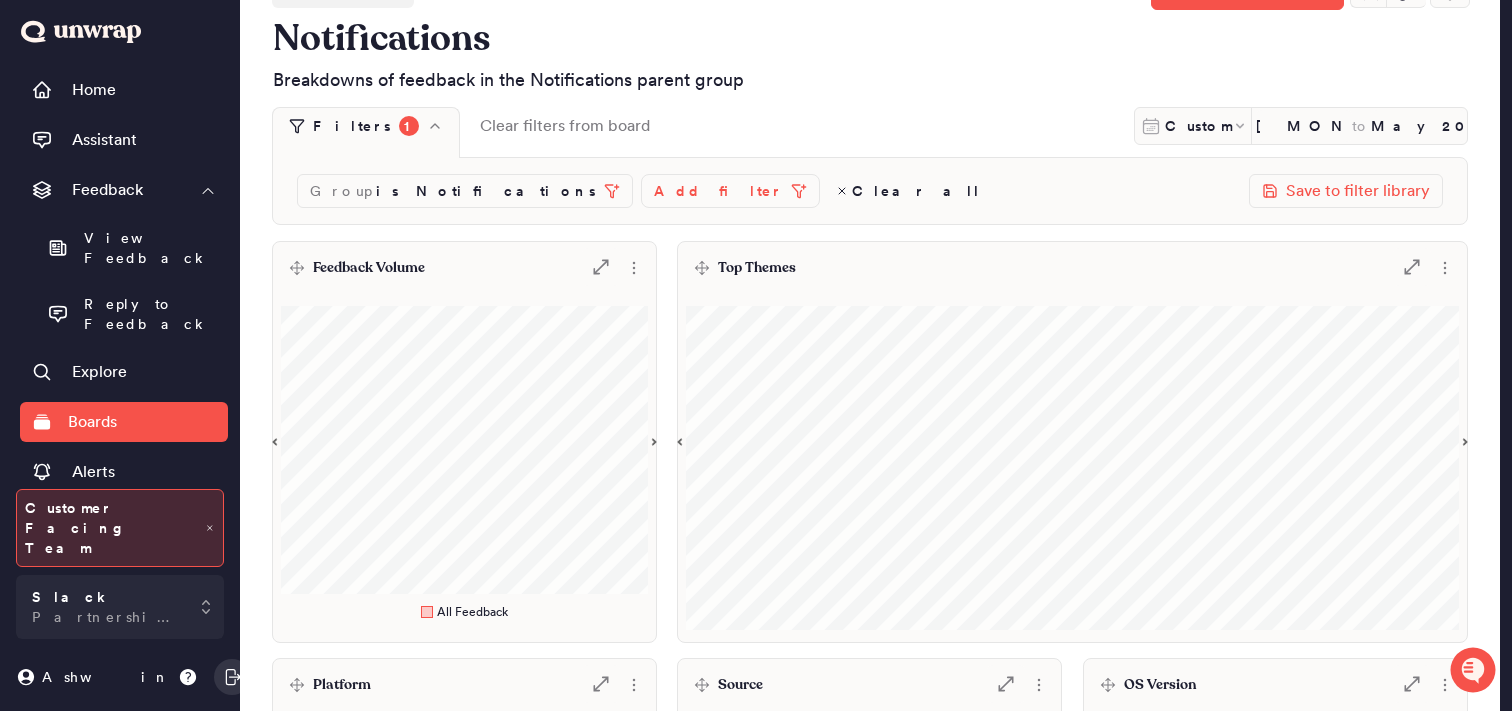scroll, scrollTop: 67, scrollLeft: 0, axis: vertical 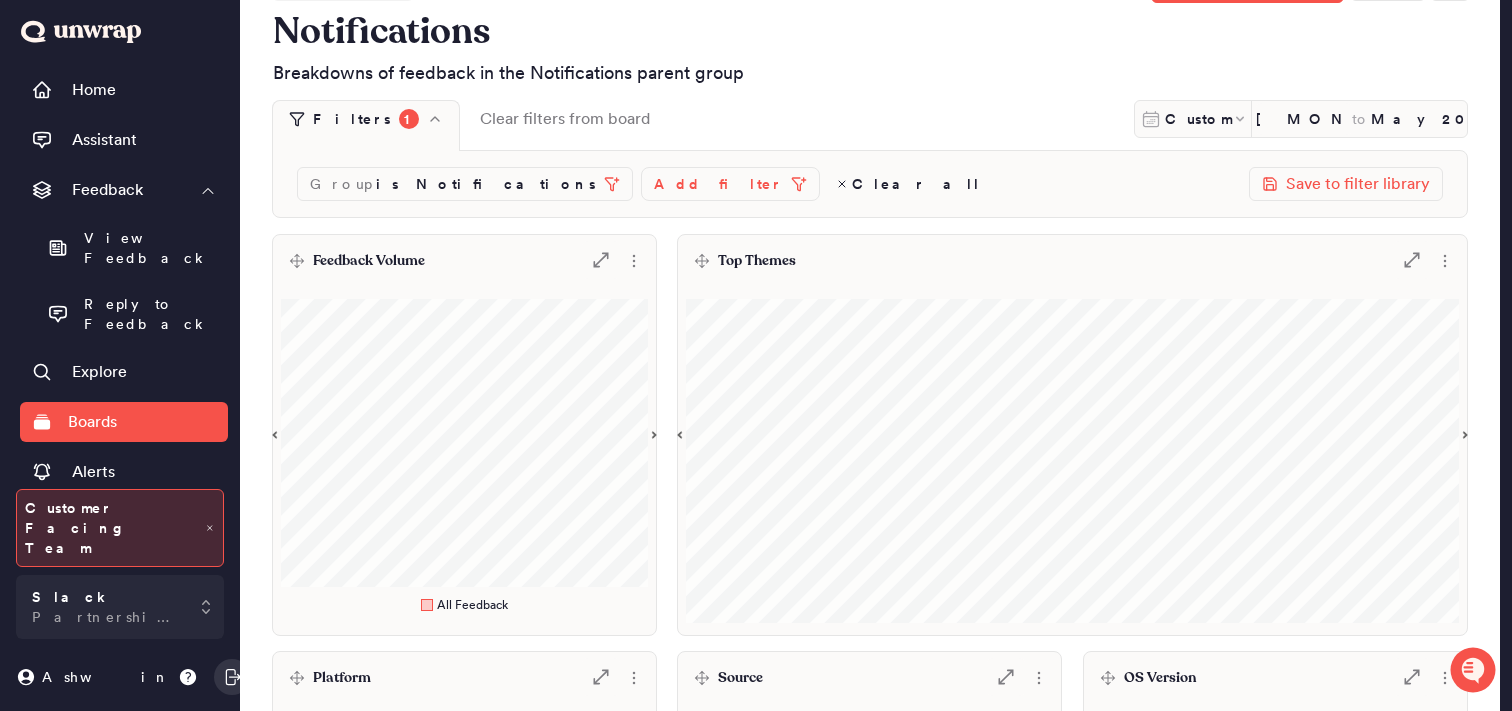 click on "Top Themes
.st0 {
fill: #7e7d82;
}" at bounding box center [1072, 261] 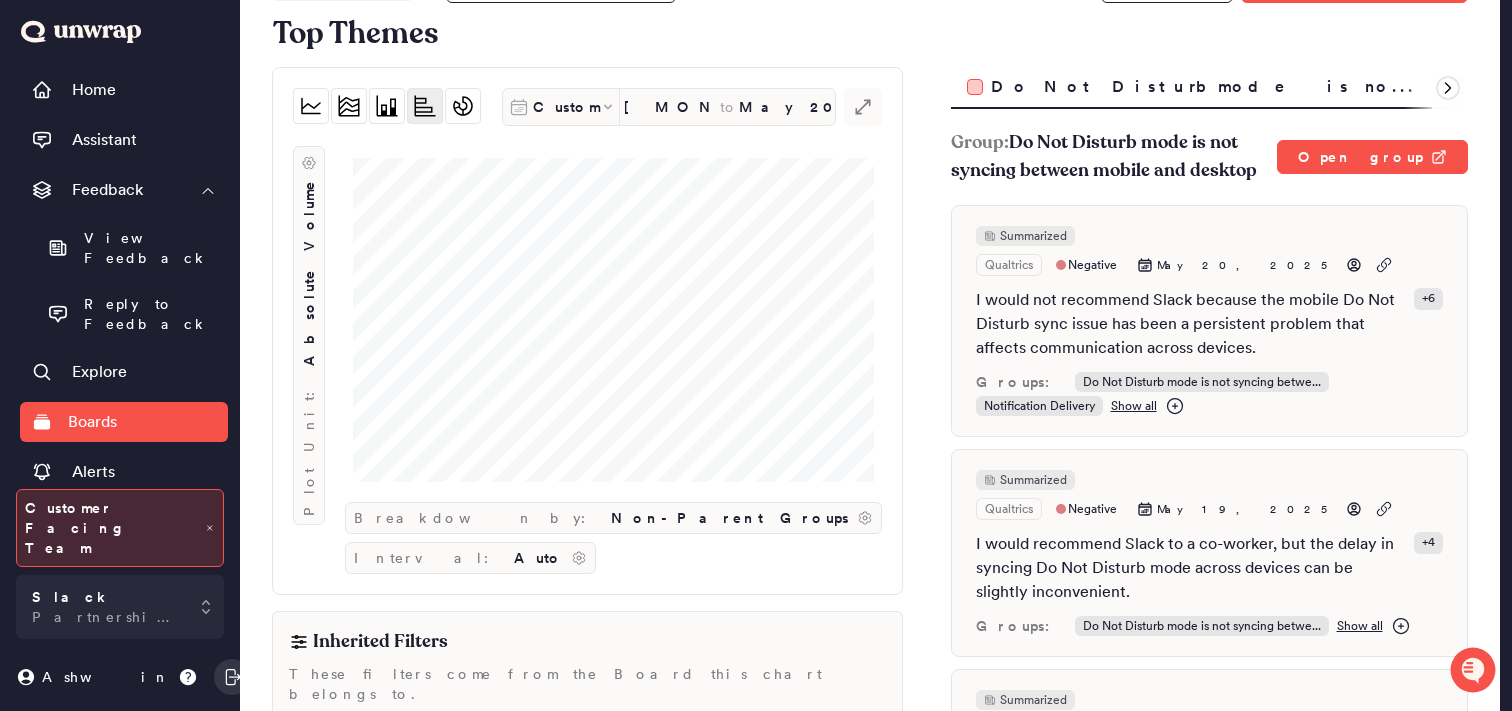 scroll, scrollTop: 0, scrollLeft: 0, axis: both 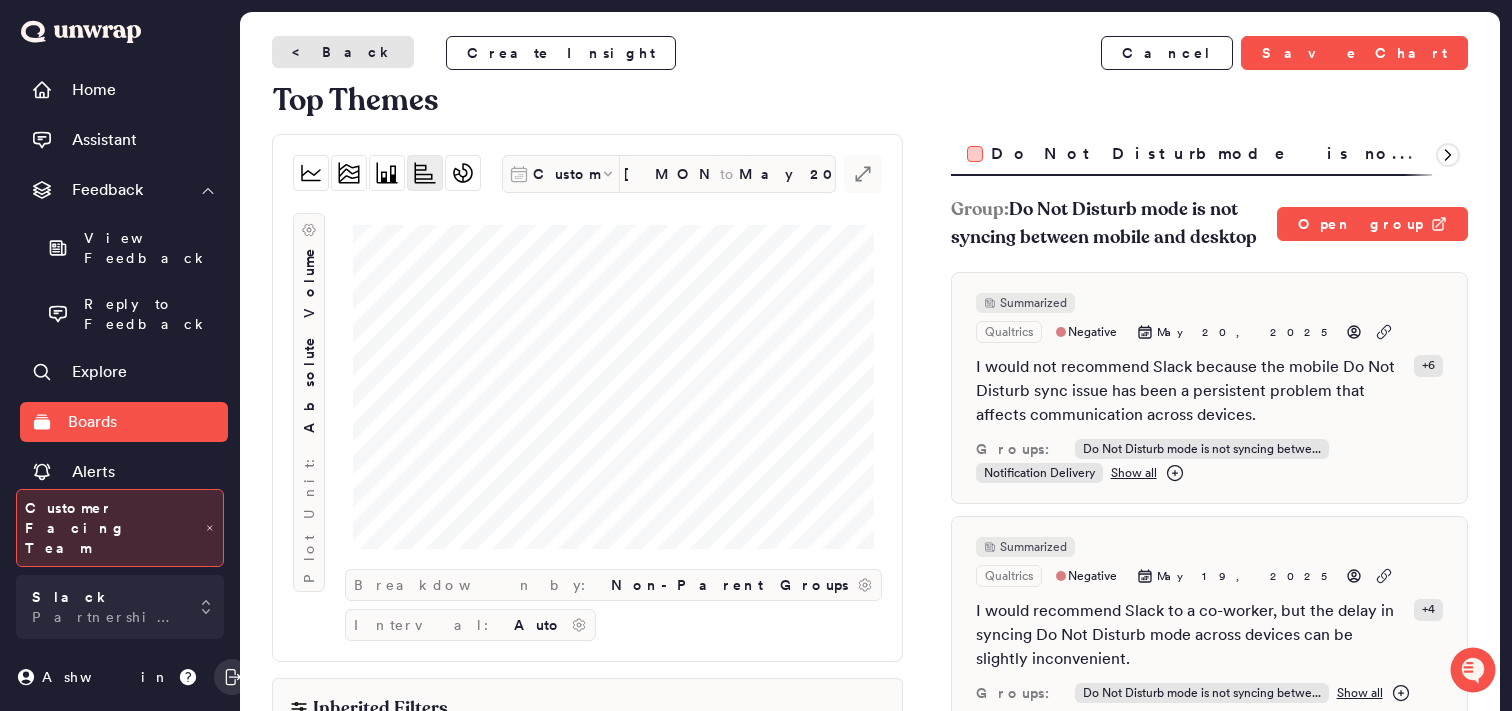 click on "< Back" at bounding box center [343, 52] 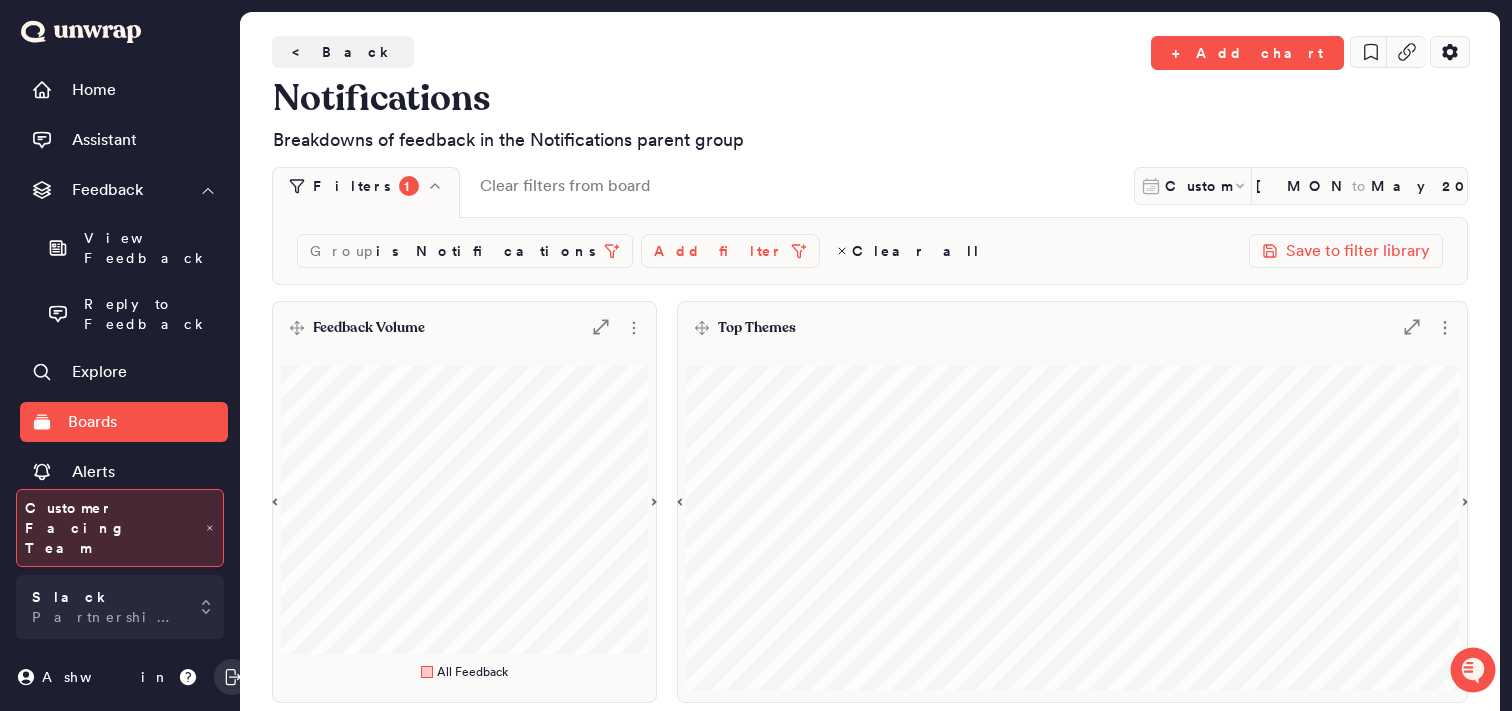 click 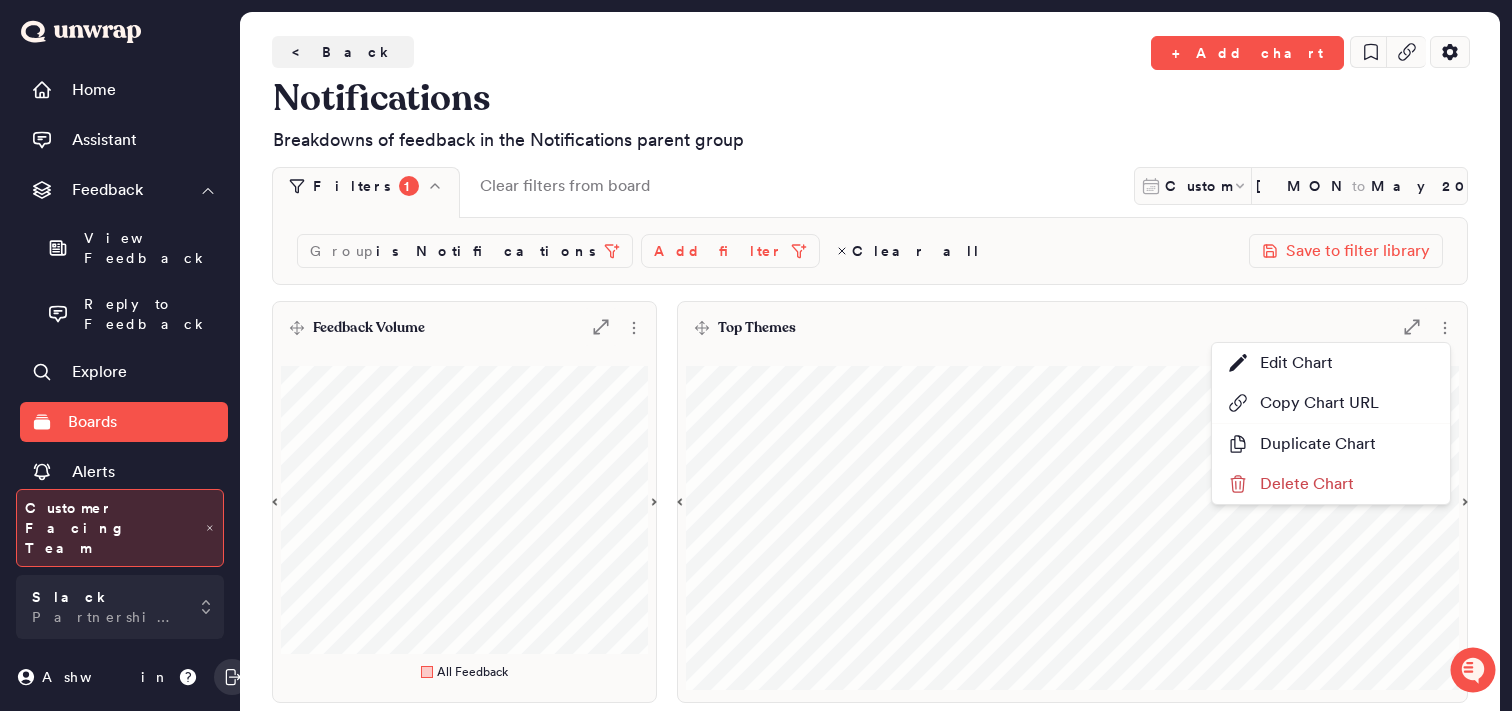 click on "Filters 1 Clear filters from board Custom [MONTH] [DAY], [YEAR] to [MONTH] [YEAR]" at bounding box center (870, 192) 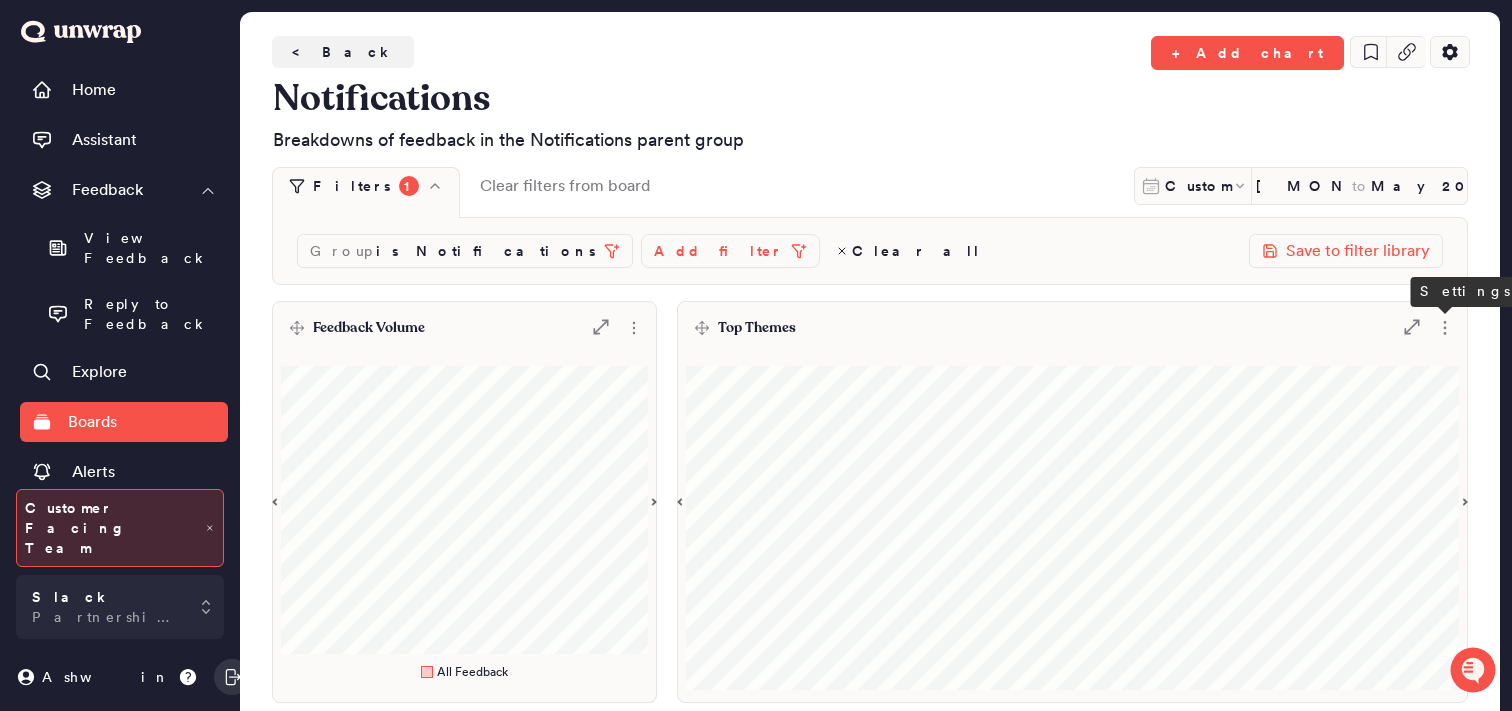 click 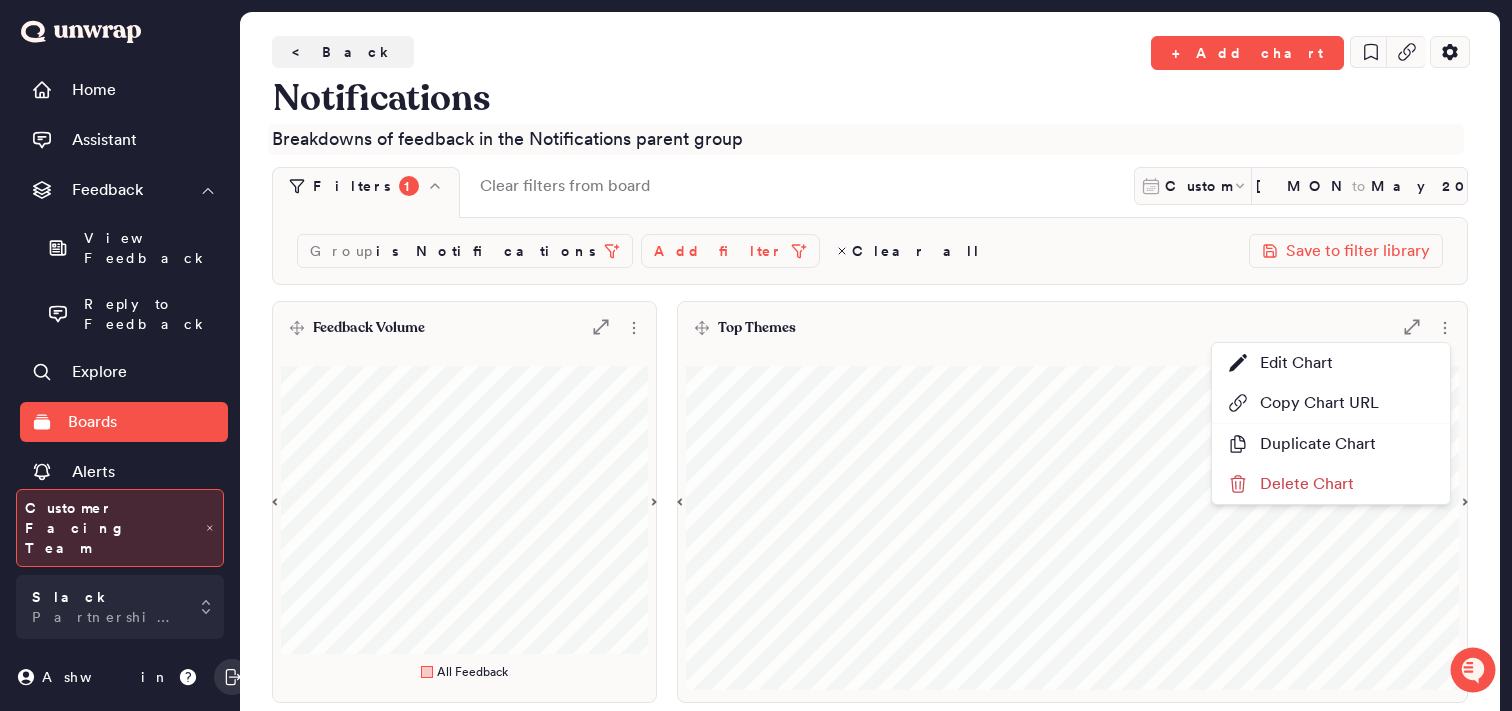 click on "Breakdowns of feedback in the Notifications parent group" at bounding box center (866, 139) 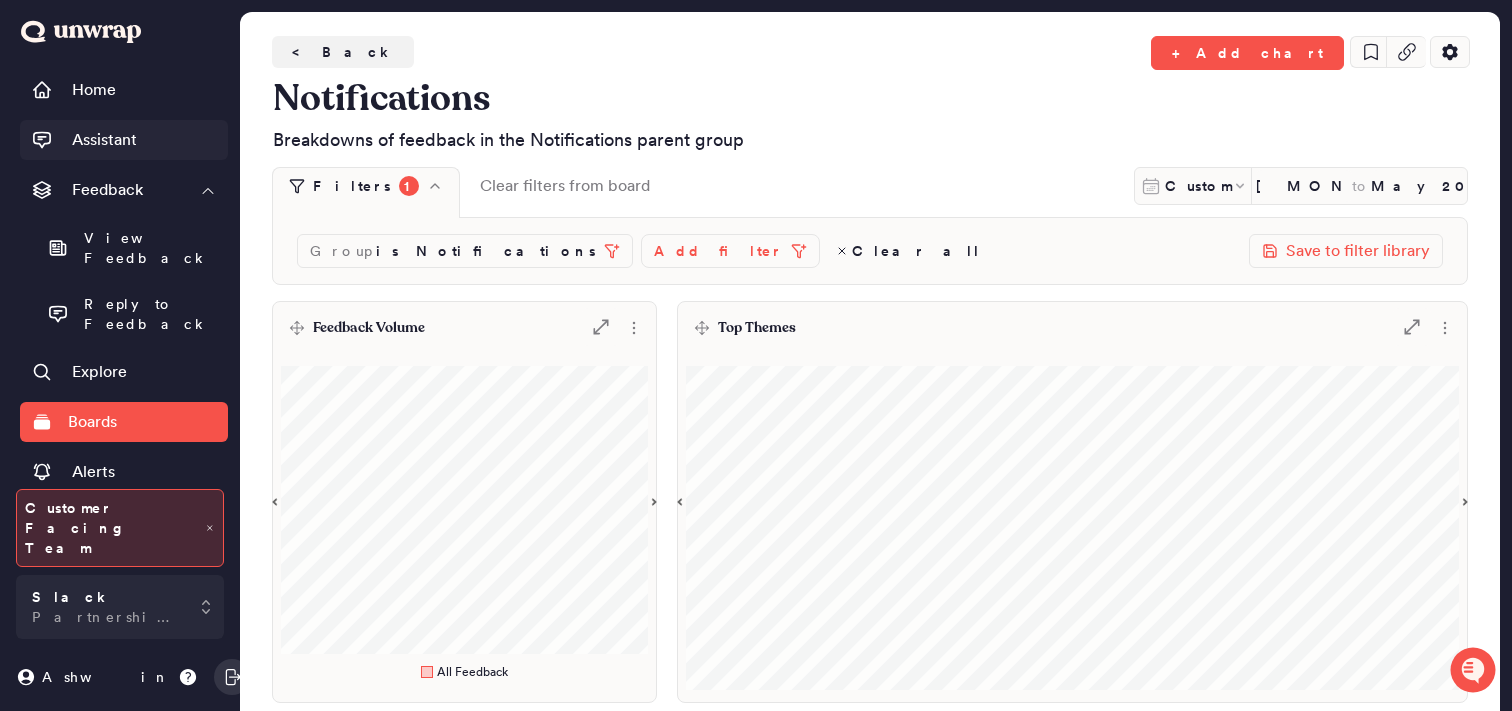 click on "Assistant" at bounding box center [104, 140] 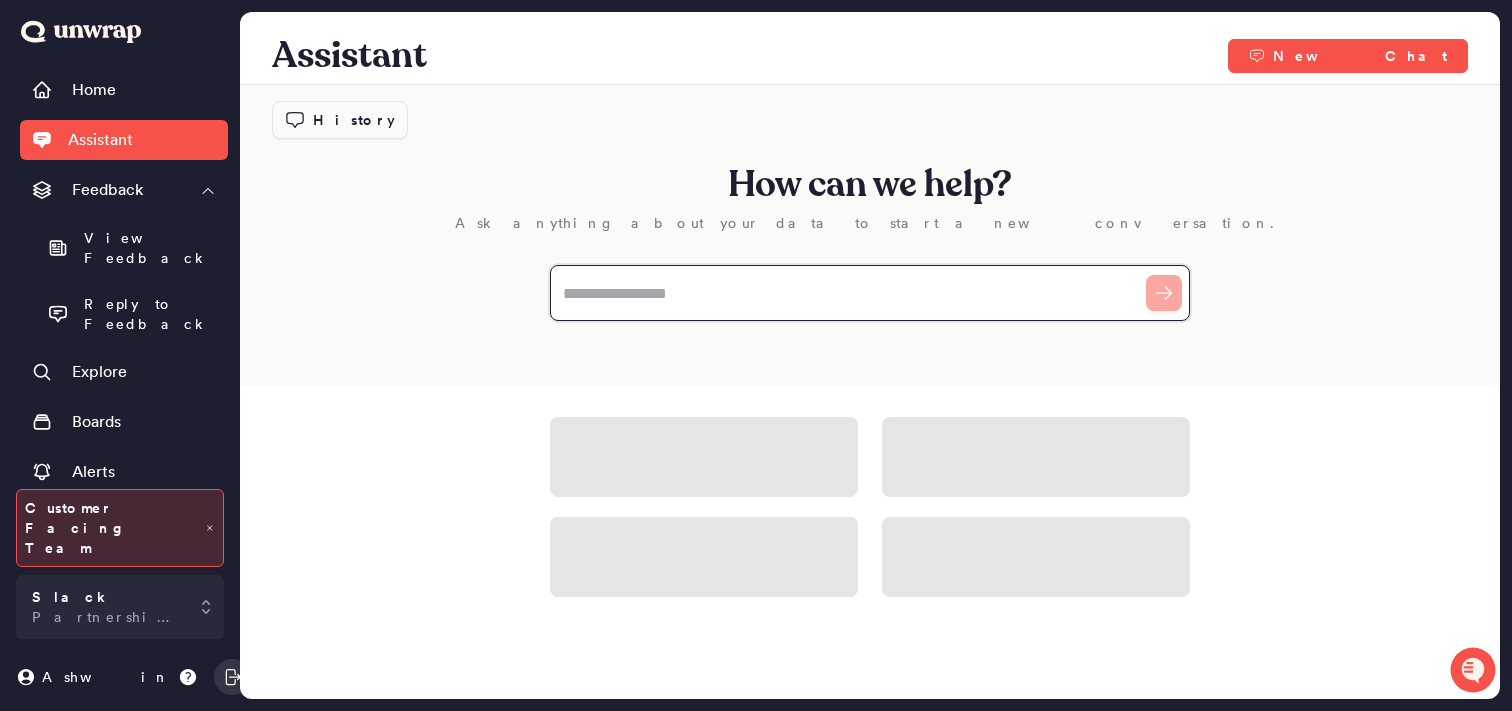 click at bounding box center [870, 293] 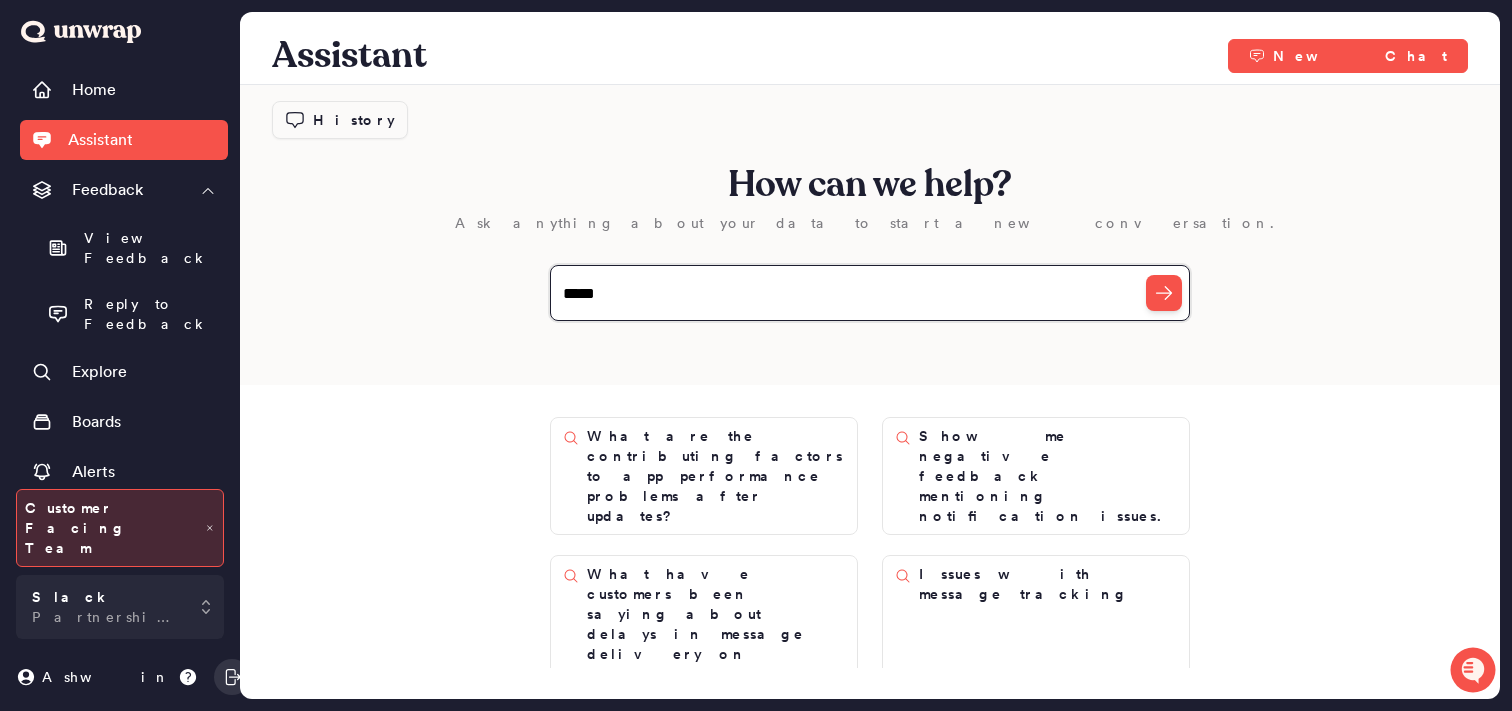 type on "*****" 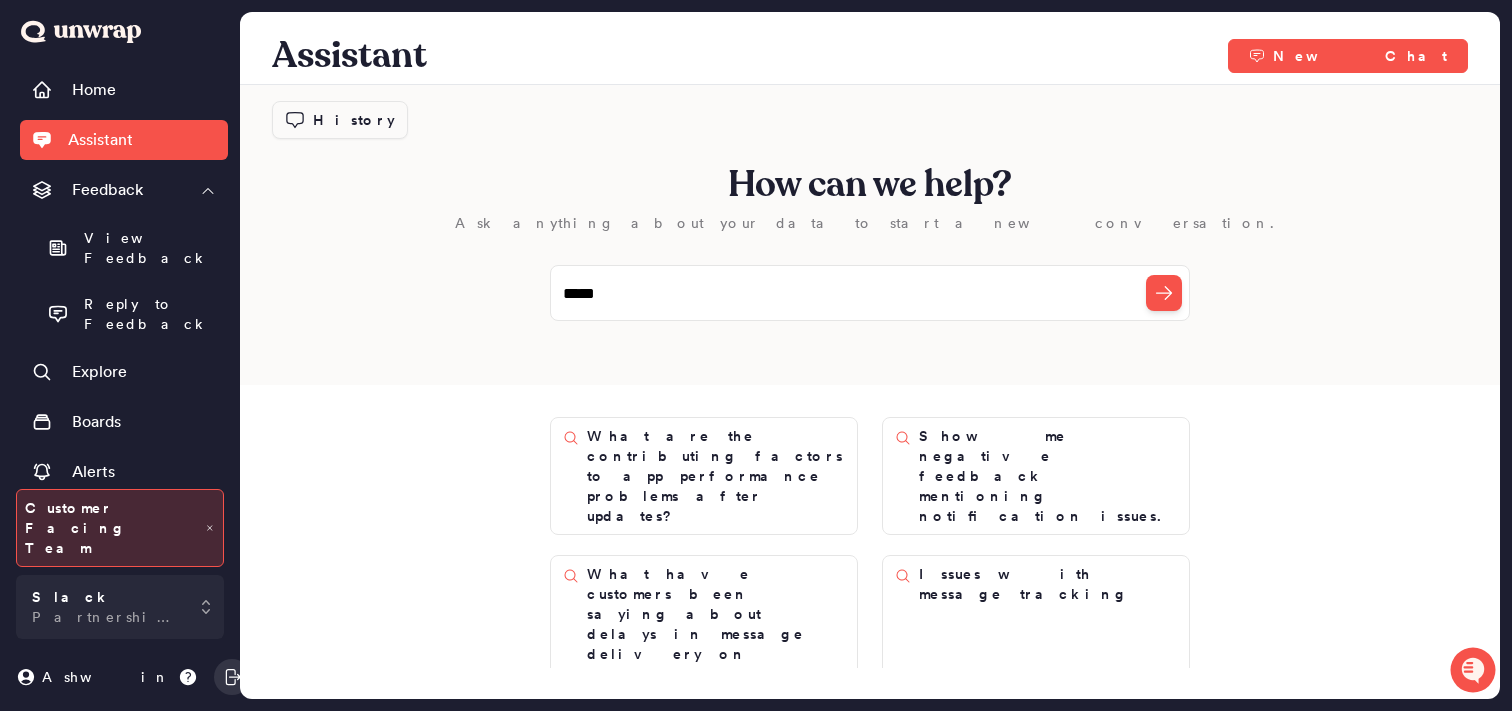 click on "History" at bounding box center [340, 120] 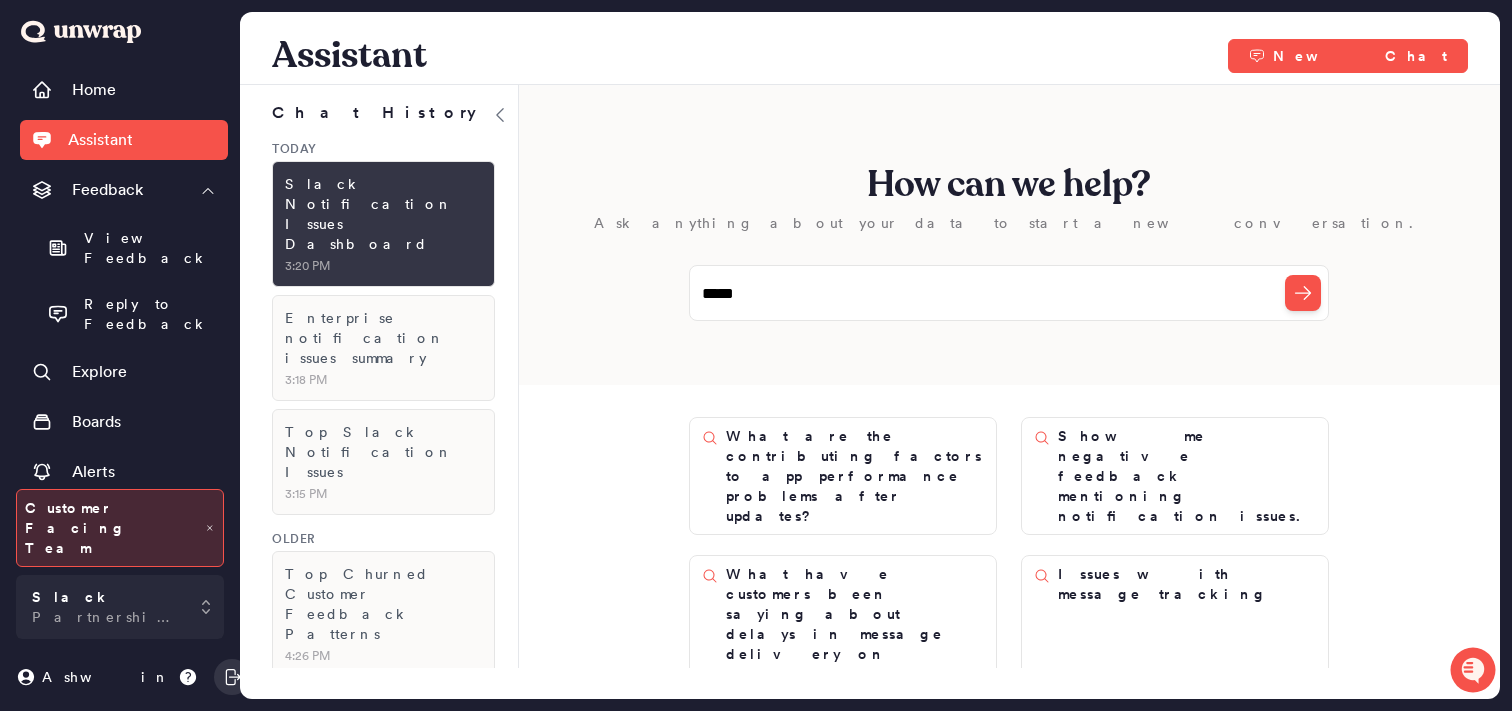 click on "3:20 PM" at bounding box center [383, 264] 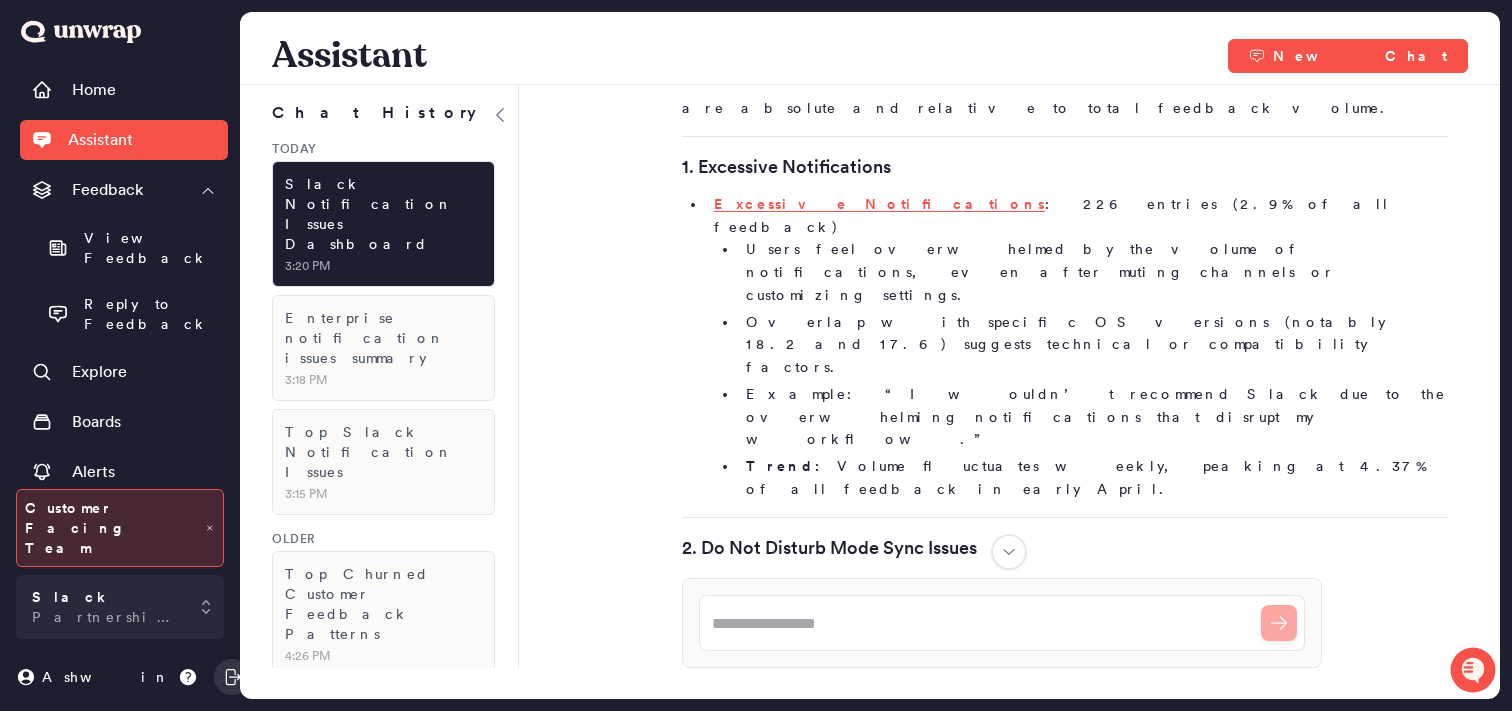 scroll, scrollTop: 271, scrollLeft: 0, axis: vertical 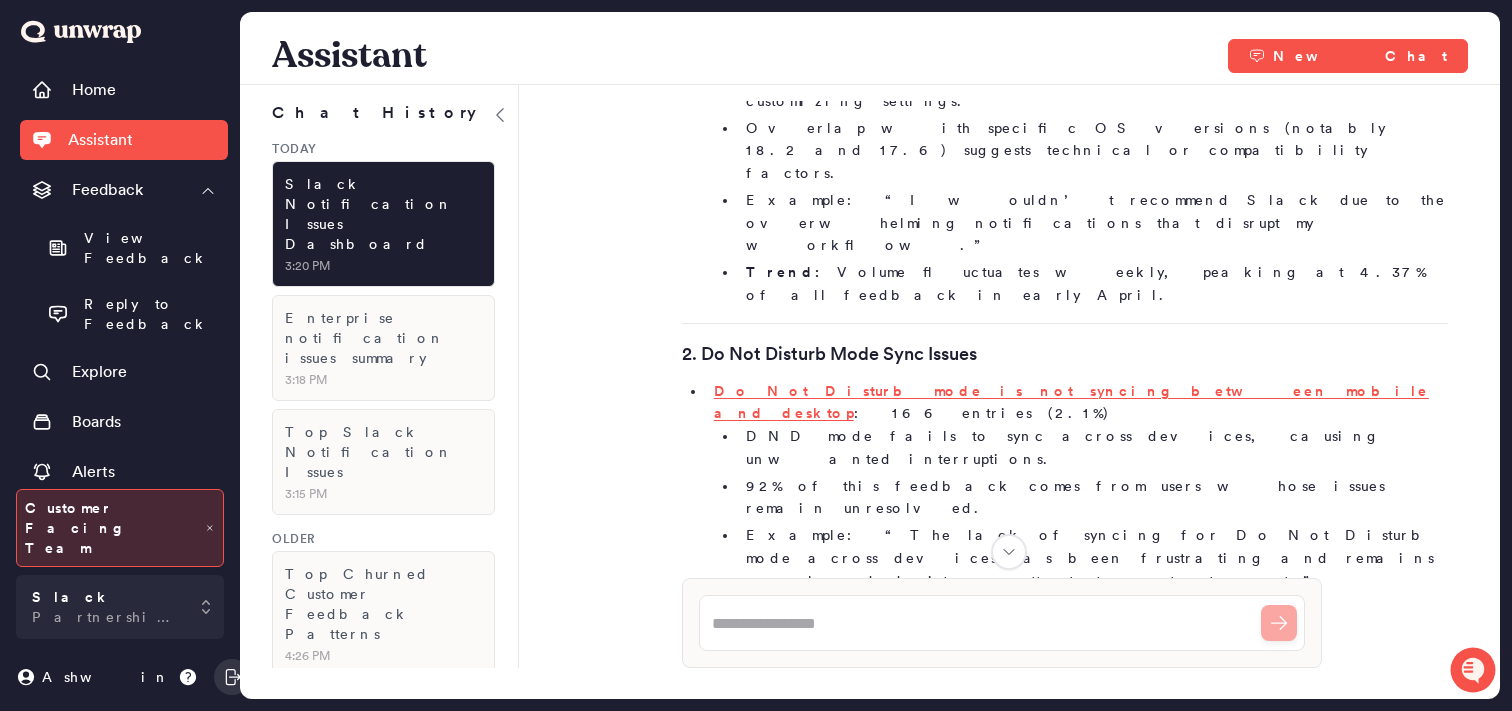click on "Example: “The lack of syncing for Do Not Disturb mode across devices has been frustrating and remains unresolved despite my attempts to contact support.”" at bounding box center (1093, 558) 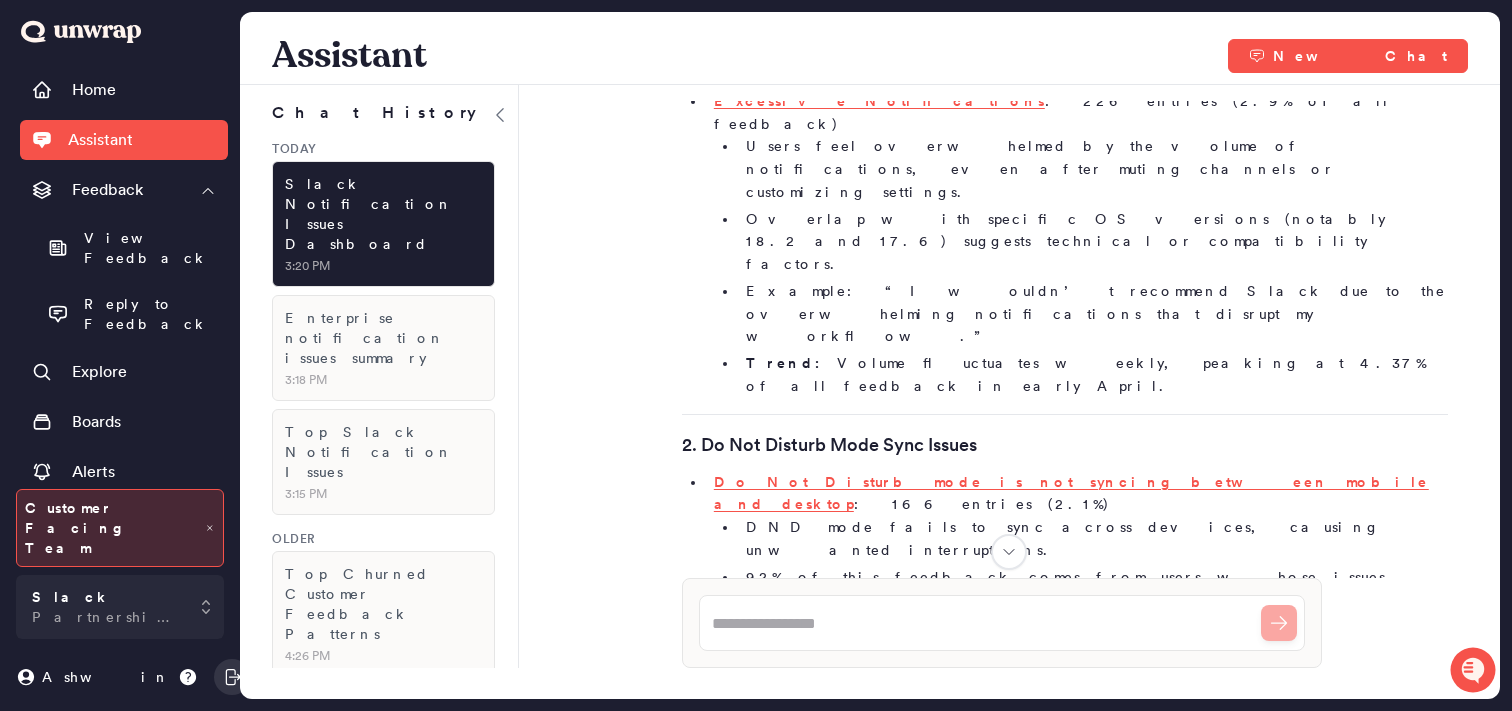 scroll, scrollTop: 285, scrollLeft: 0, axis: vertical 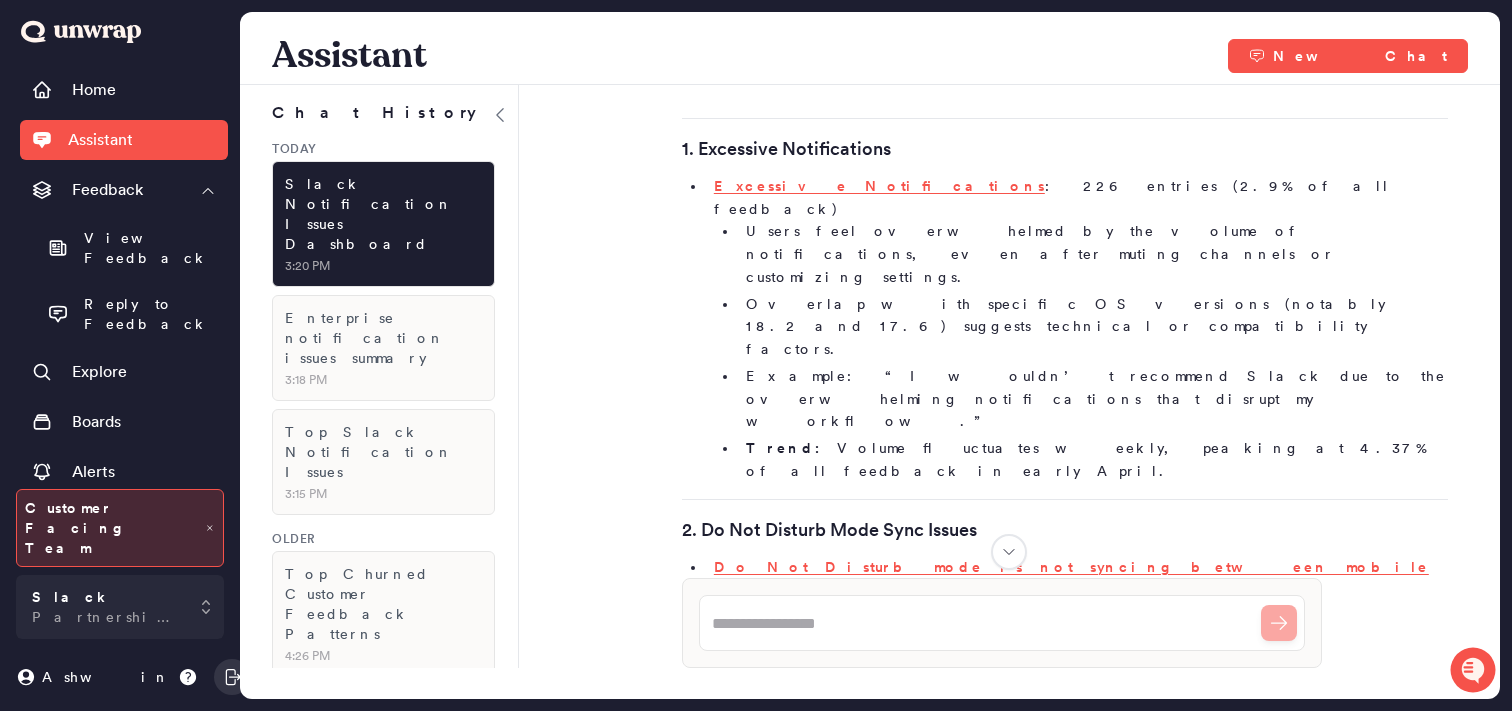 click on "Trend: Volume fluctuates weekly, peaking at 4.37% of all feedback in early April." at bounding box center (1093, 460) 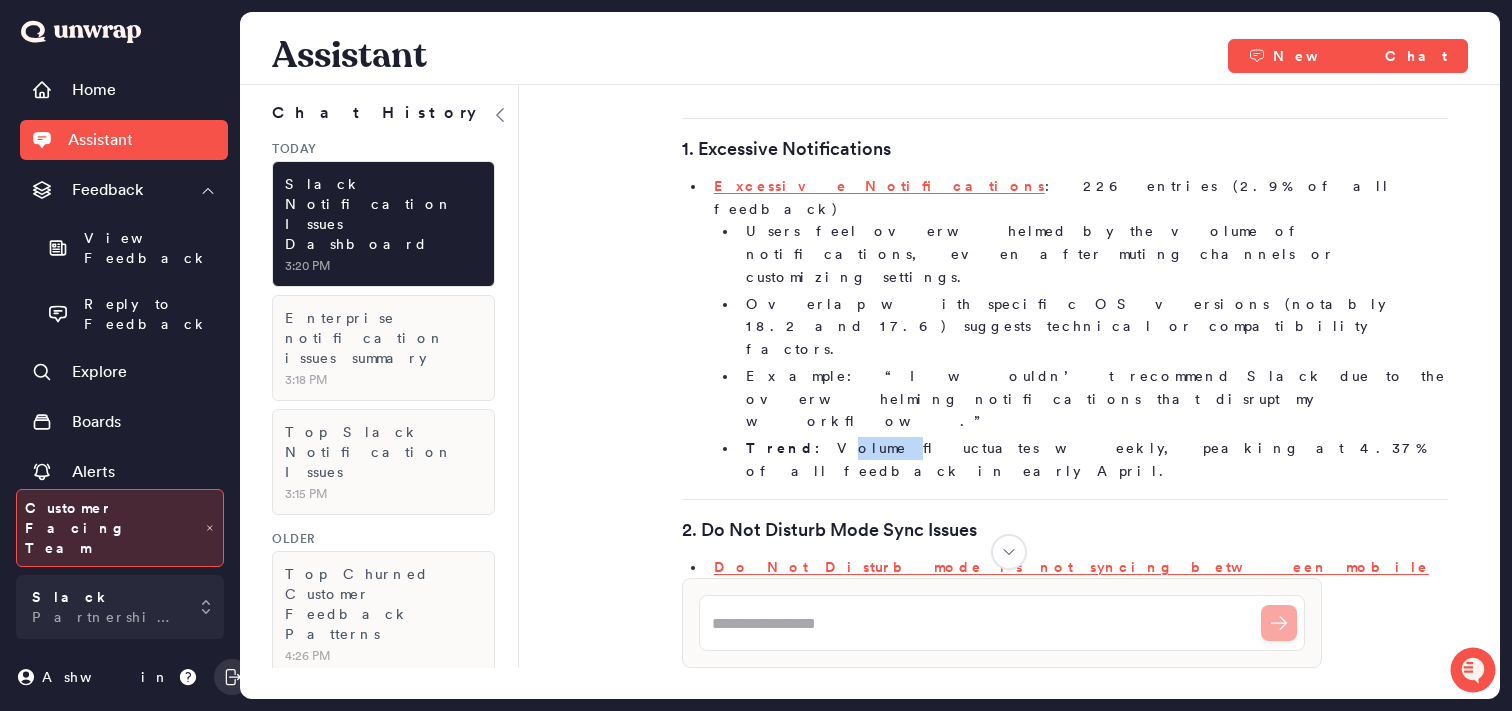 click on "Trend: Volume fluctuates weekly, peaking at 4.37% of all feedback in early April." at bounding box center [1093, 460] 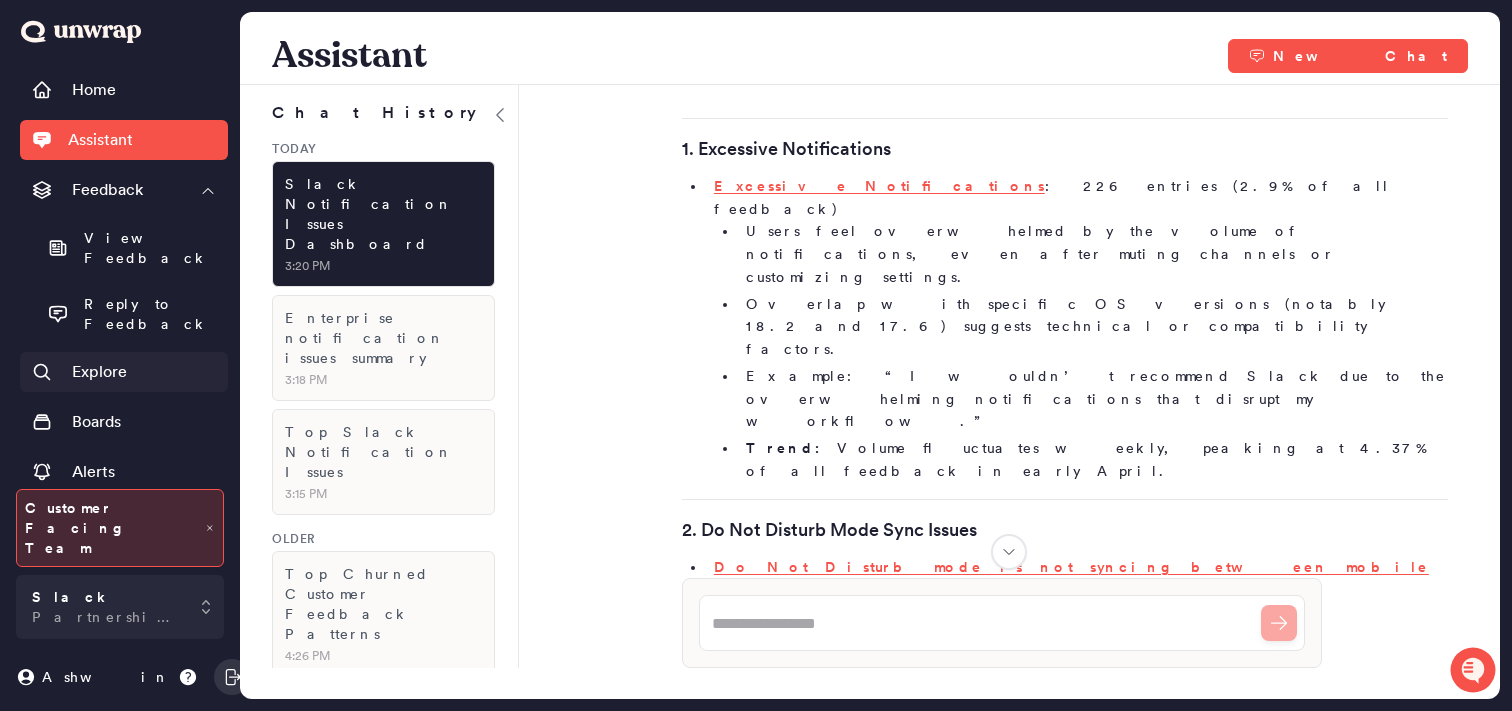 click on "Explore" at bounding box center [99, 372] 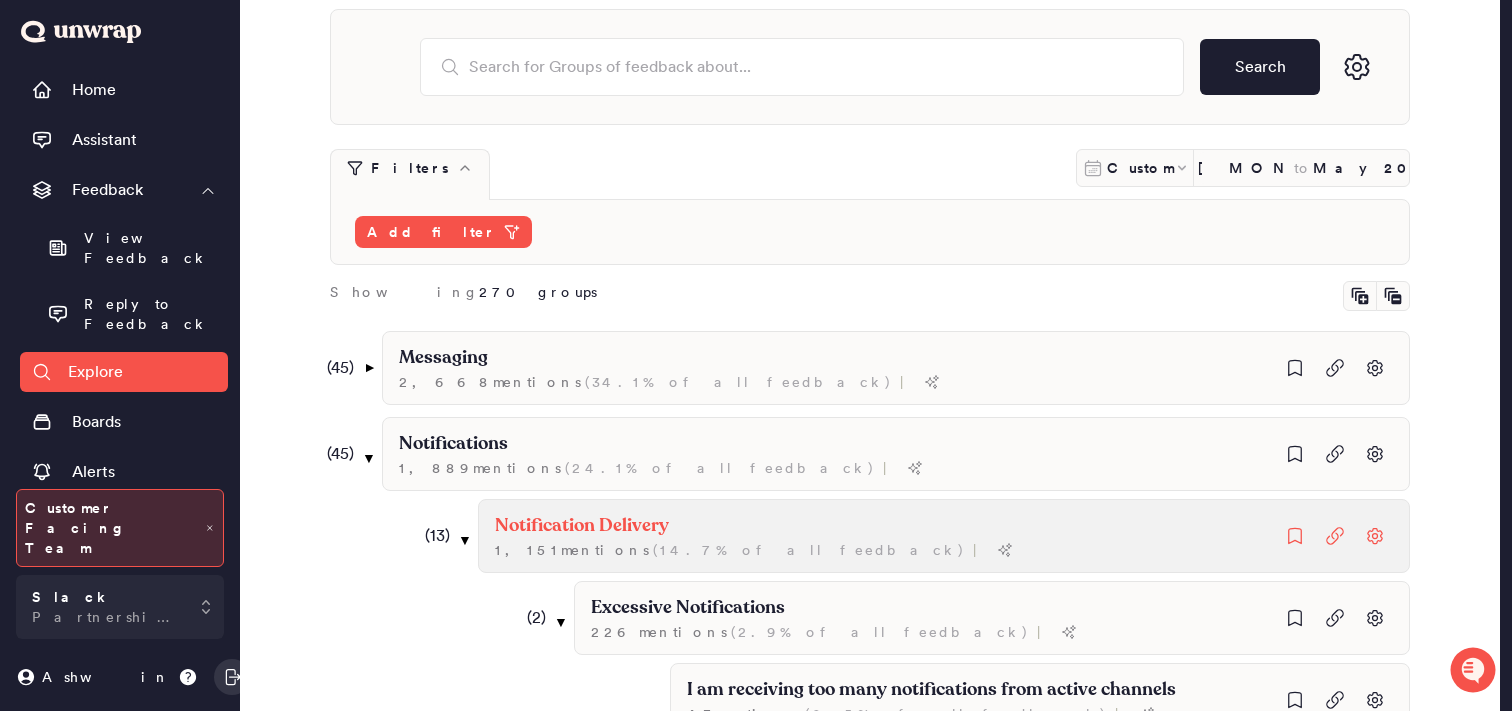 scroll, scrollTop: 103, scrollLeft: 0, axis: vertical 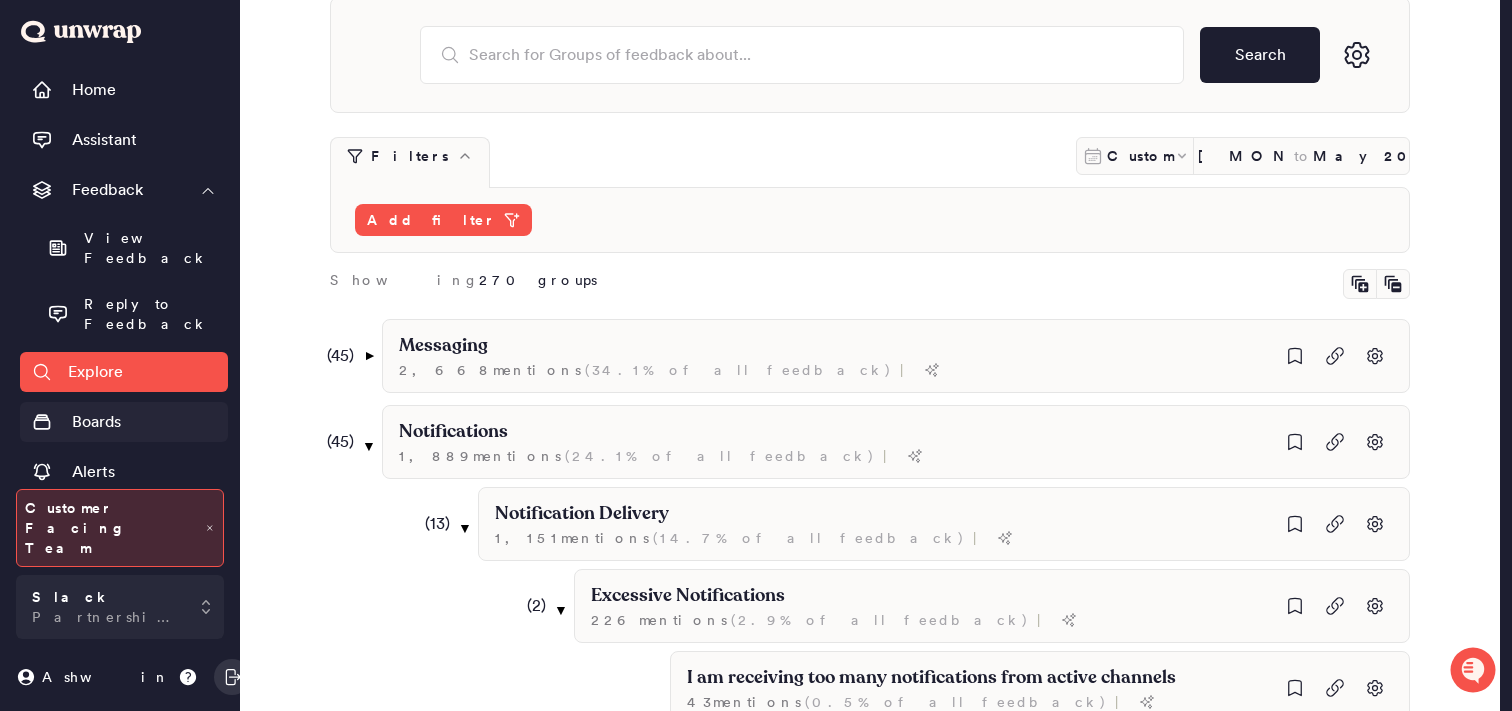 click on "Boards" at bounding box center (124, 422) 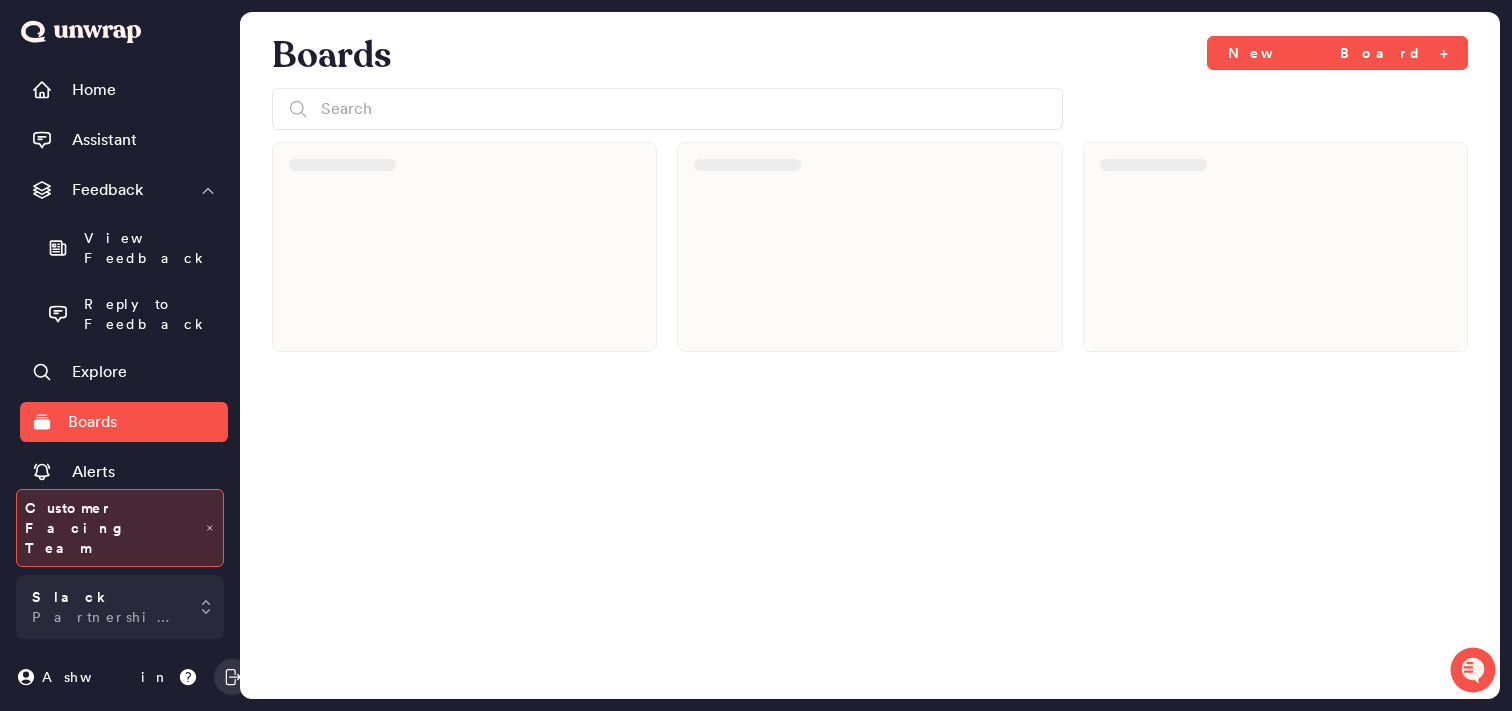 scroll, scrollTop: 0, scrollLeft: 0, axis: both 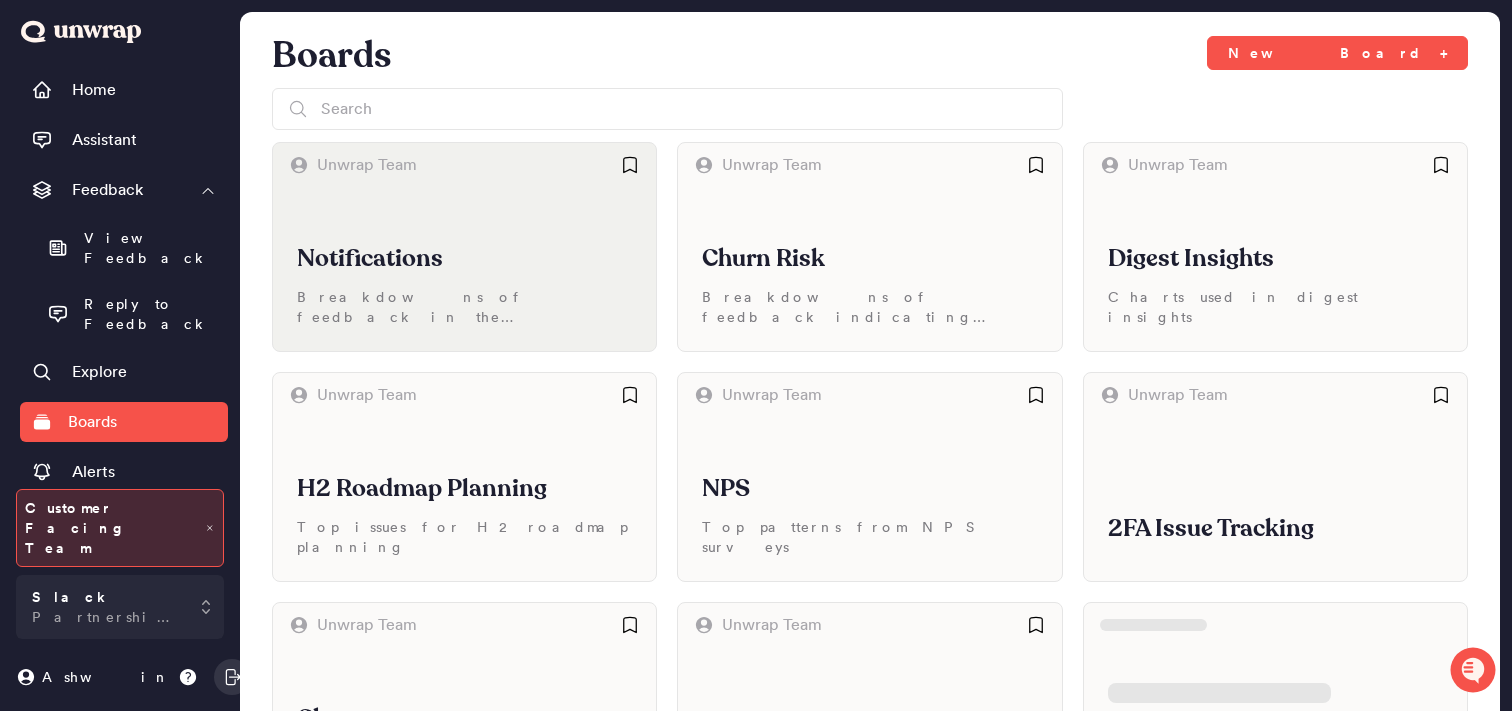 click on "Notifications" at bounding box center (464, 259) 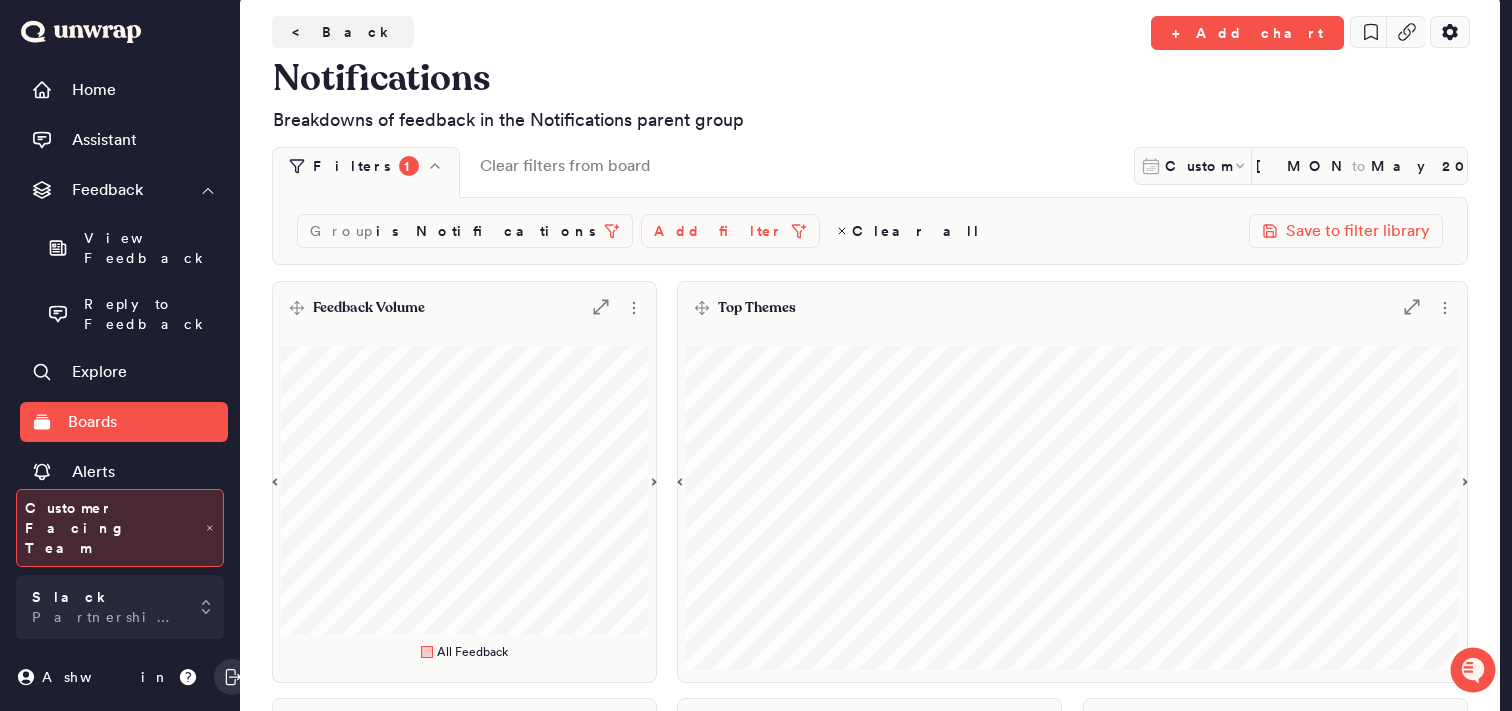 scroll, scrollTop: 5, scrollLeft: 0, axis: vertical 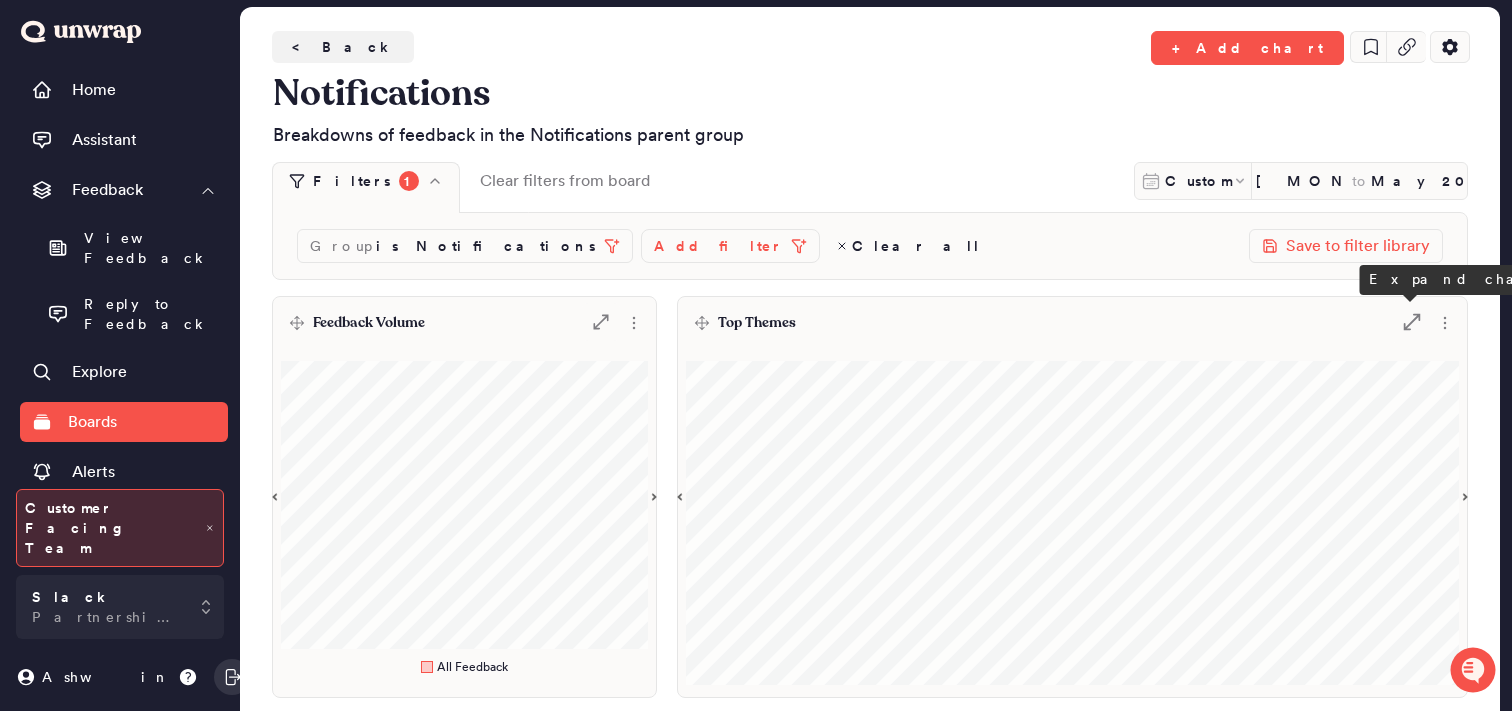 click 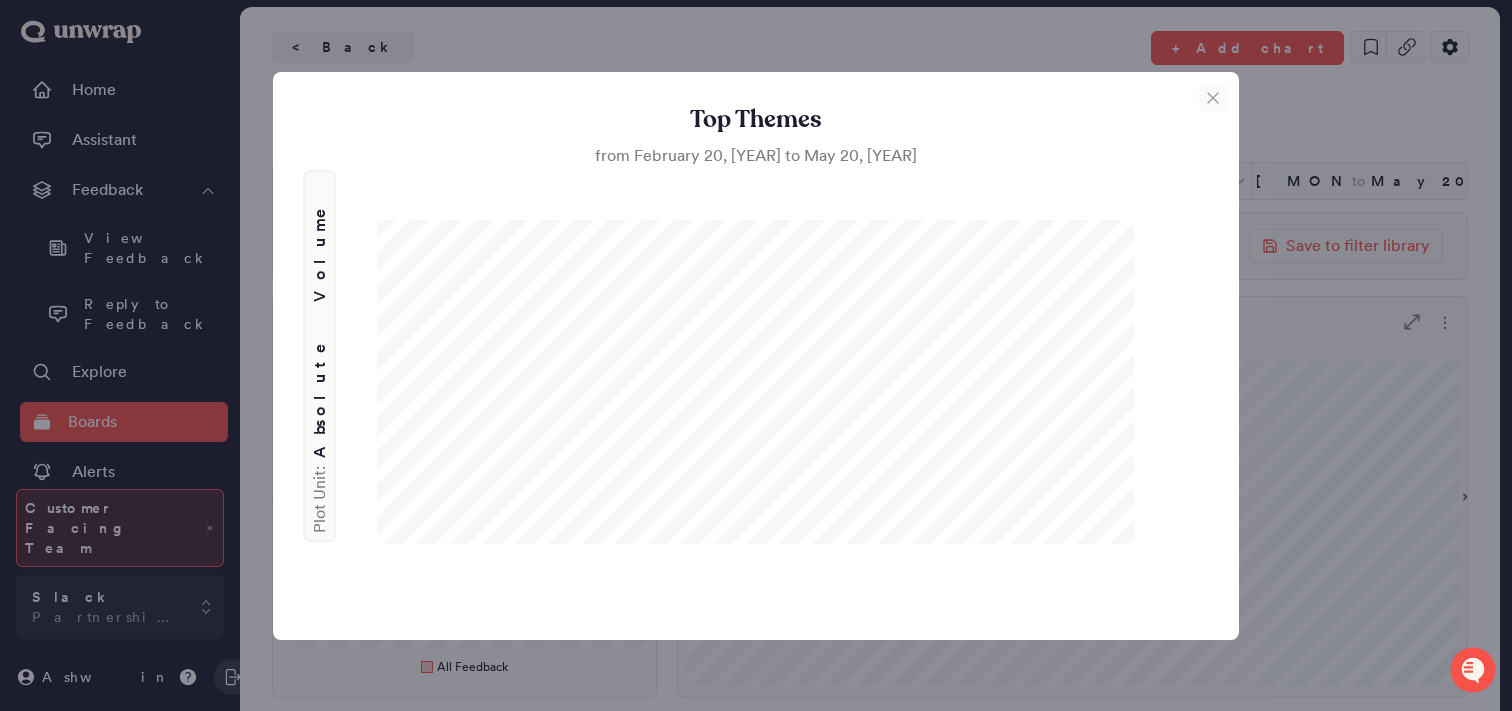 click 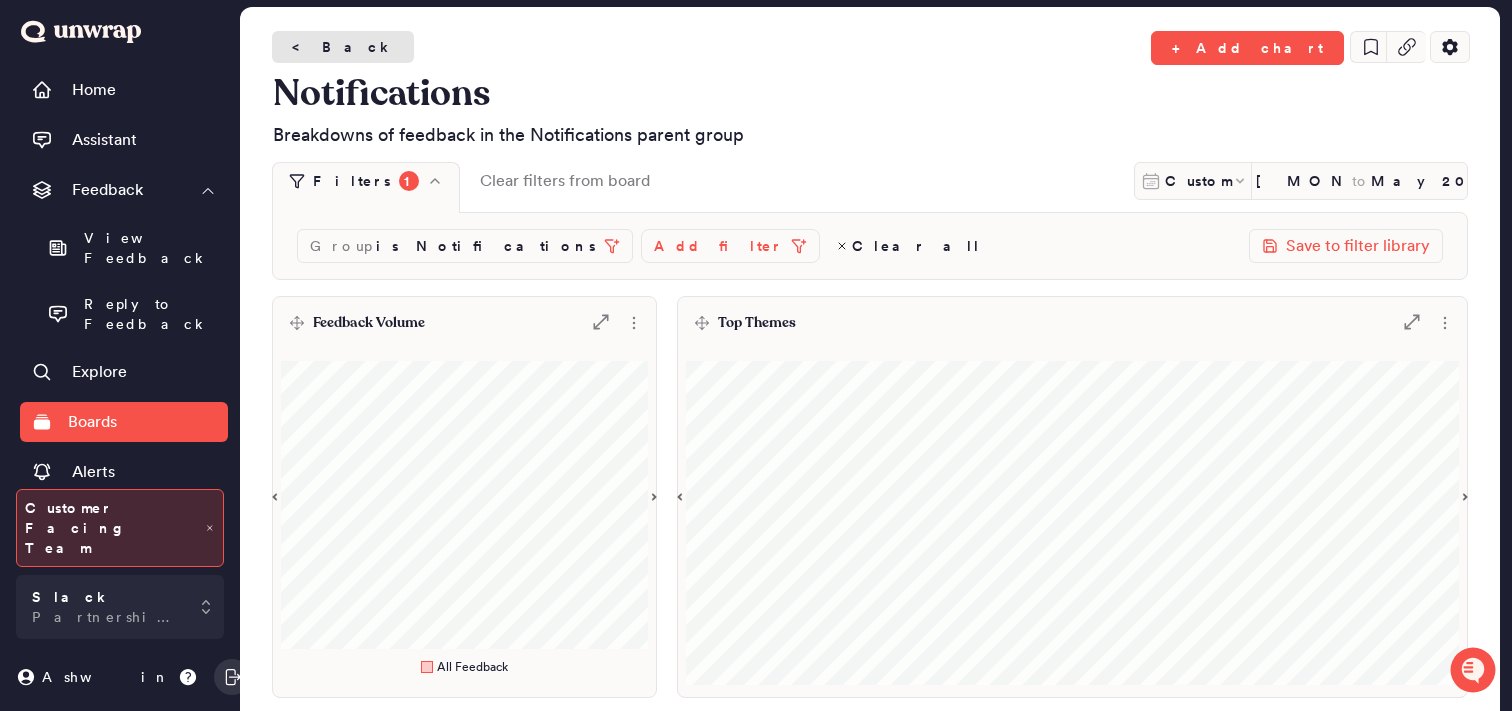 click on "< Back" at bounding box center (343, 47) 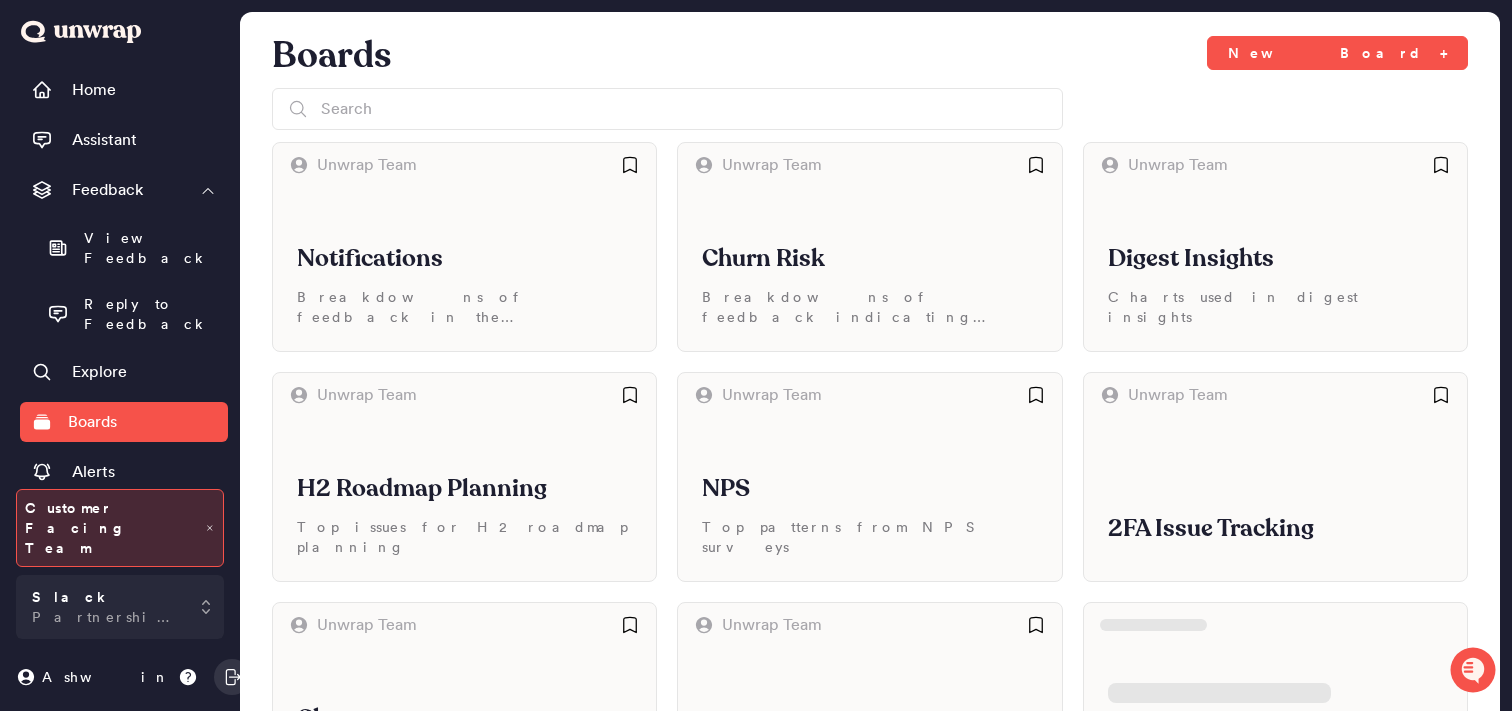 scroll, scrollTop: 121, scrollLeft: 0, axis: vertical 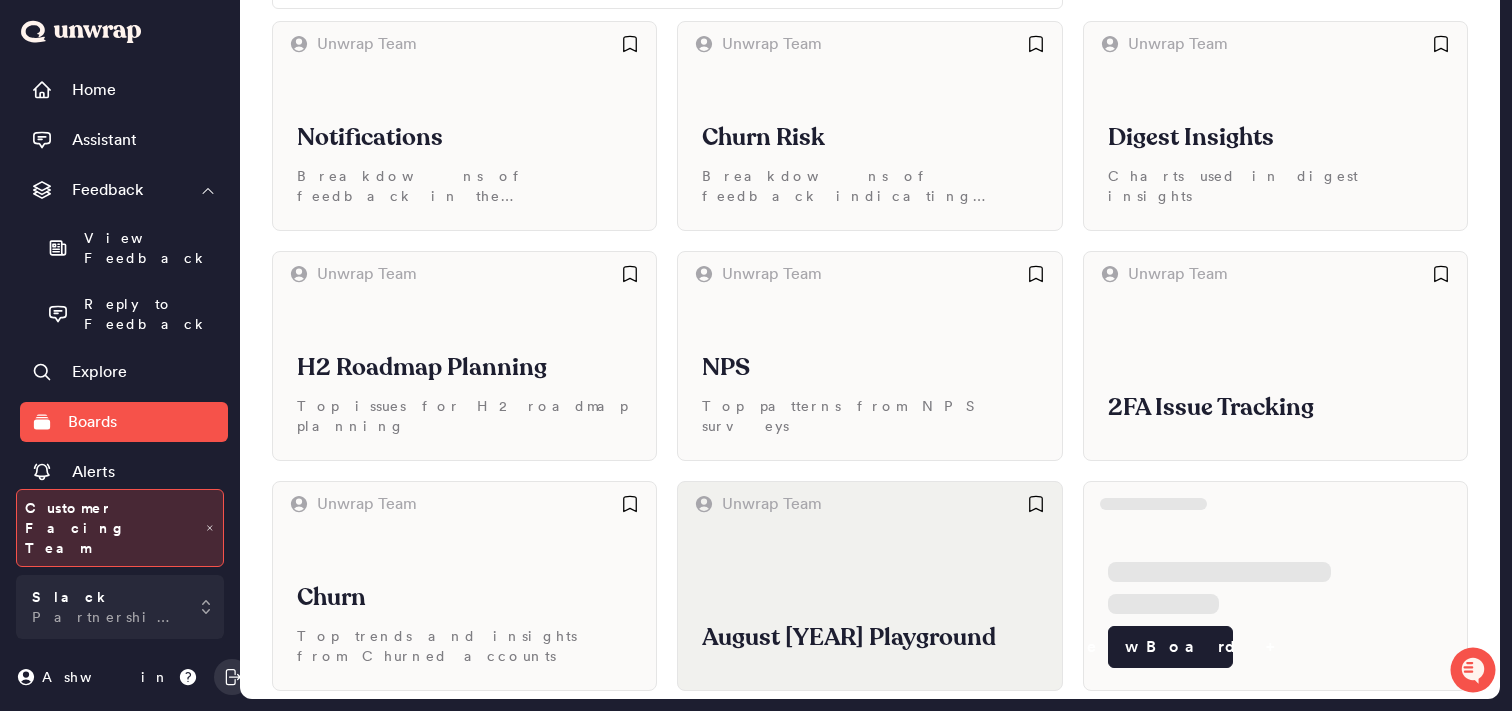 click on "August [YEAR] Playground" at bounding box center [869, 608] 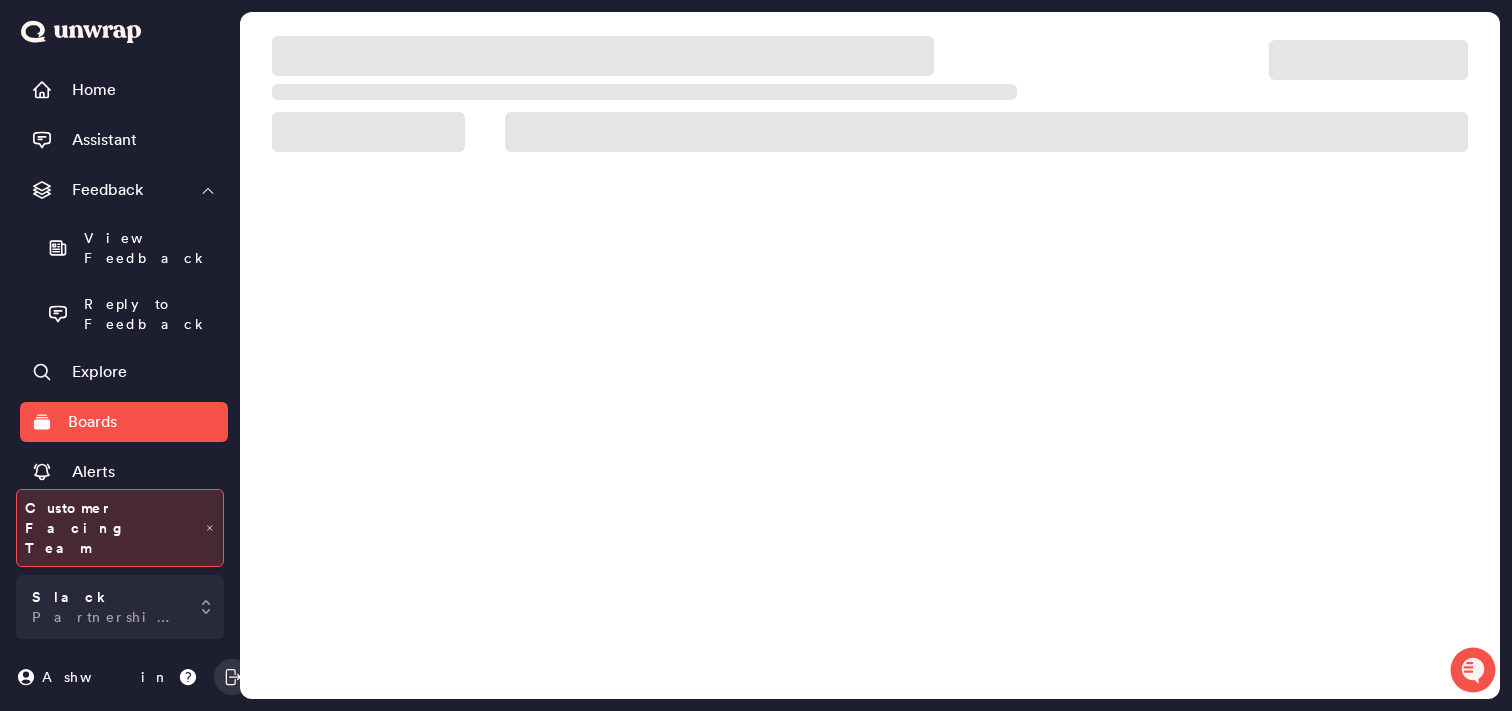 scroll, scrollTop: 0, scrollLeft: 0, axis: both 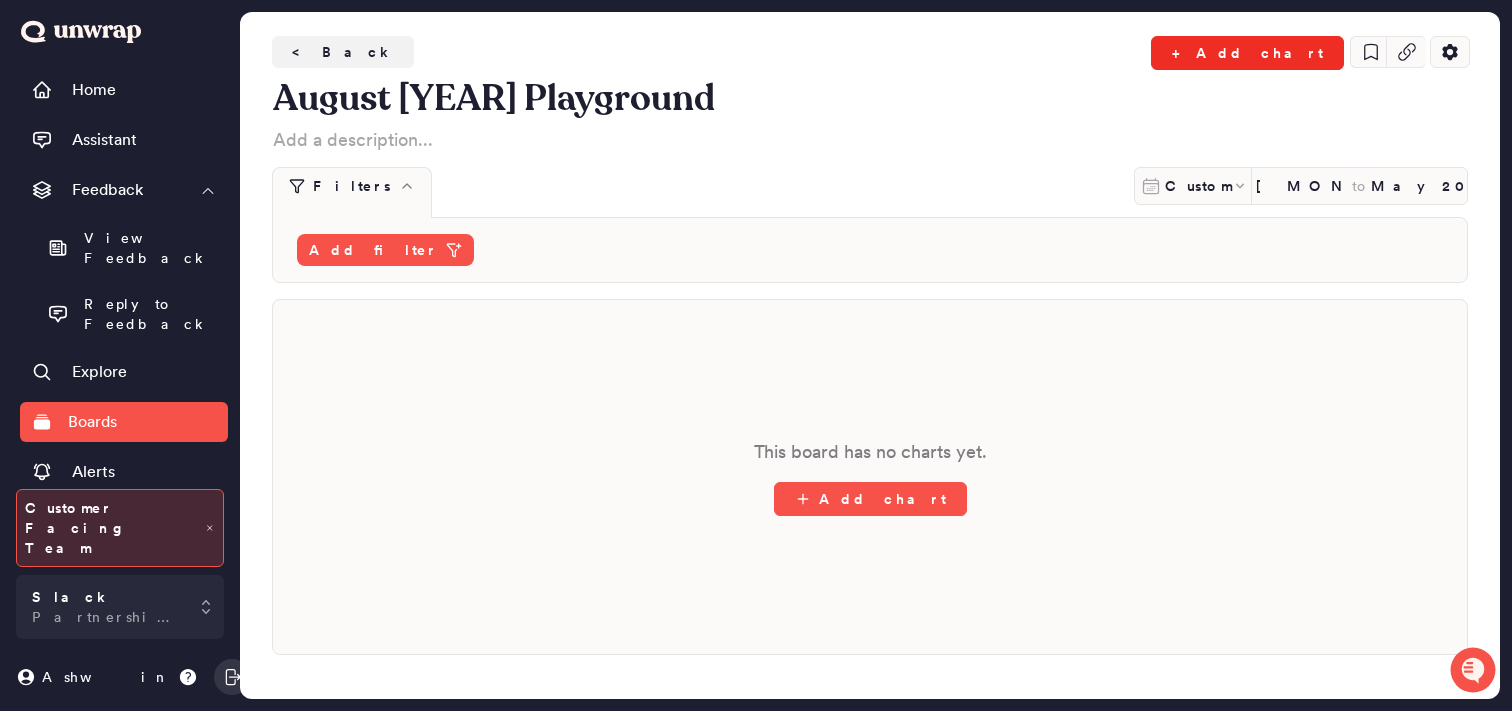 click on "+ Add chart" at bounding box center [1247, 53] 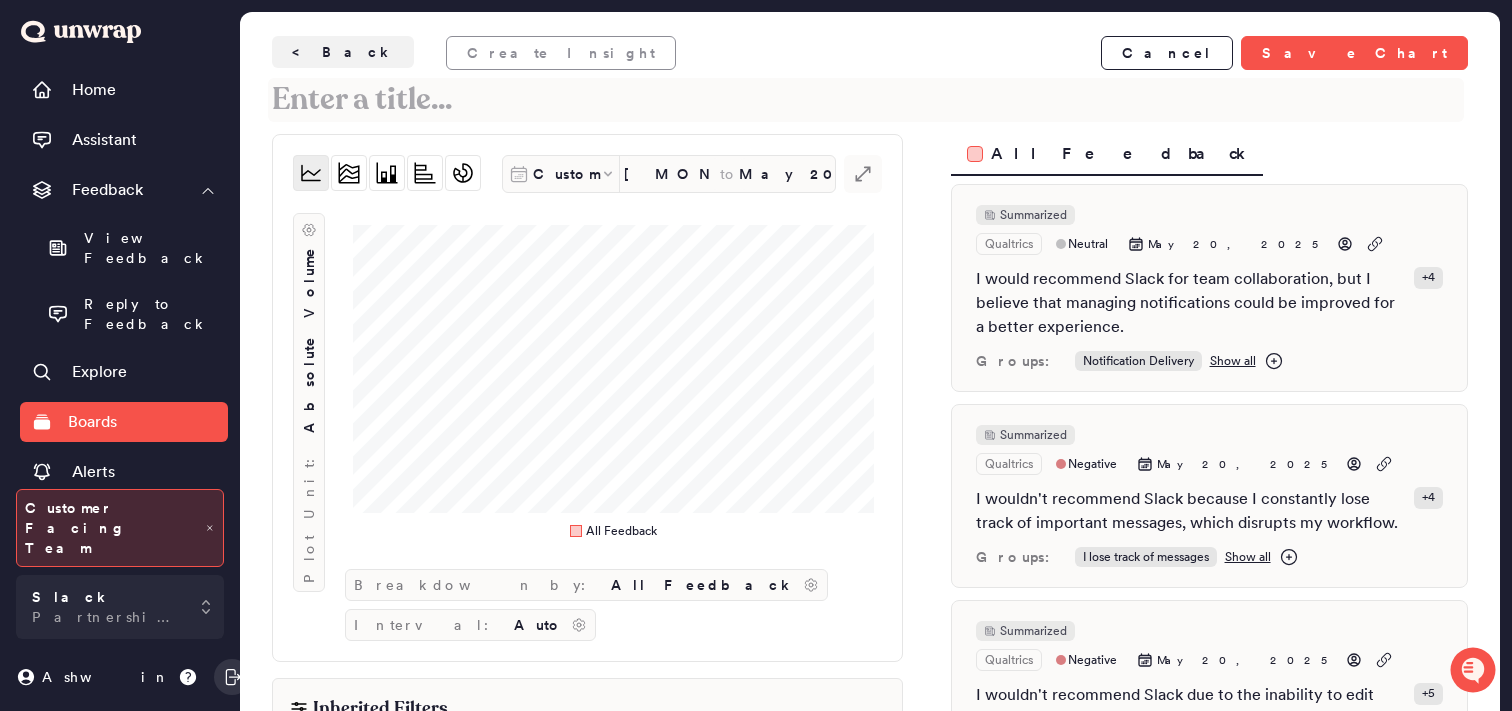 click at bounding box center [866, 100] 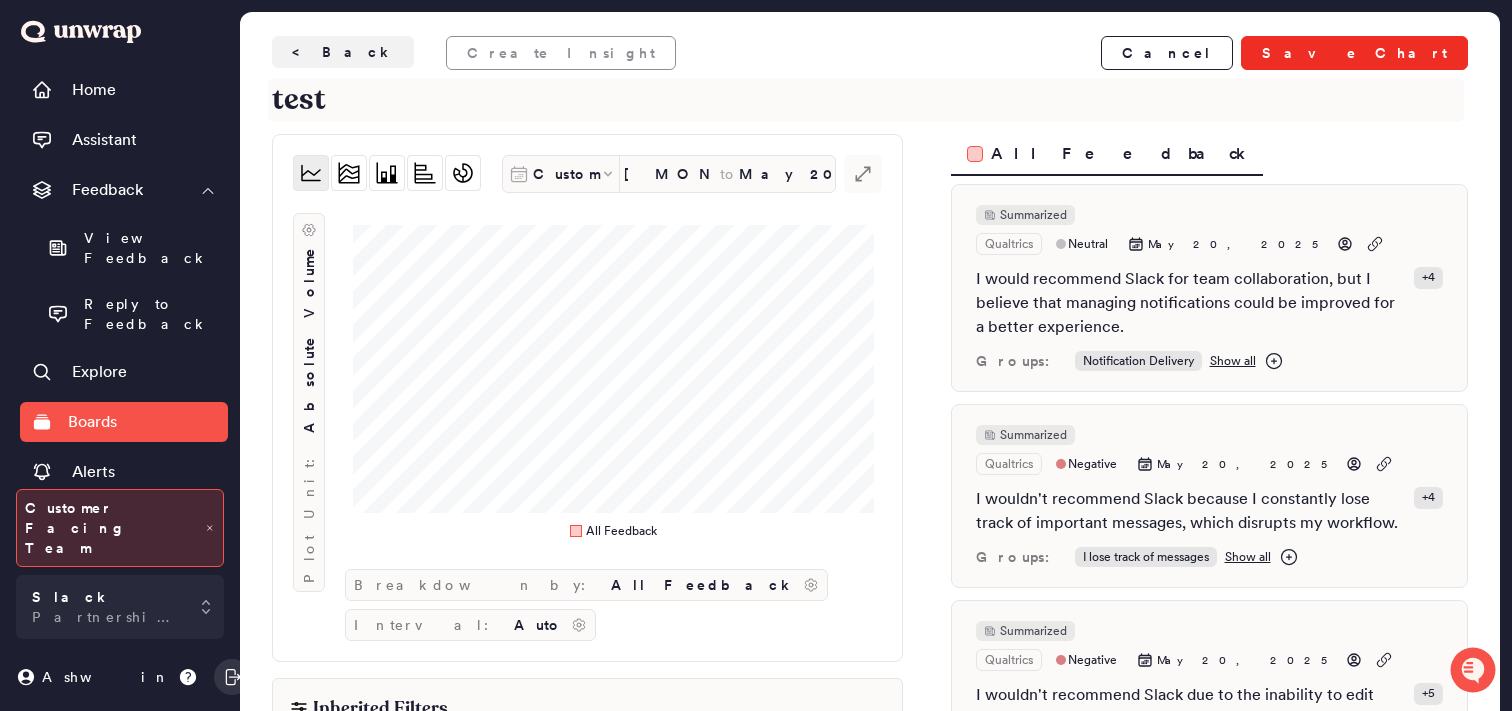 type on "test" 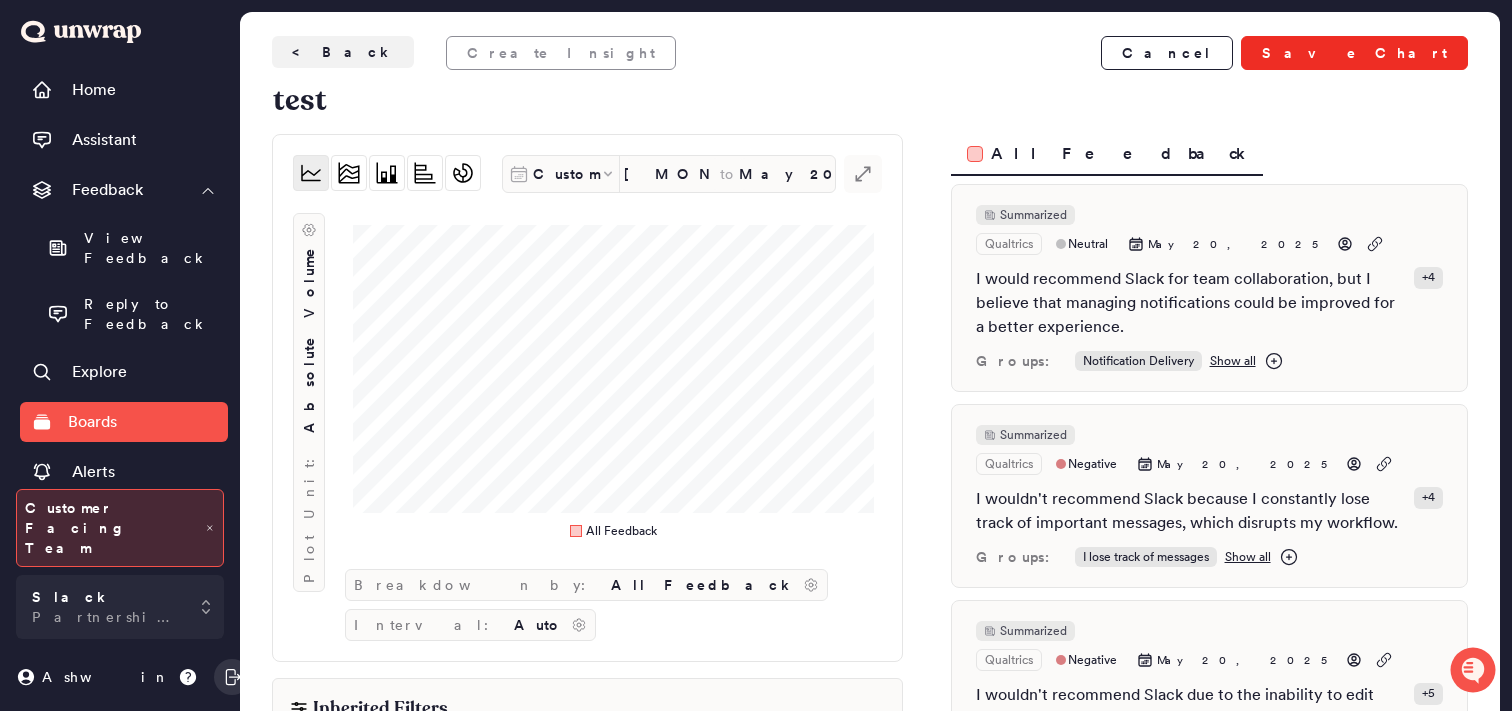 click on "Save Chart" at bounding box center [1354, 53] 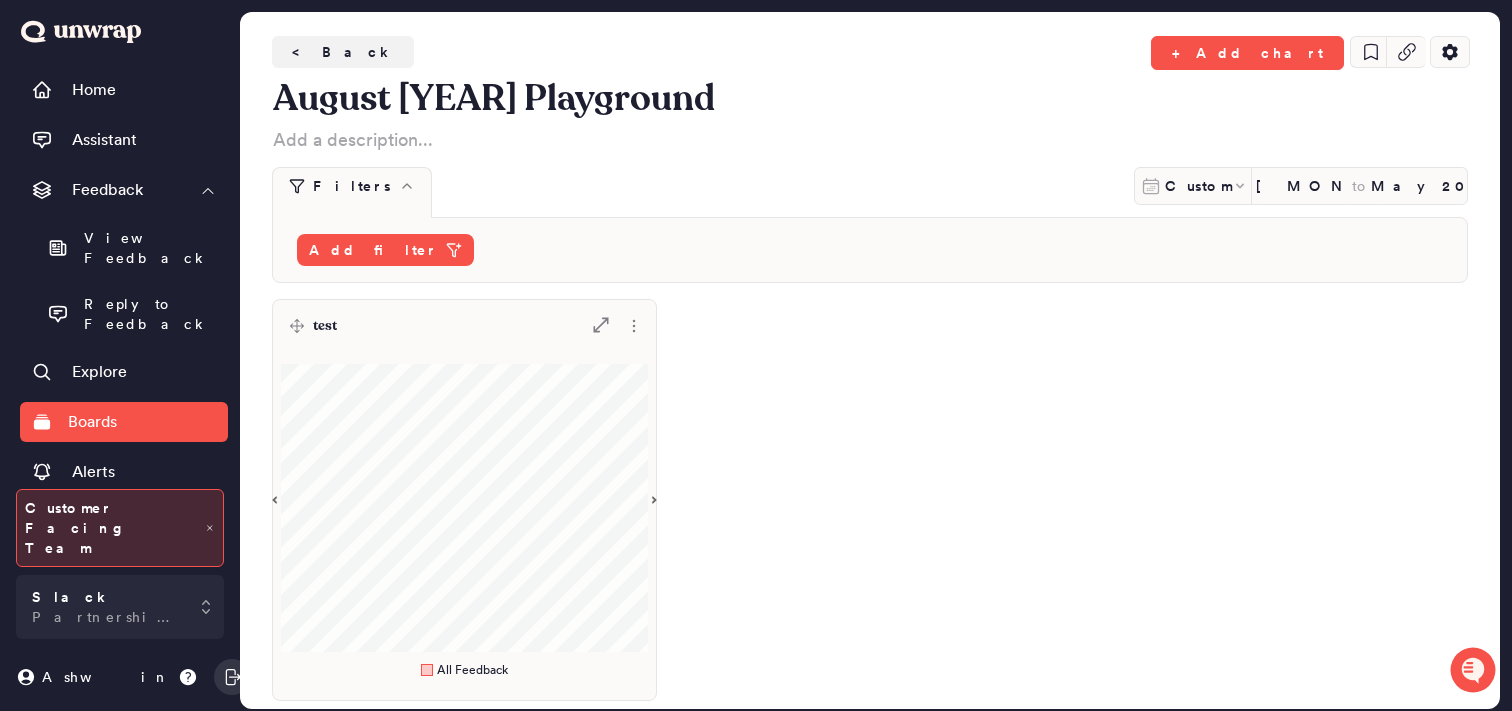 click on ".st0 {
fill: #7e7d82;
}" at bounding box center (609, 326) 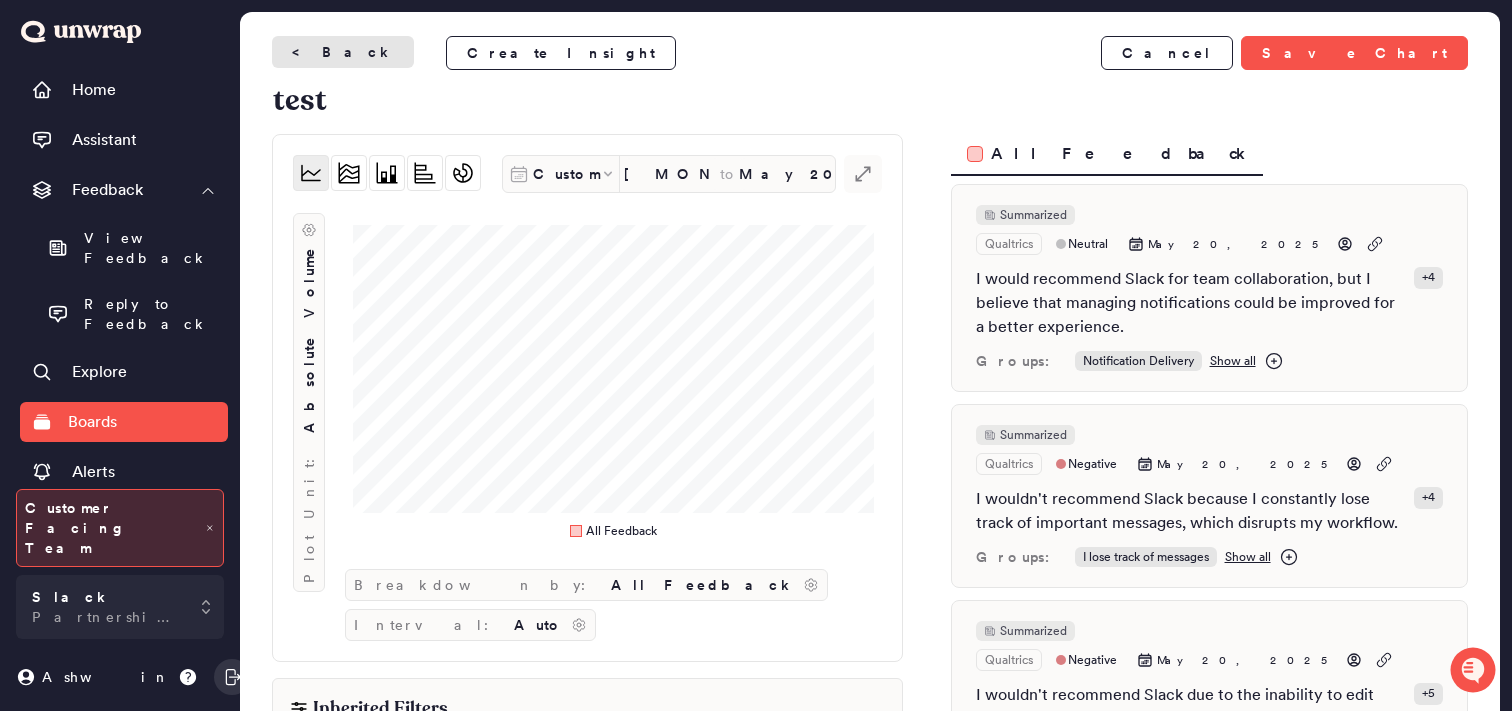 click on "< Back" at bounding box center (343, 52) 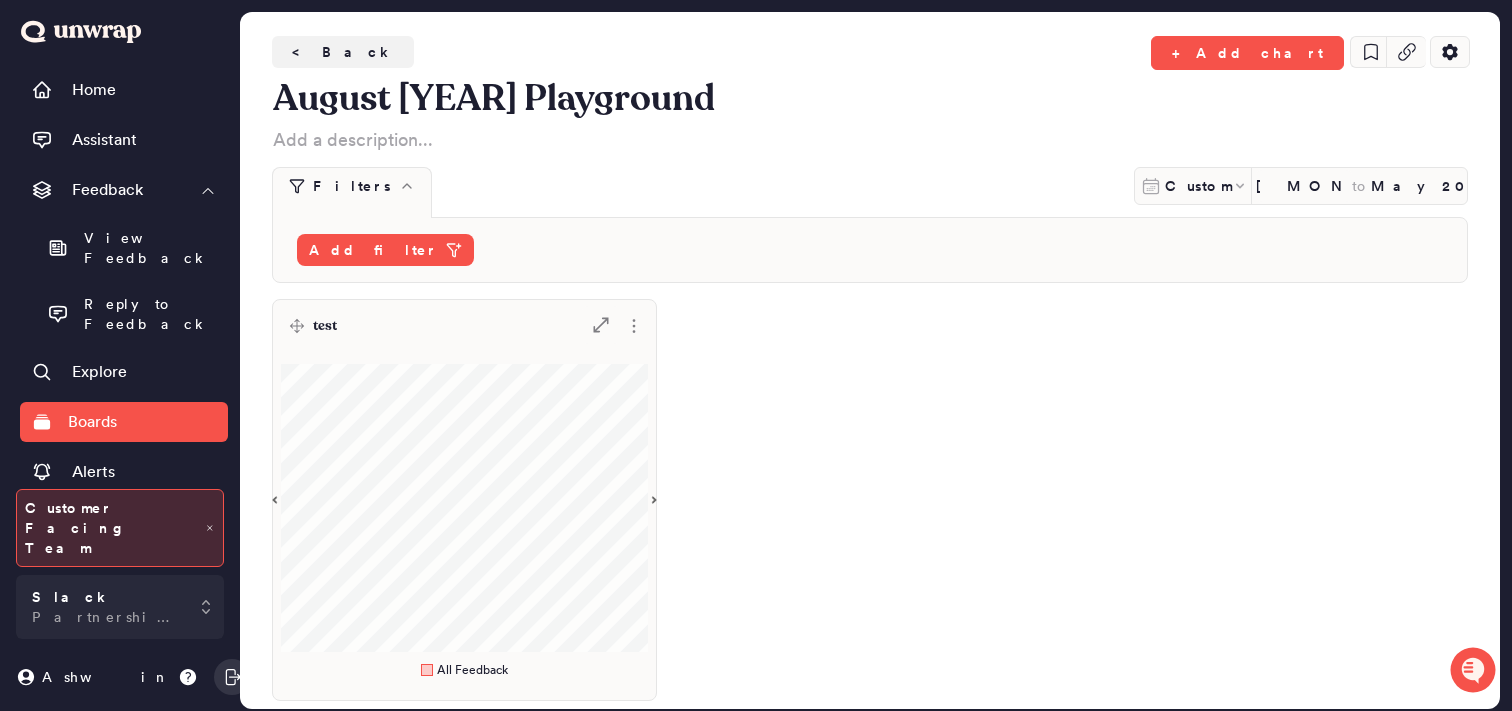 click 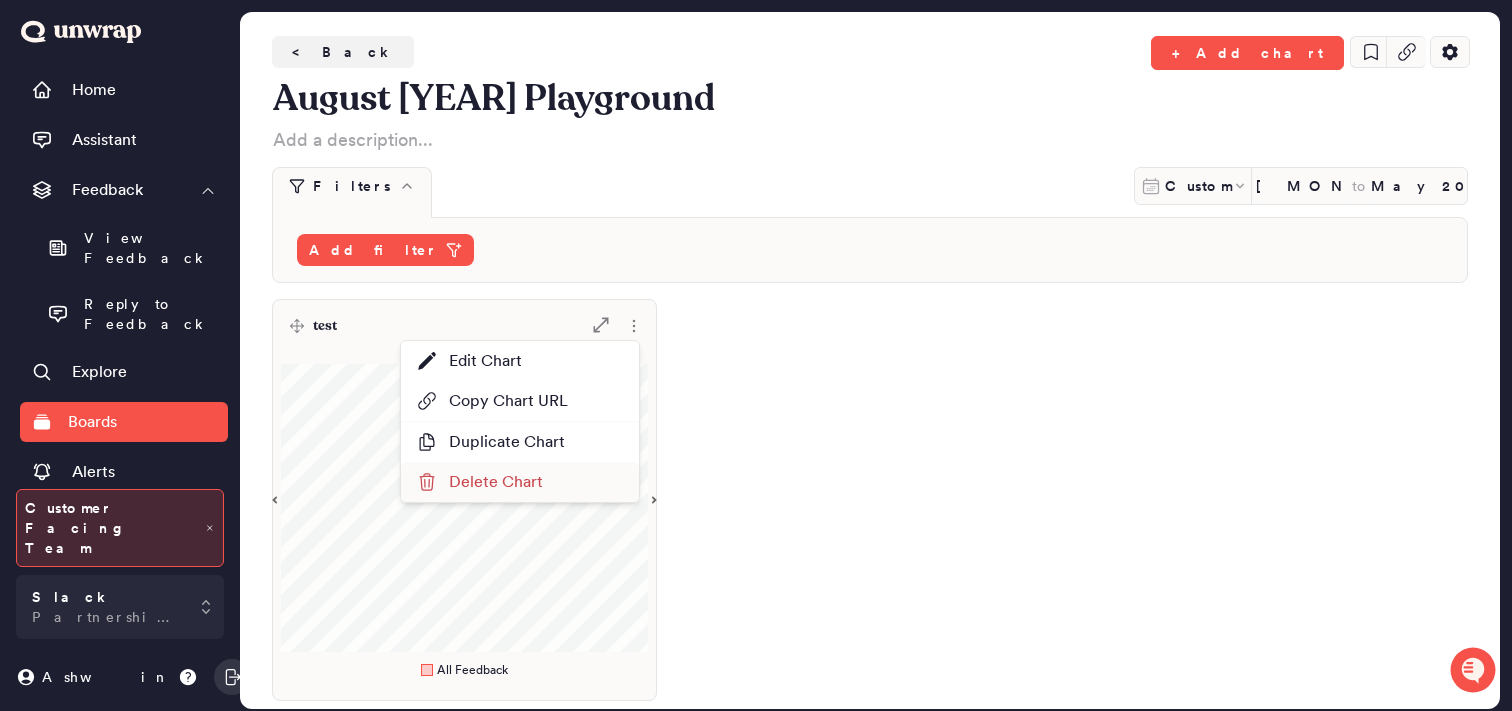 click on "Delete Chart" at bounding box center (520, 482) 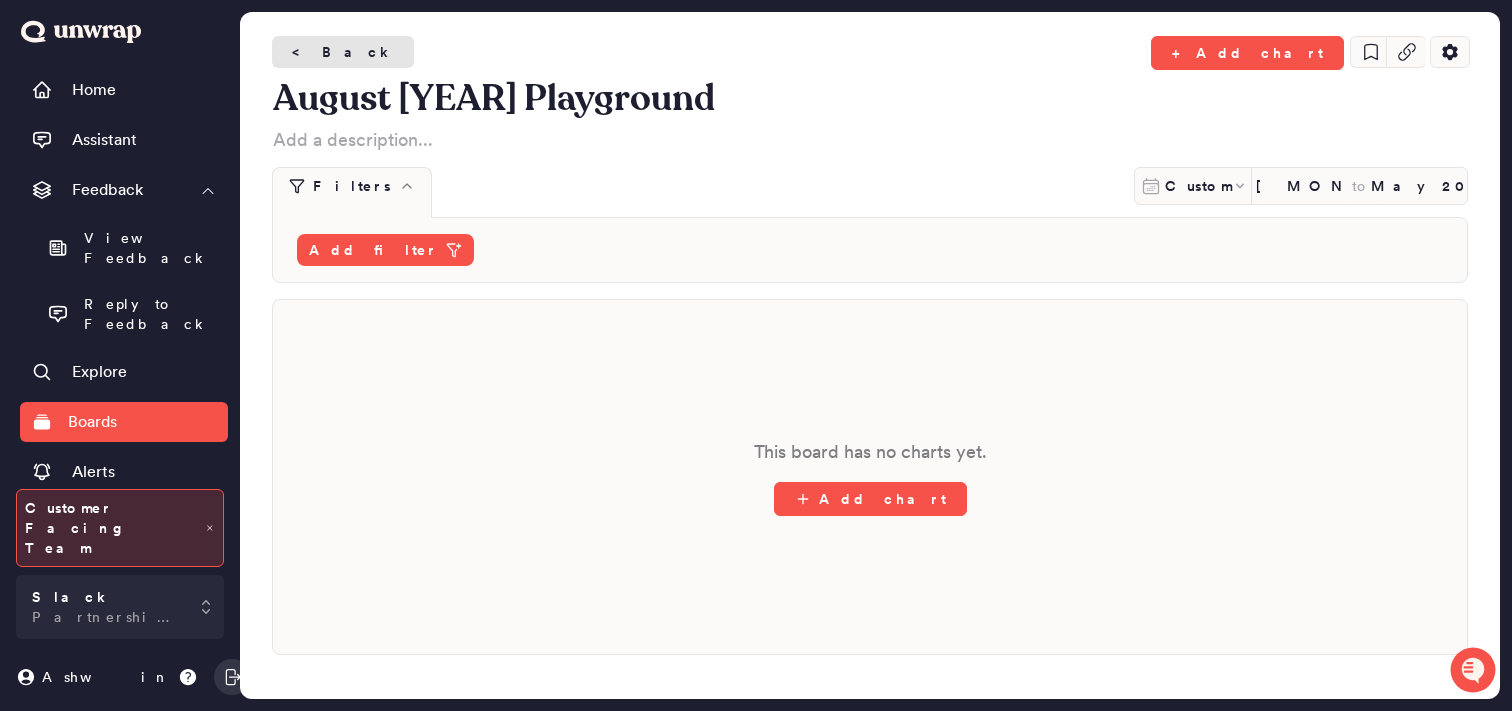click on "< Back" at bounding box center (343, 52) 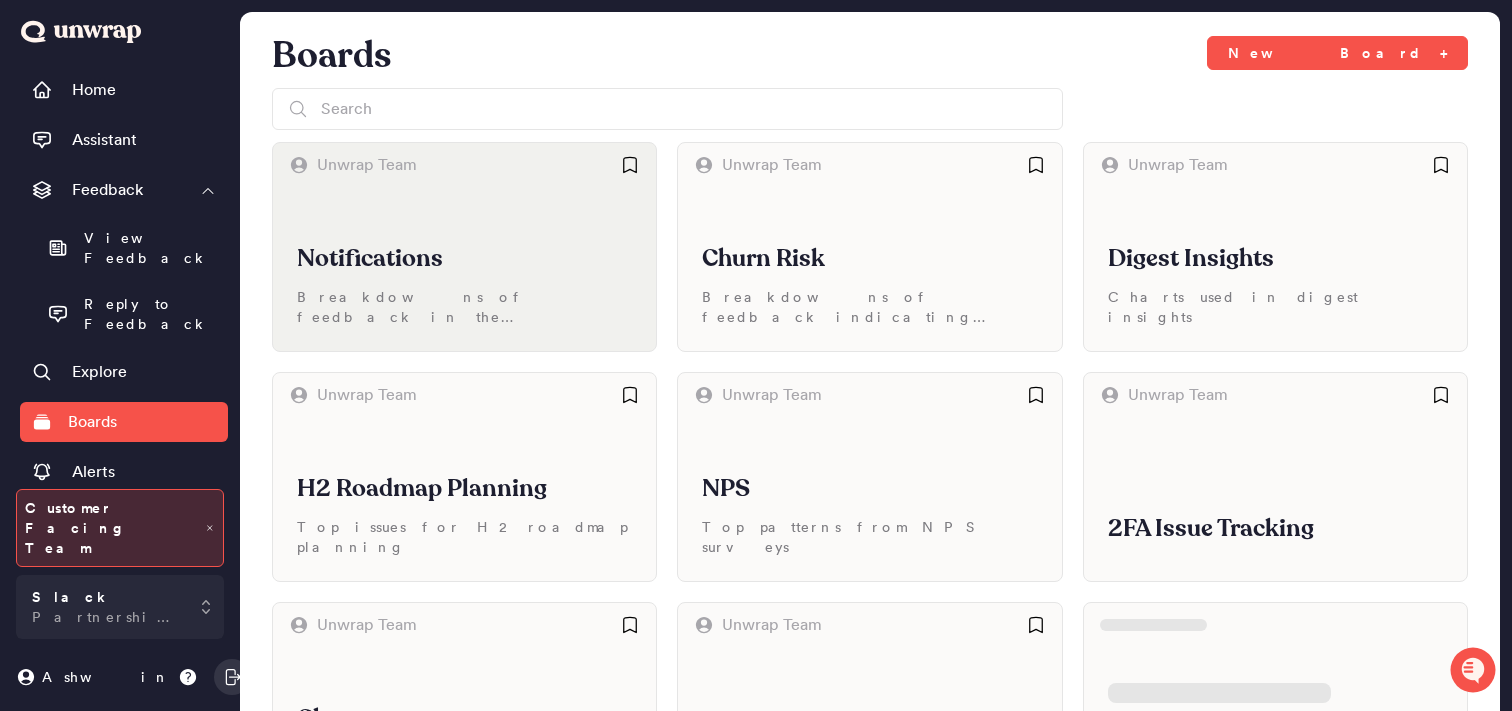 click on "Notifications" at bounding box center (464, 259) 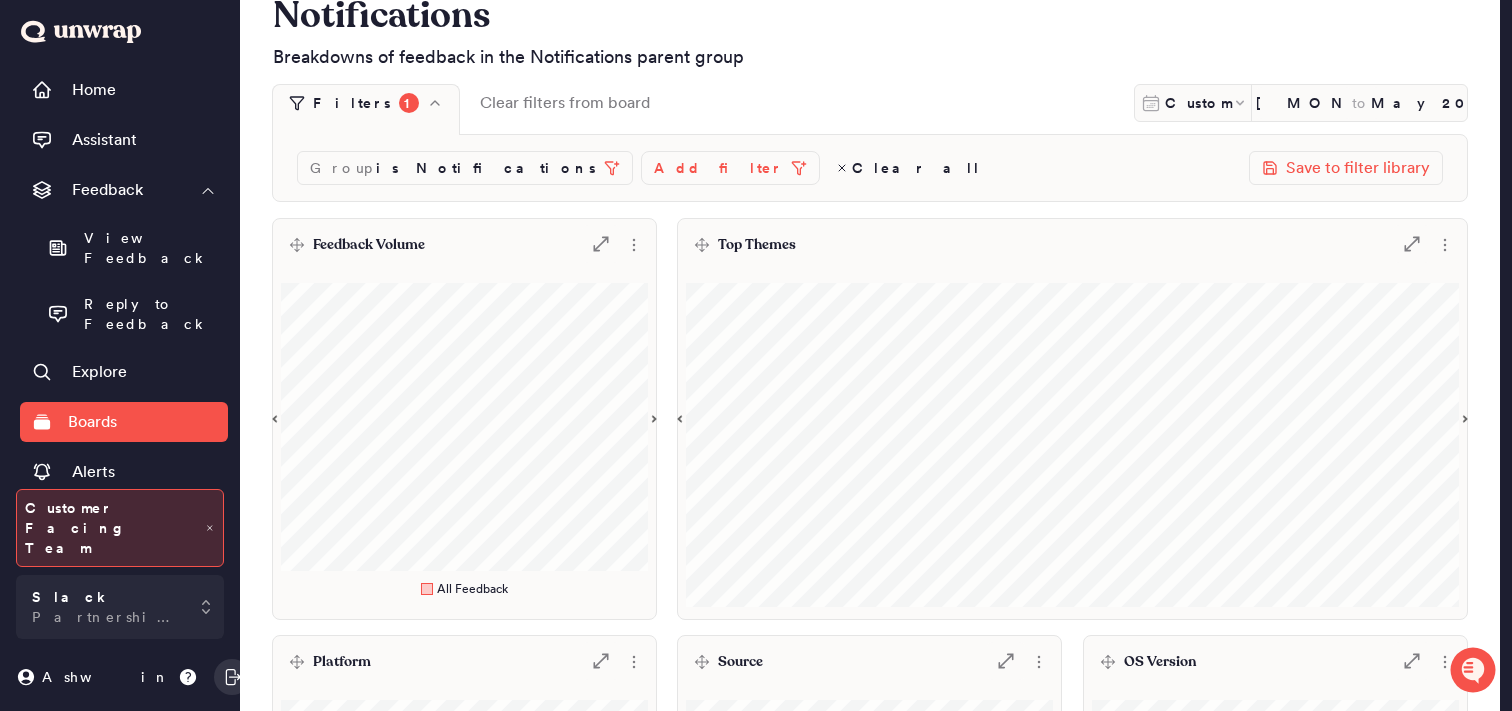 scroll, scrollTop: 0, scrollLeft: 0, axis: both 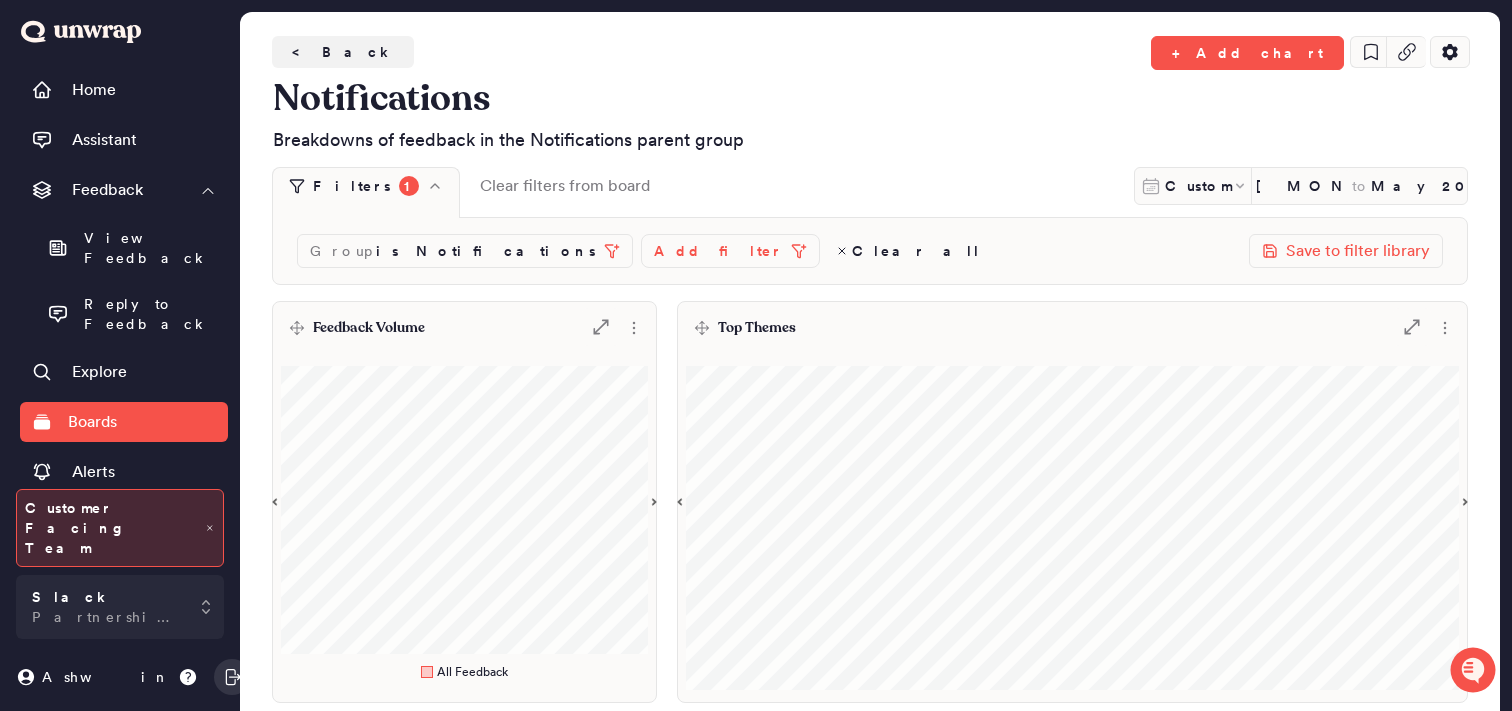 click on "Top Themes
.st0 {
fill: #7e7d82;
}" at bounding box center (1072, 328) 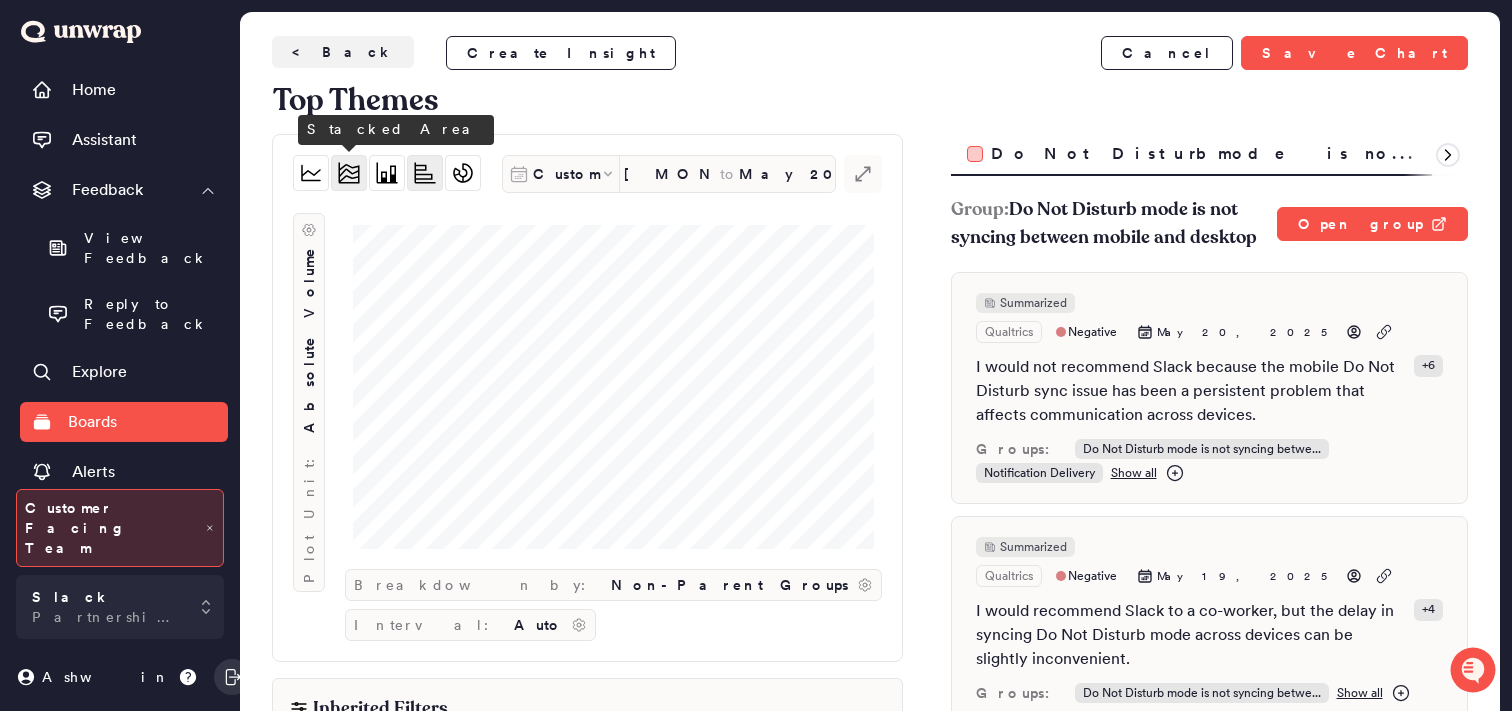 click at bounding box center (349, 173) 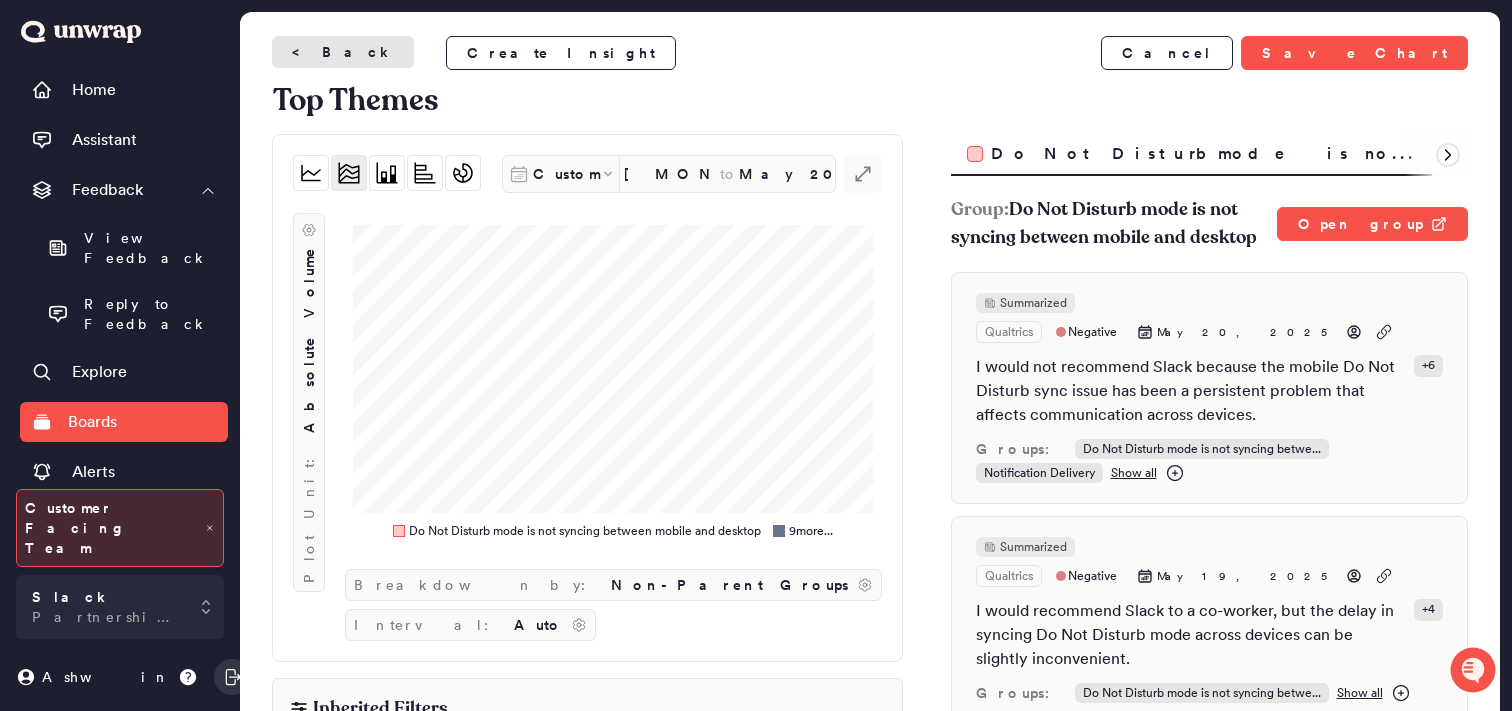 click on "< Back" at bounding box center [343, 52] 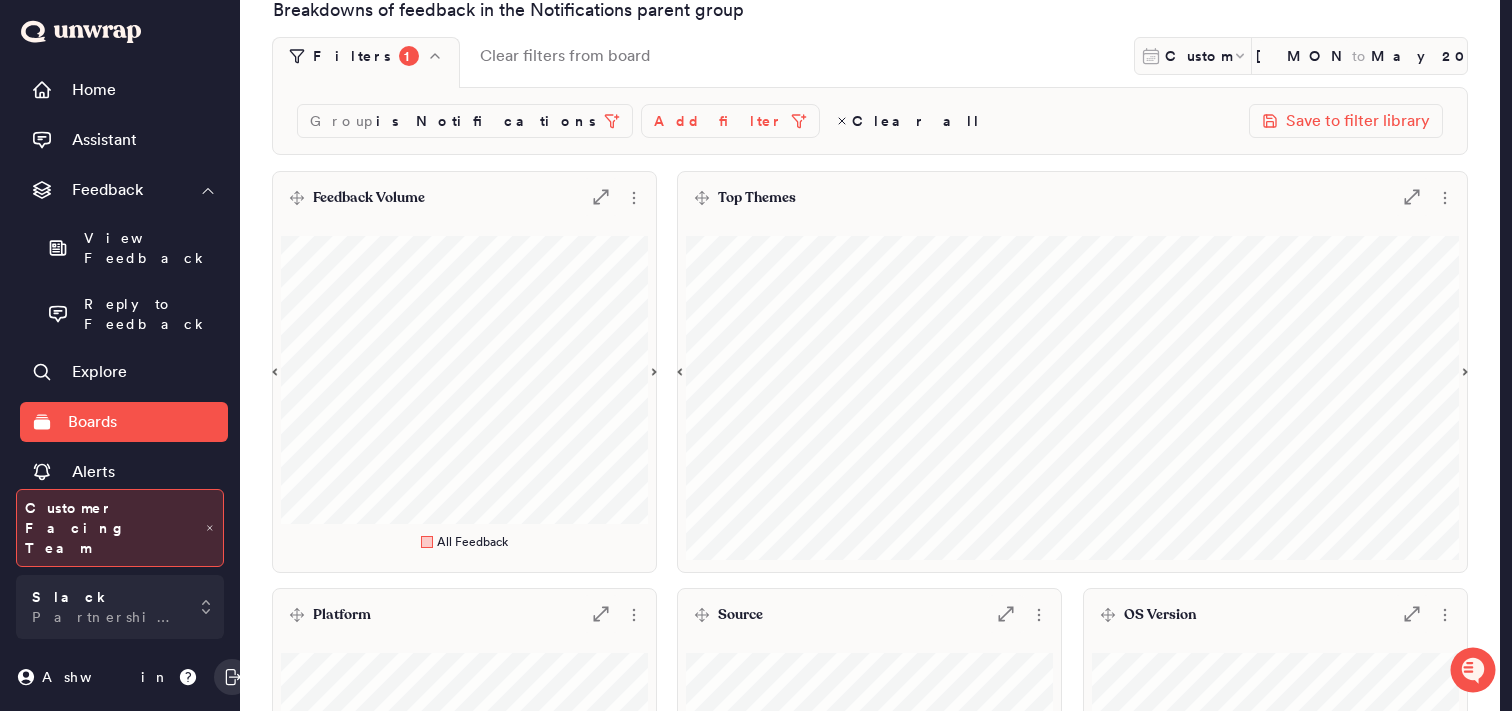 scroll, scrollTop: 0, scrollLeft: 0, axis: both 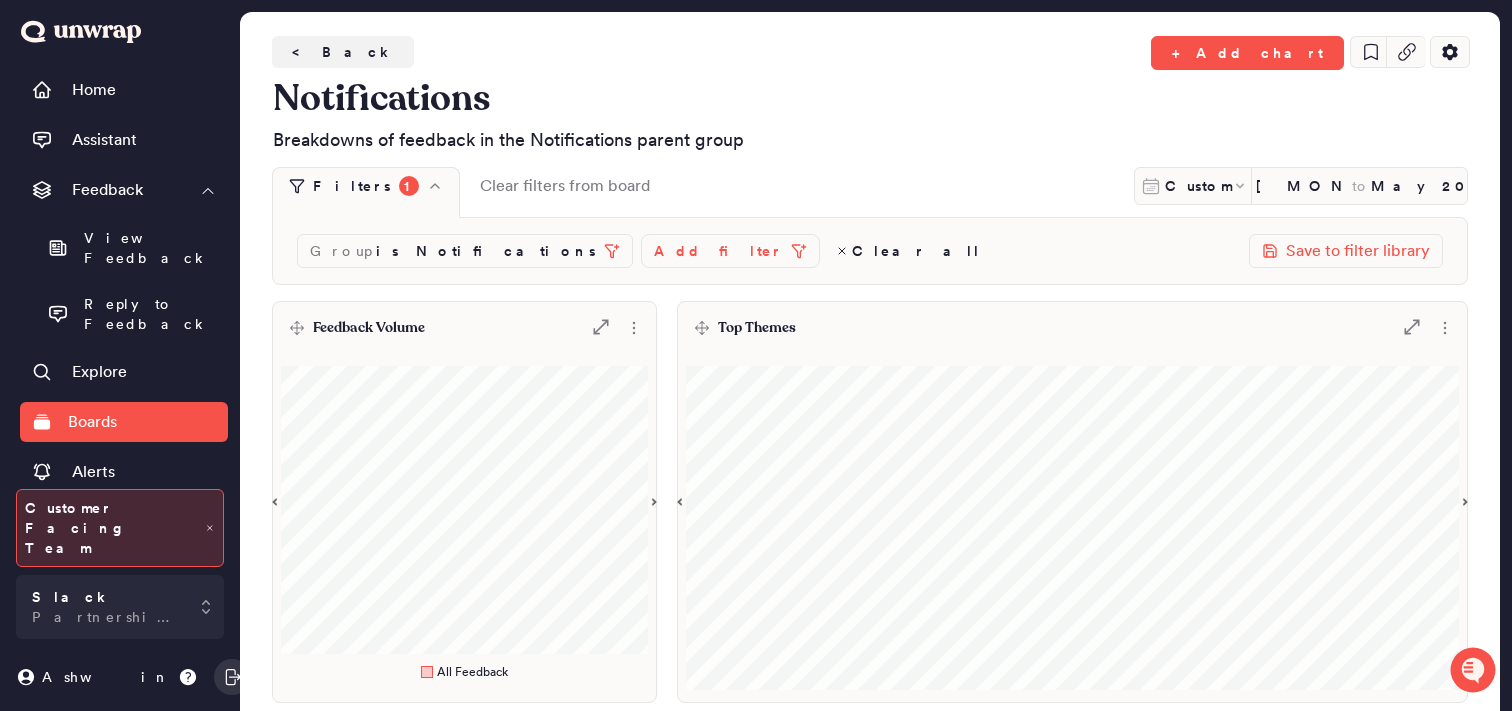 click on "Integrations" at bounding box center (115, 522) 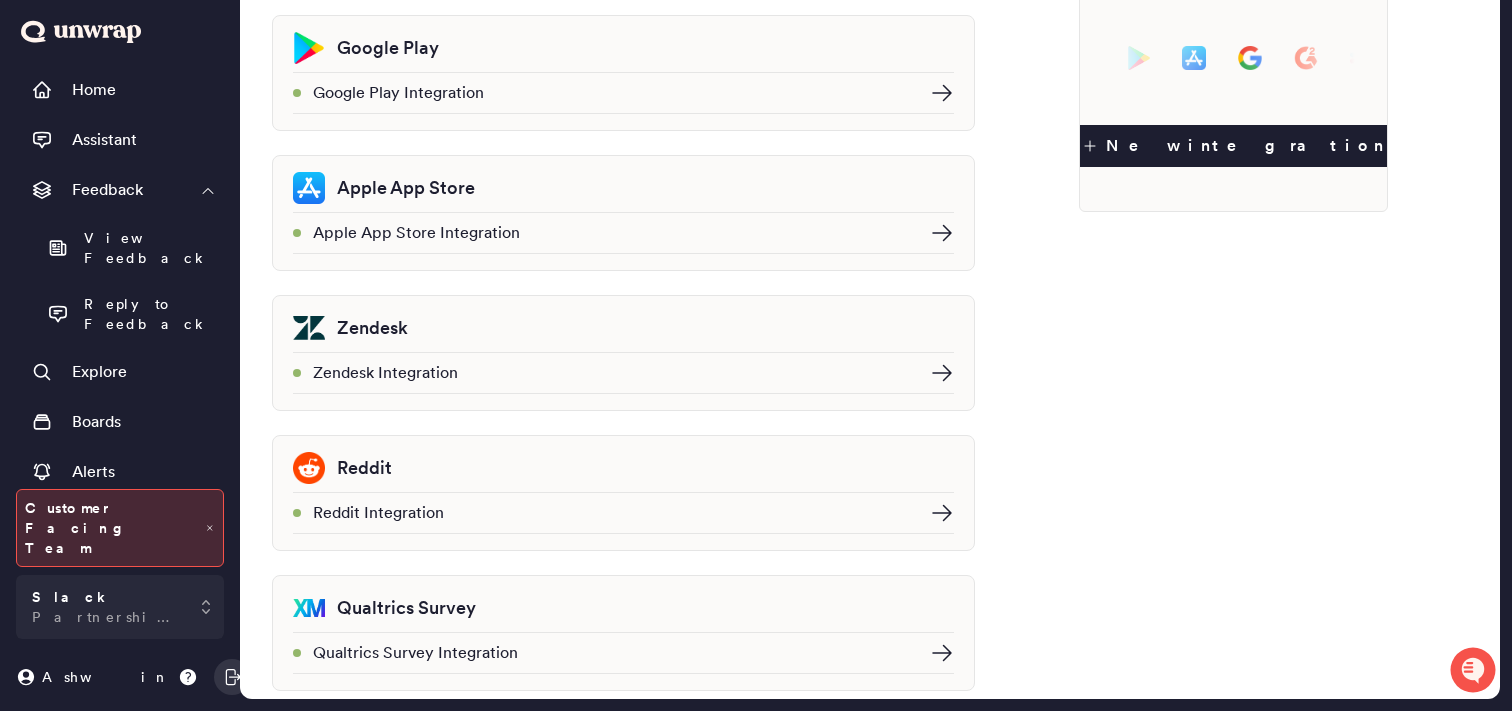 scroll, scrollTop: 0, scrollLeft: 0, axis: both 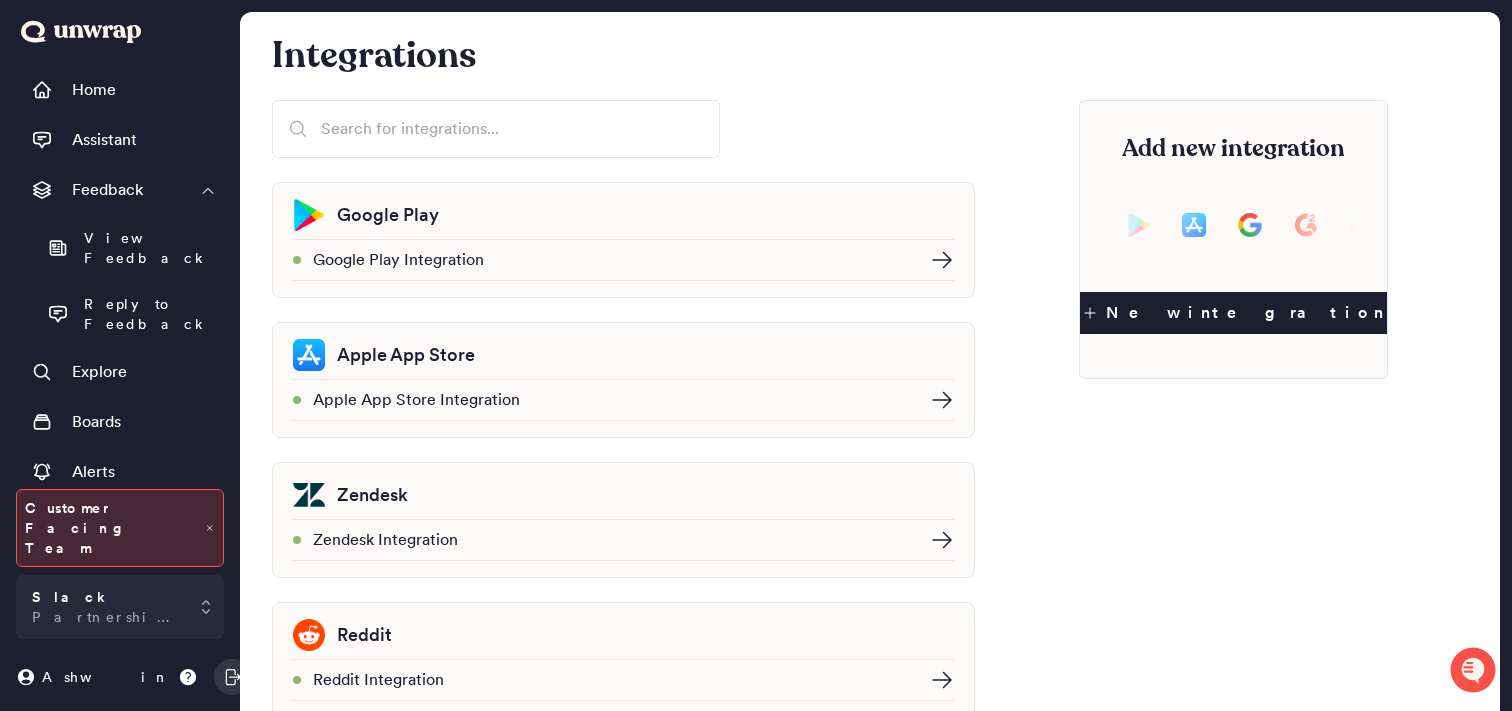 click on "Add new integration New integration" at bounding box center (1233, 239) 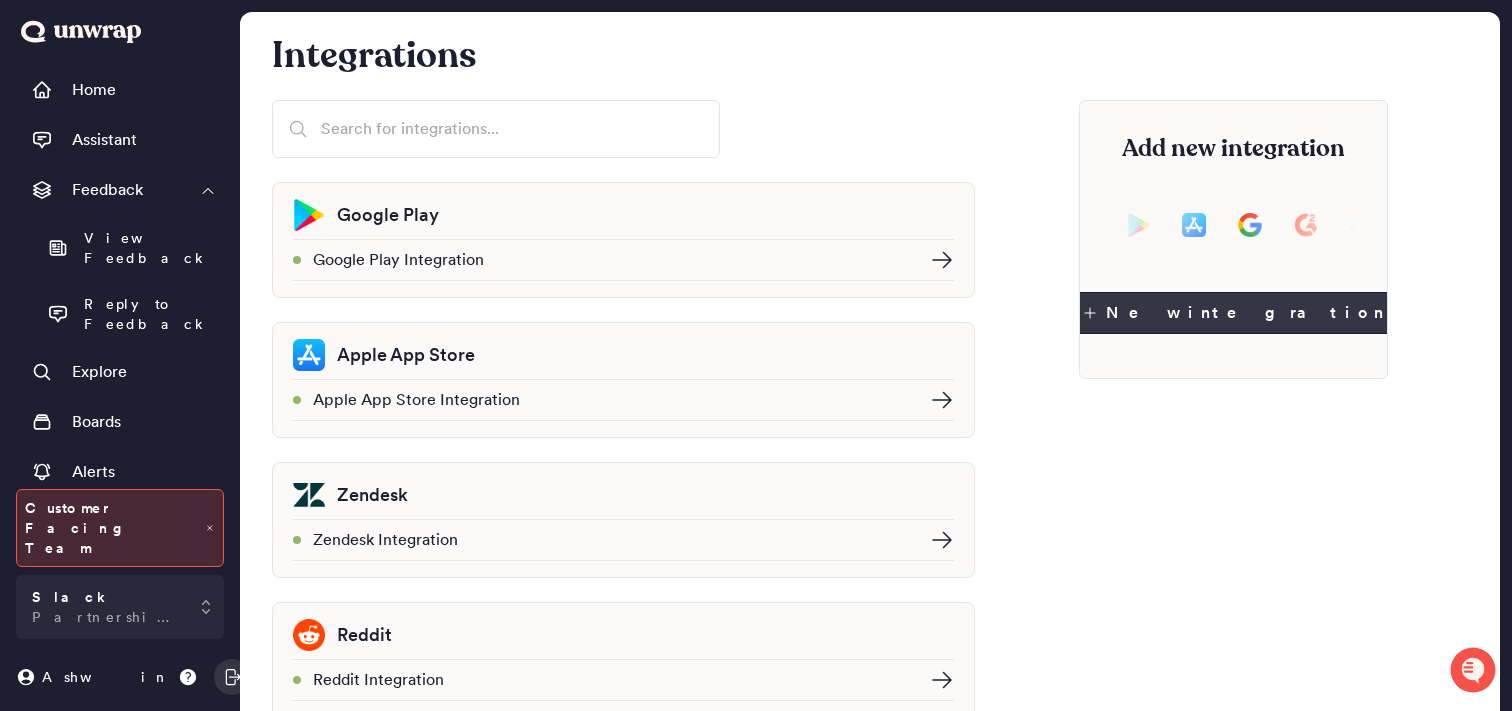 click on "New integration" at bounding box center (1233, 313) 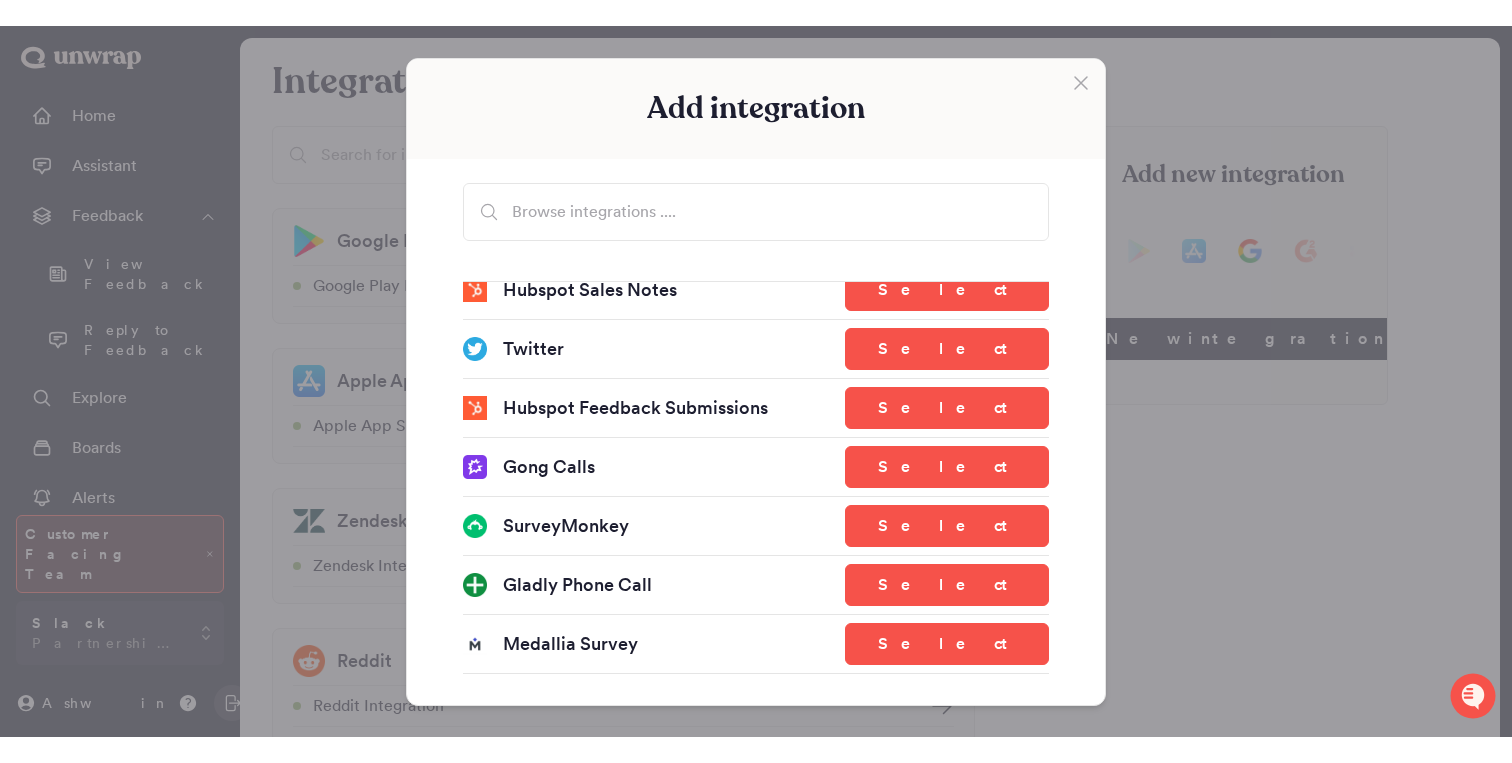 scroll, scrollTop: 2401, scrollLeft: 0, axis: vertical 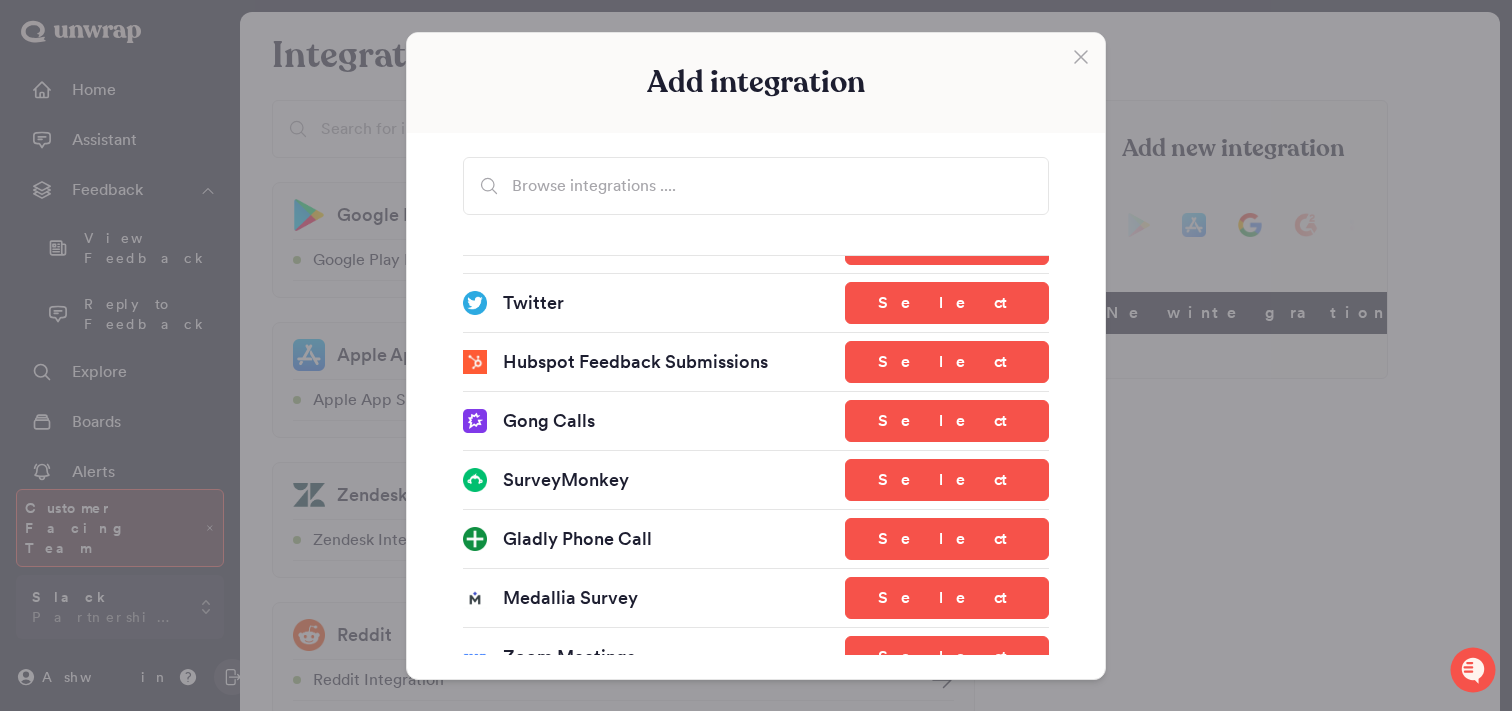 click 